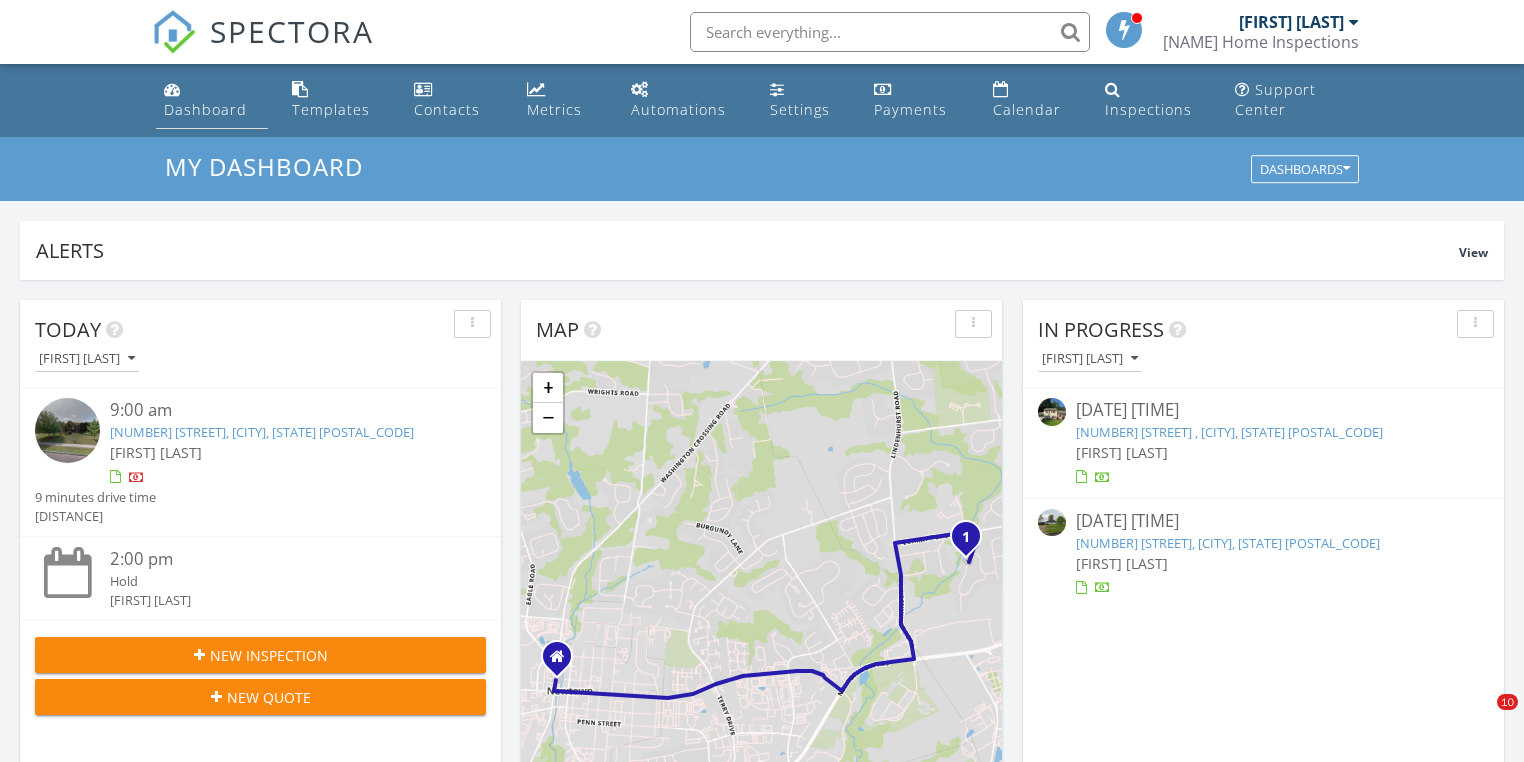 scroll, scrollTop: 0, scrollLeft: 0, axis: both 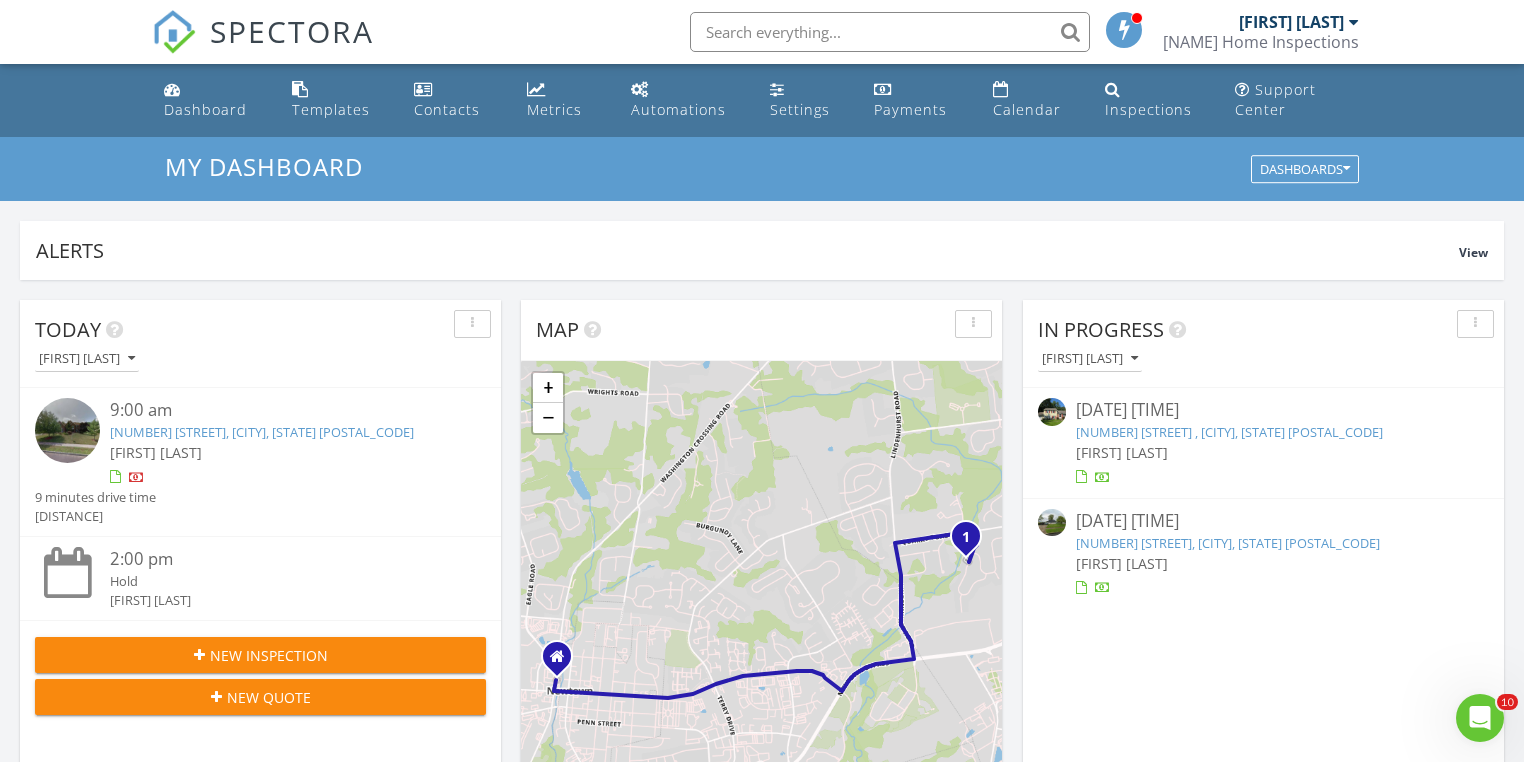 drag, startPoint x: 1136, startPoint y: 432, endPoint x: 1149, endPoint y: 432, distance: 13 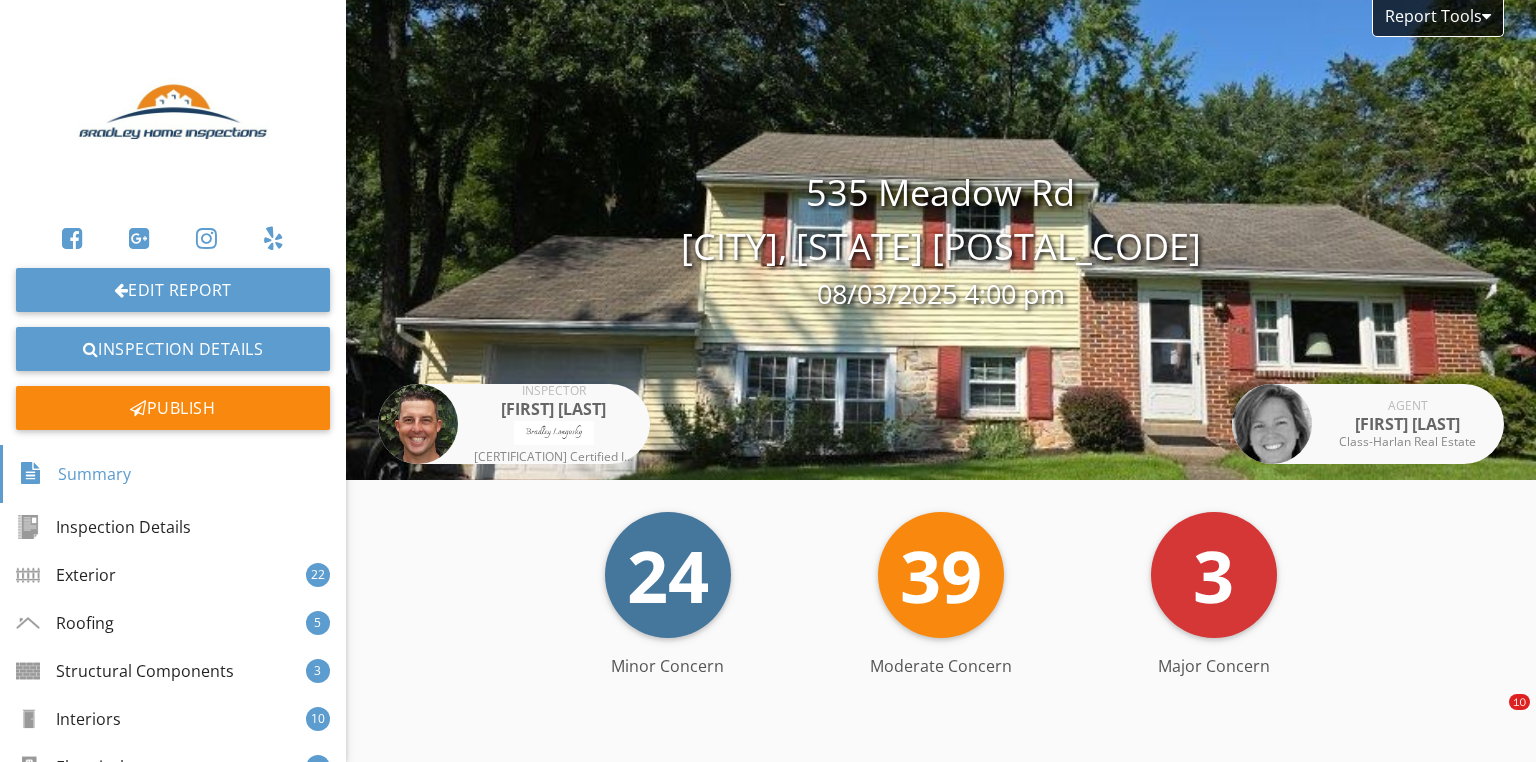 scroll, scrollTop: 0, scrollLeft: 0, axis: both 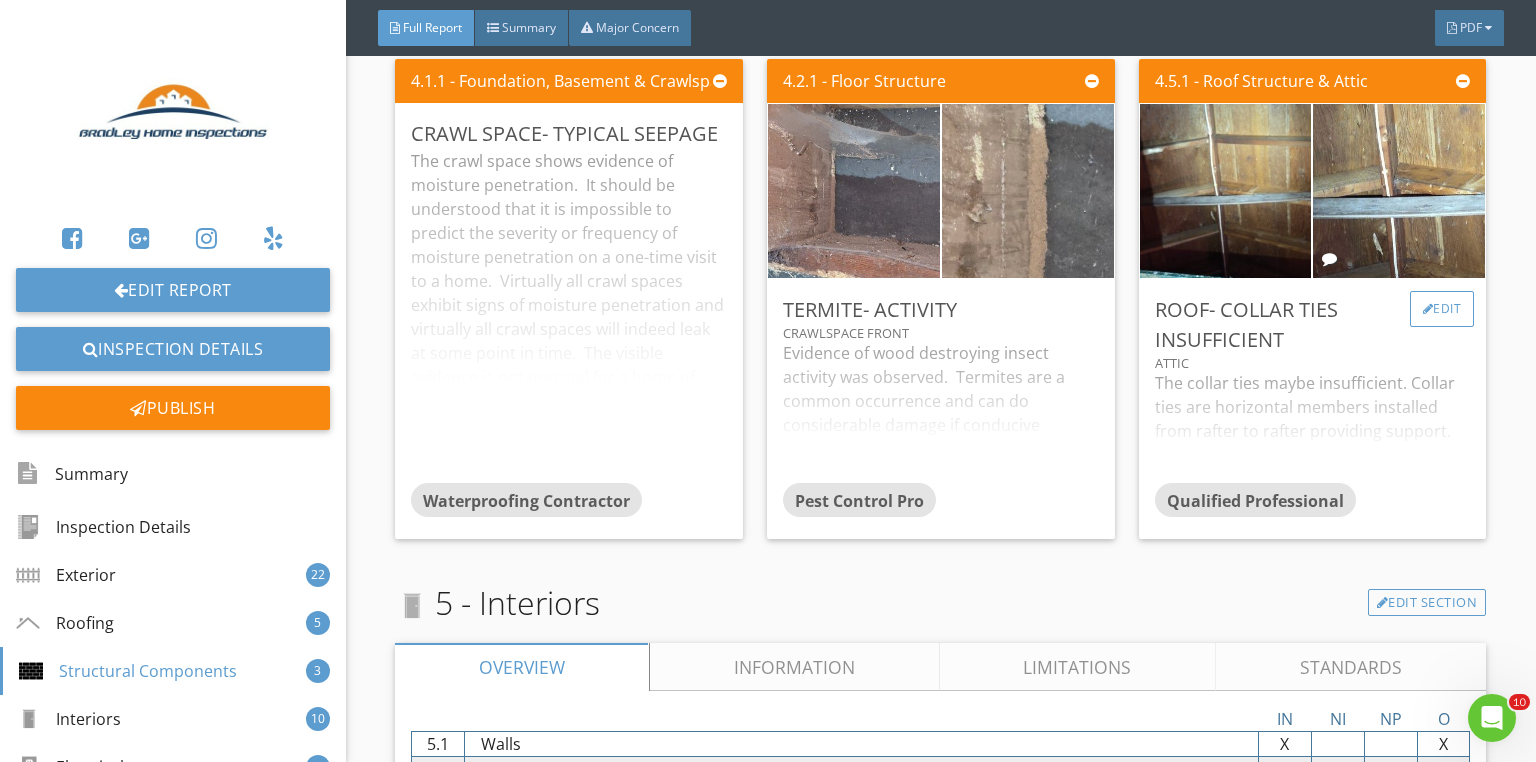 click on "Edit" at bounding box center [1442, 309] 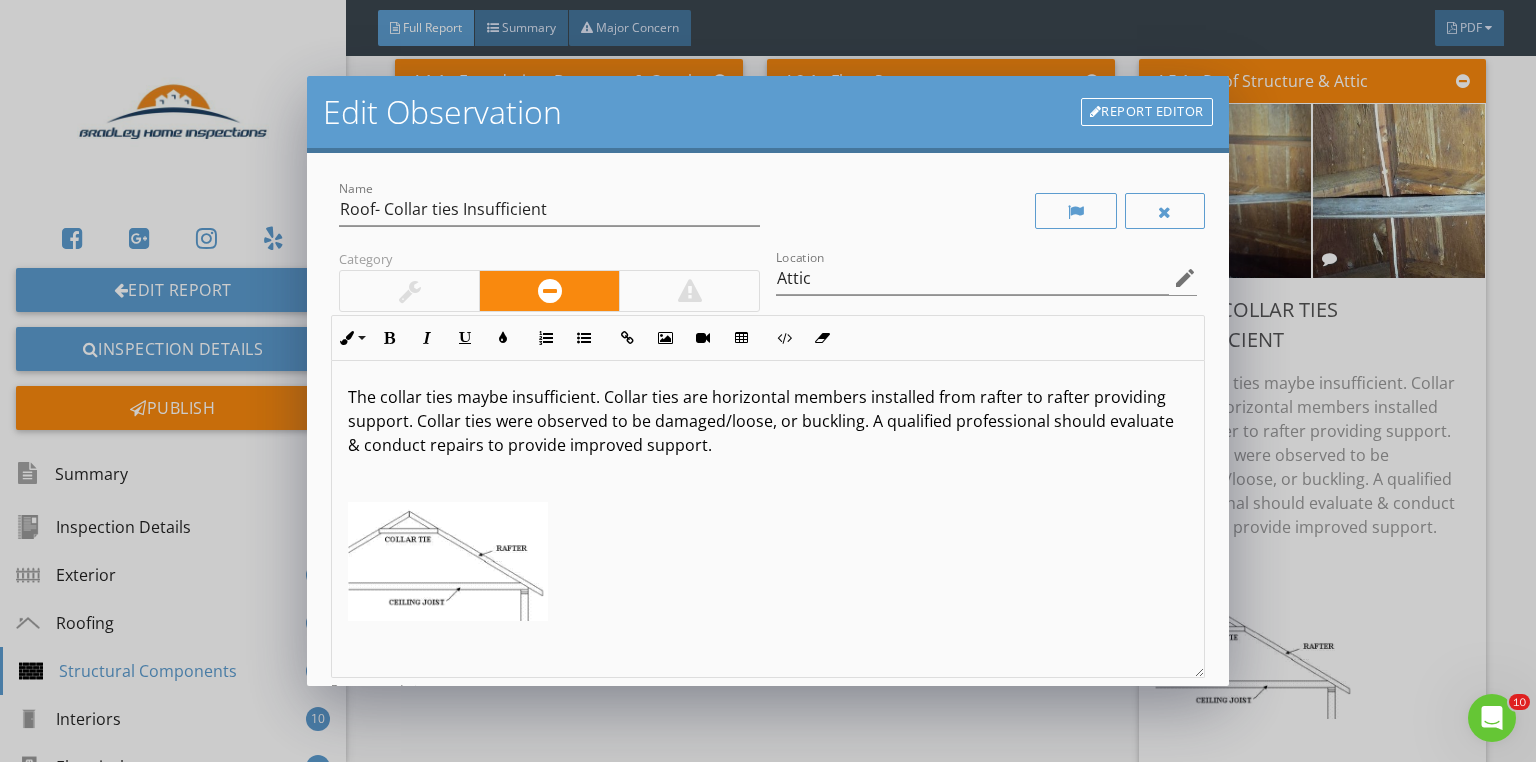 scroll, scrollTop: 0, scrollLeft: 0, axis: both 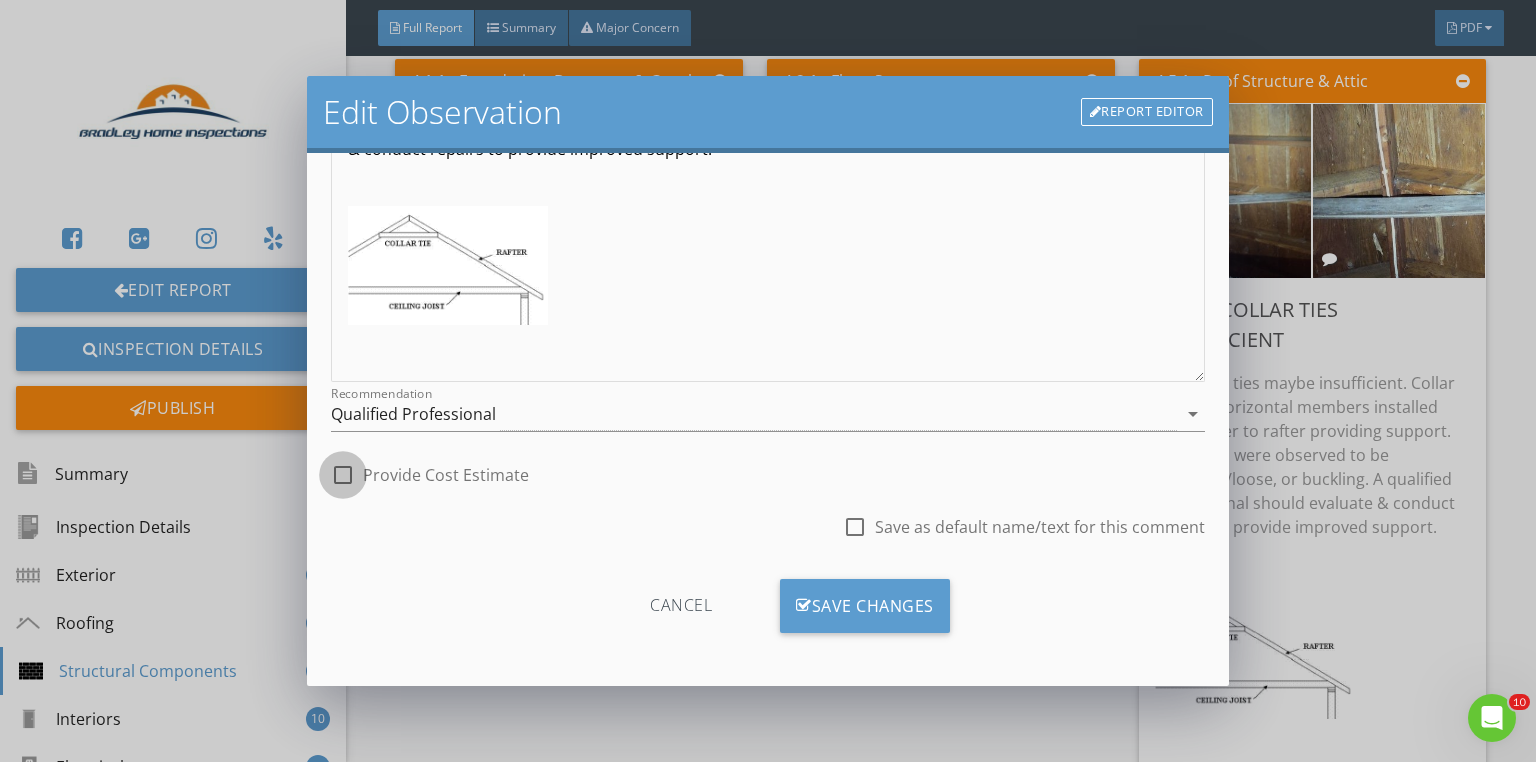 click at bounding box center [343, 475] 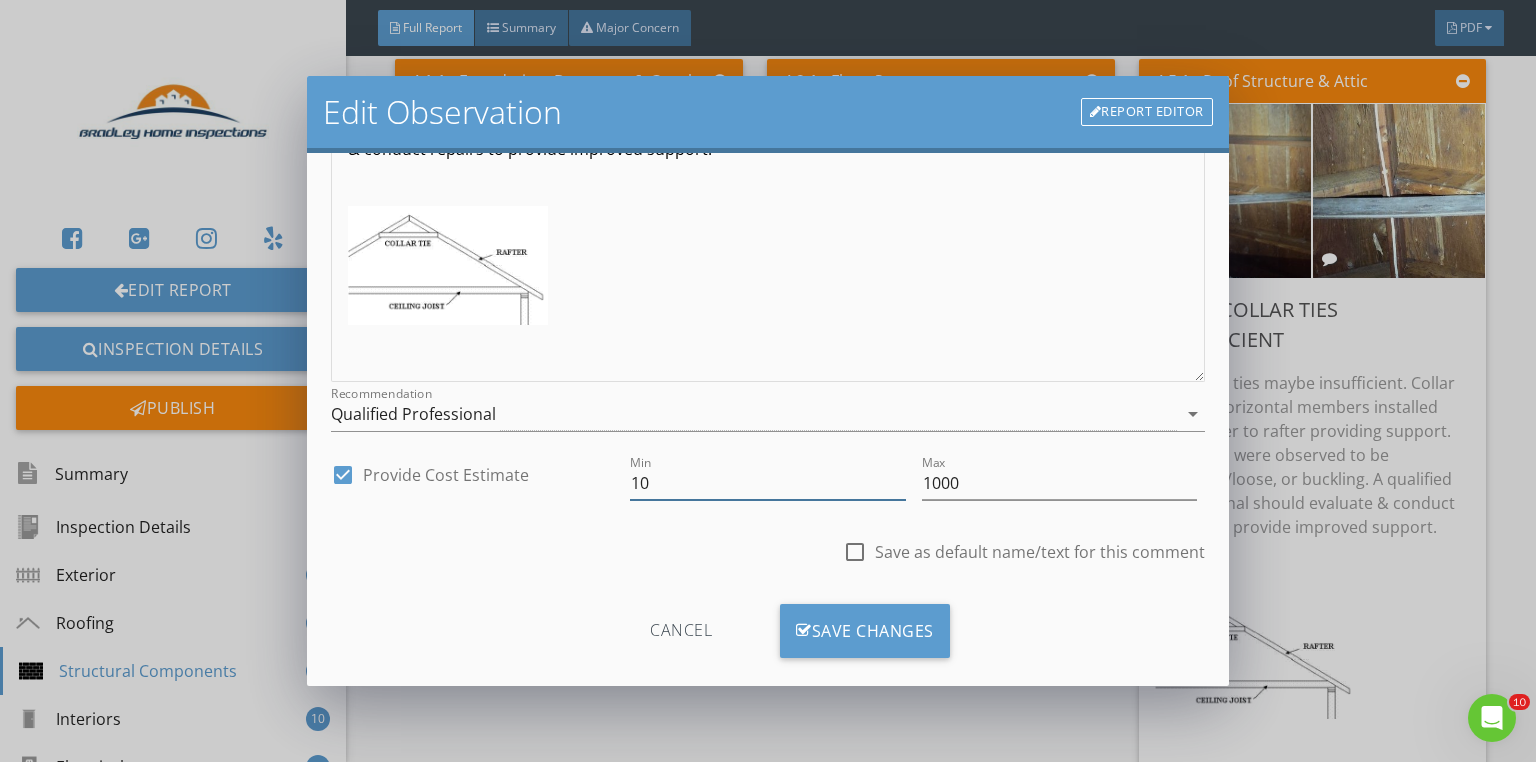 drag, startPoint x: 731, startPoint y: 491, endPoint x: 568, endPoint y: 482, distance: 163.24828 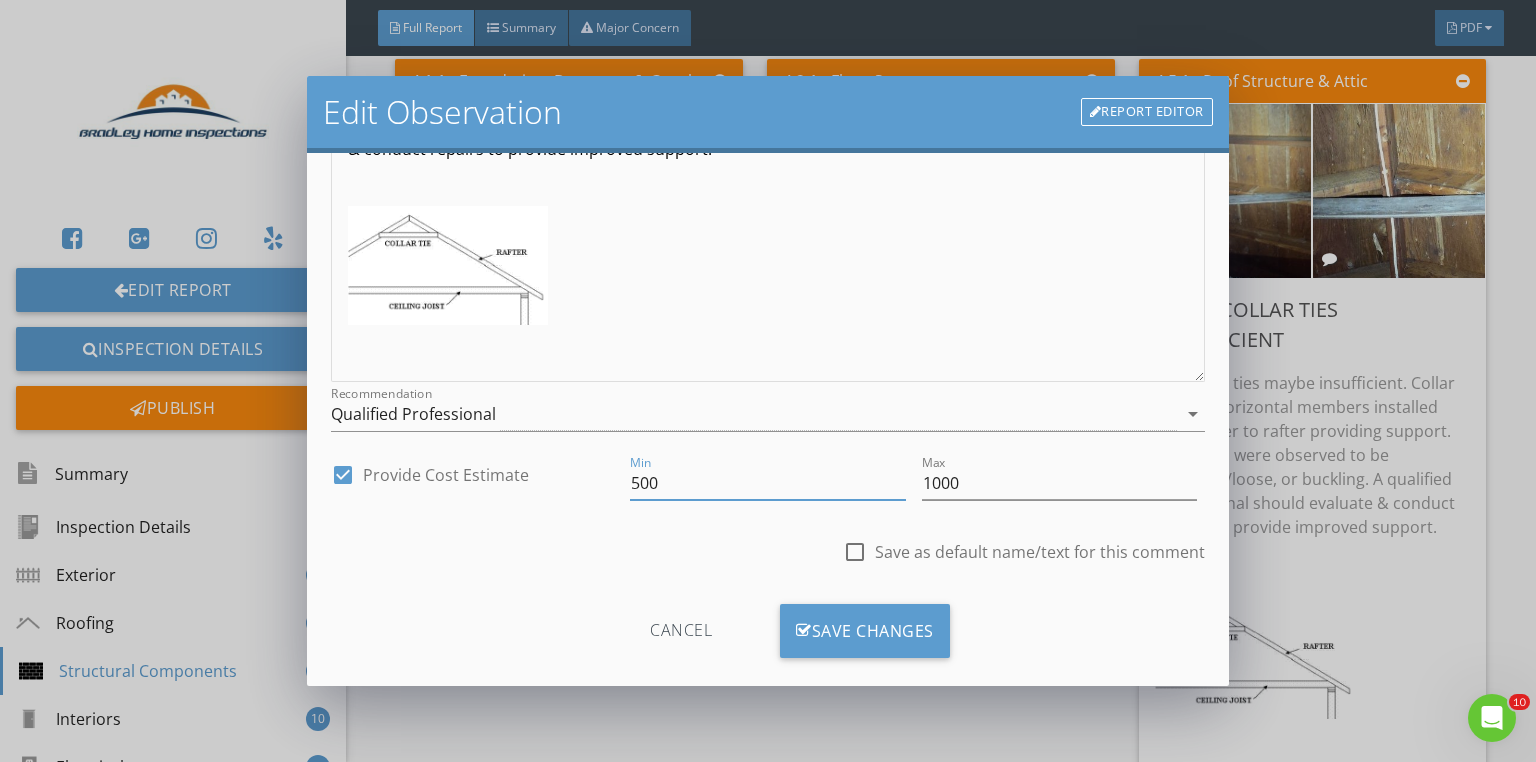 type on "500" 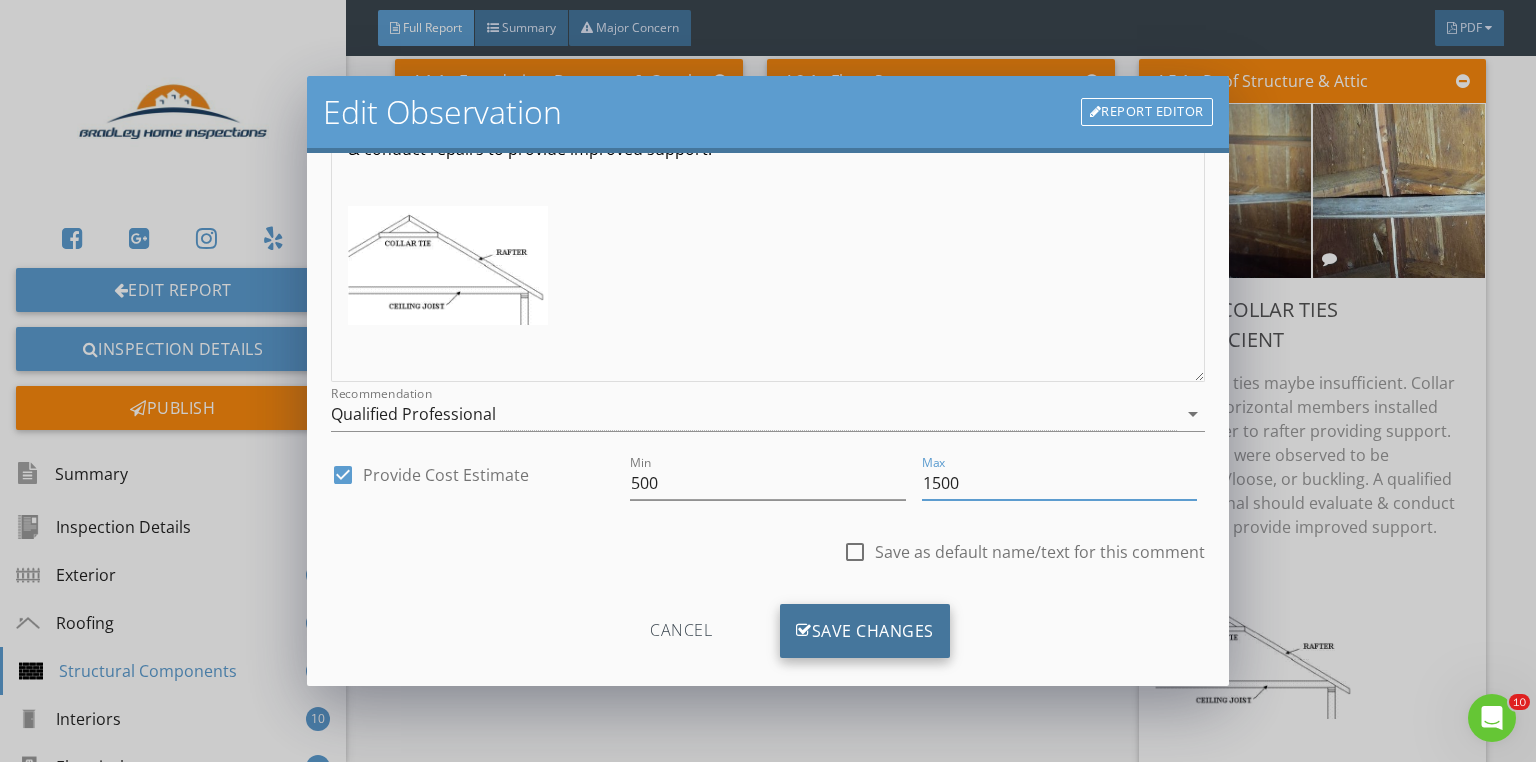 type on "1500" 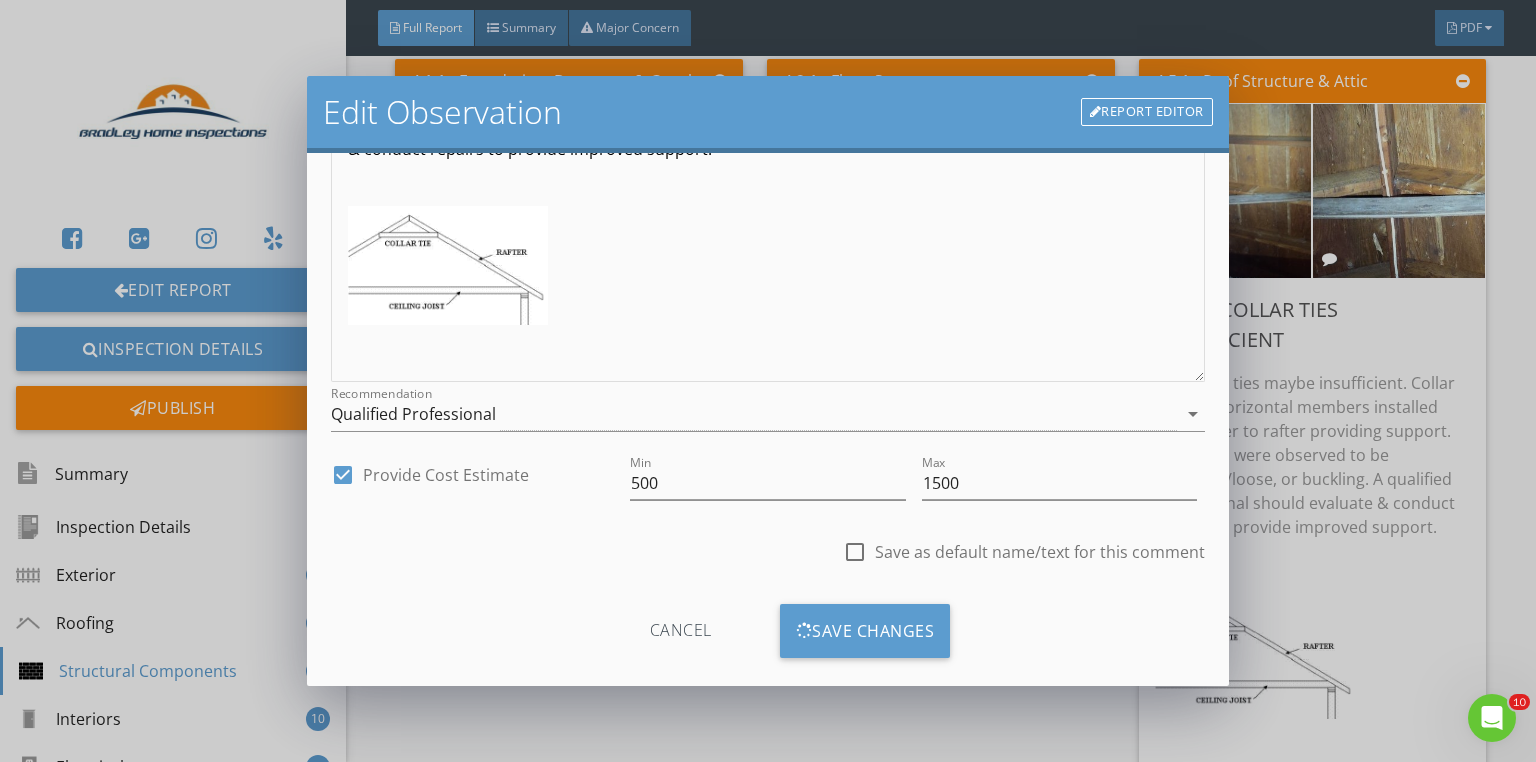 scroll, scrollTop: 84, scrollLeft: 0, axis: vertical 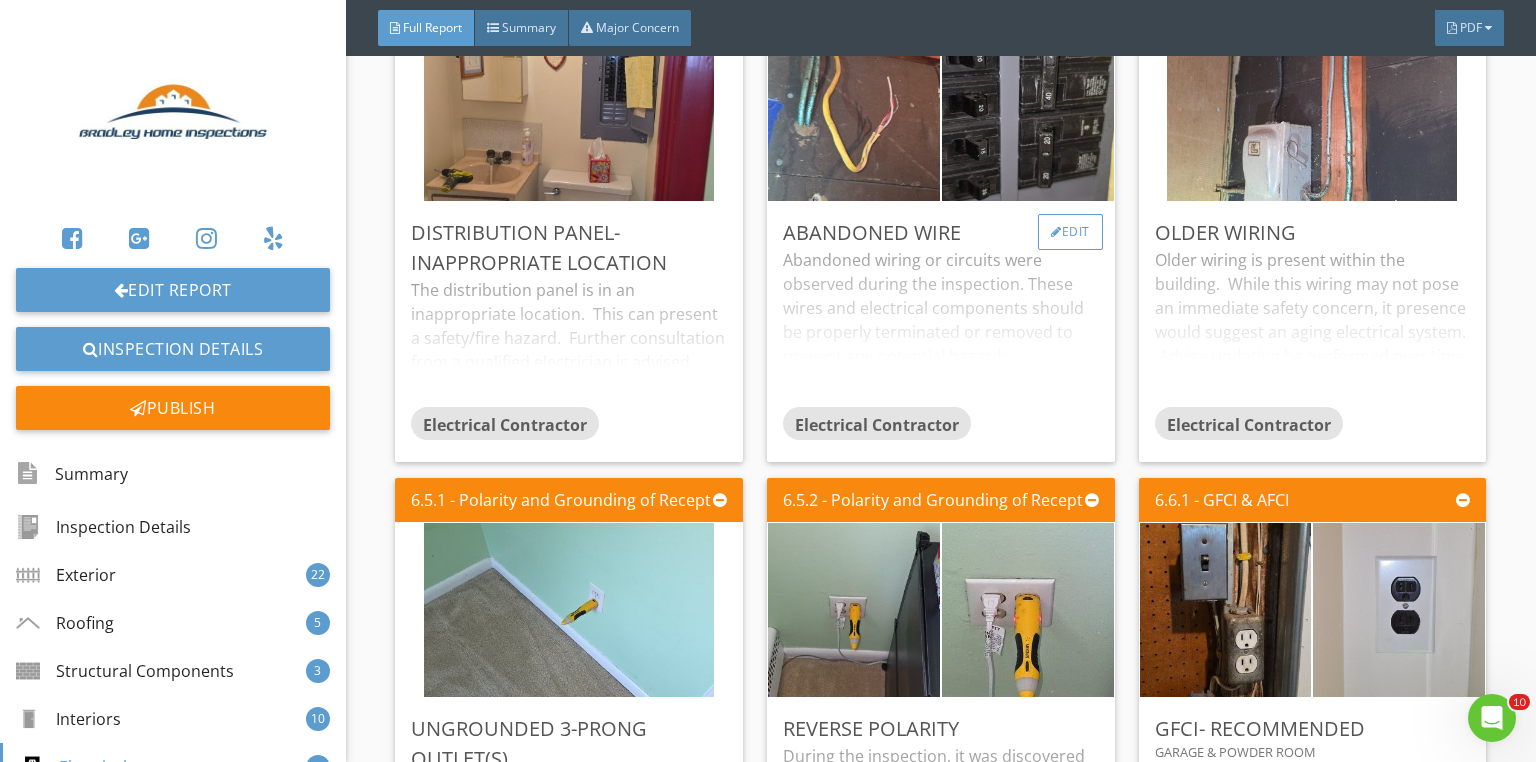 click on "Edit" at bounding box center [1070, 232] 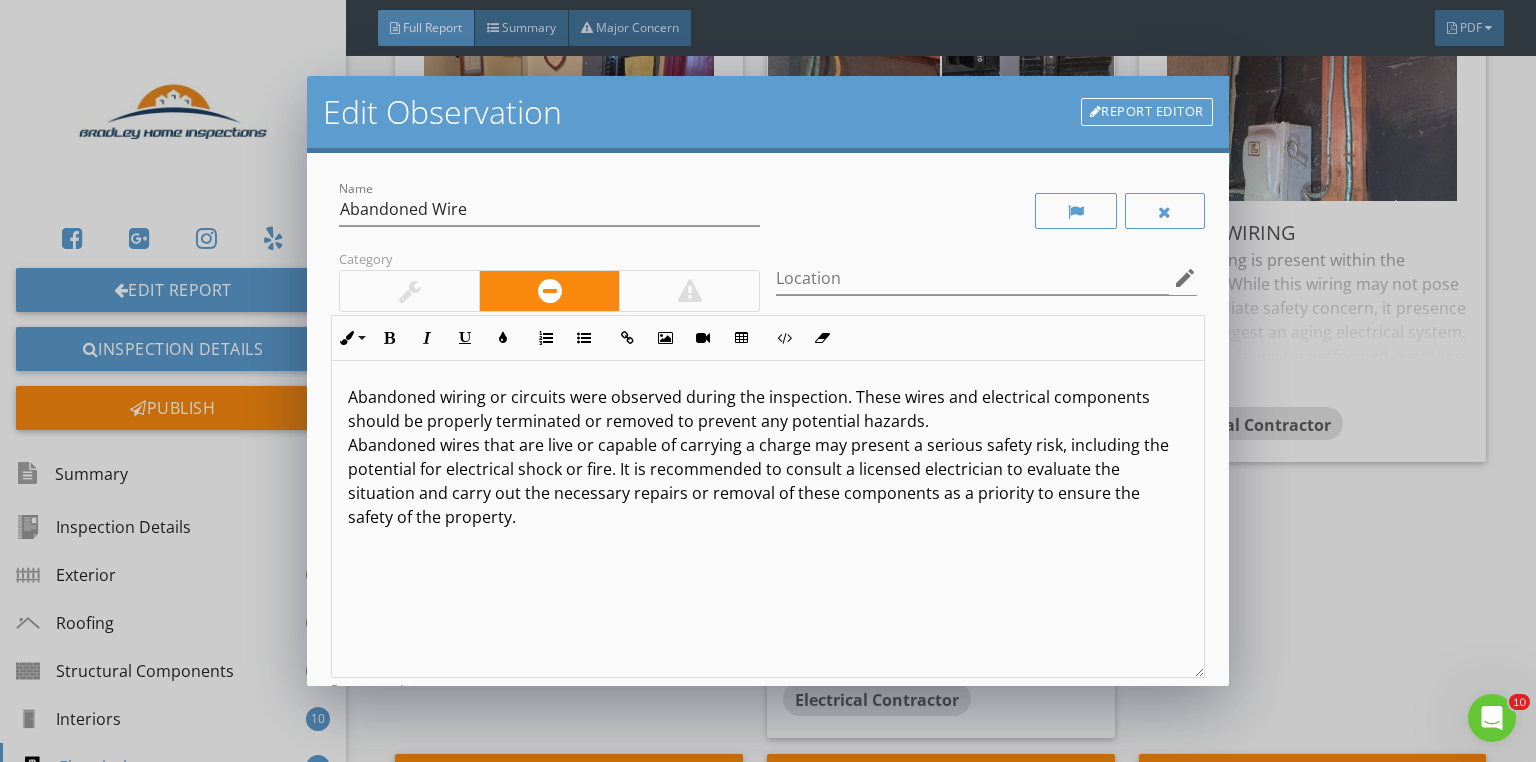 scroll, scrollTop: 0, scrollLeft: 0, axis: both 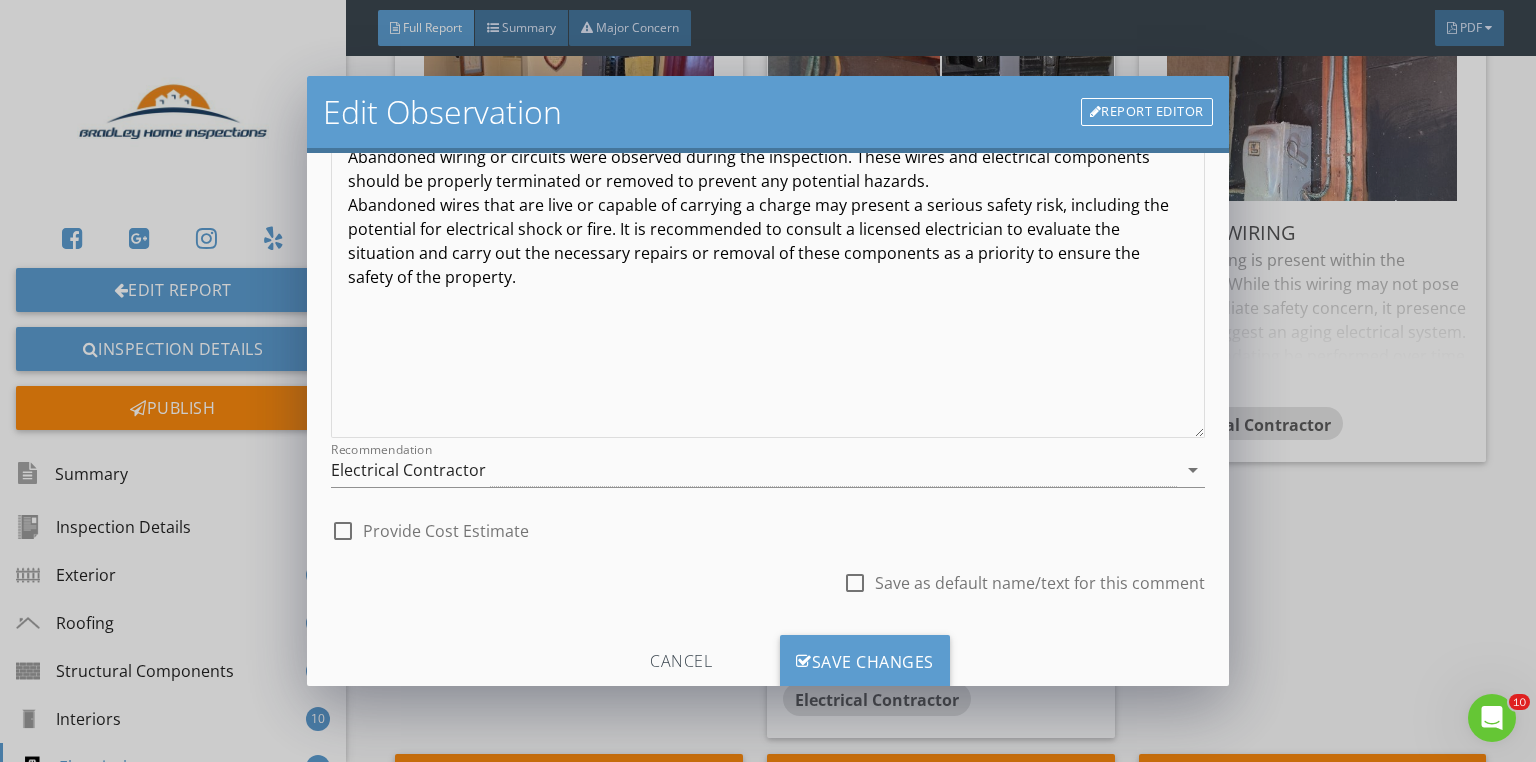 click at bounding box center (343, 531) 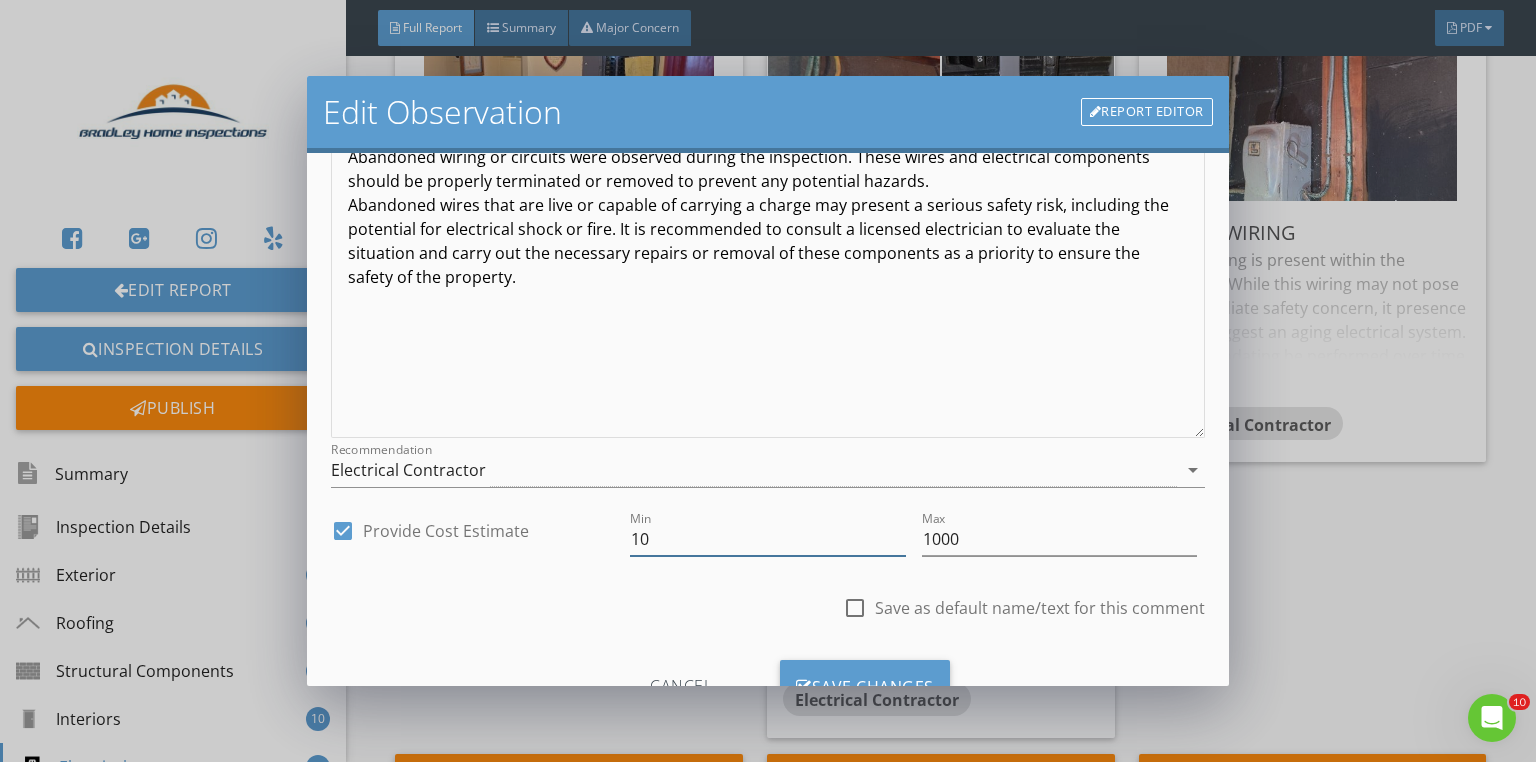 drag, startPoint x: 674, startPoint y: 540, endPoint x: 579, endPoint y: 534, distance: 95.189285 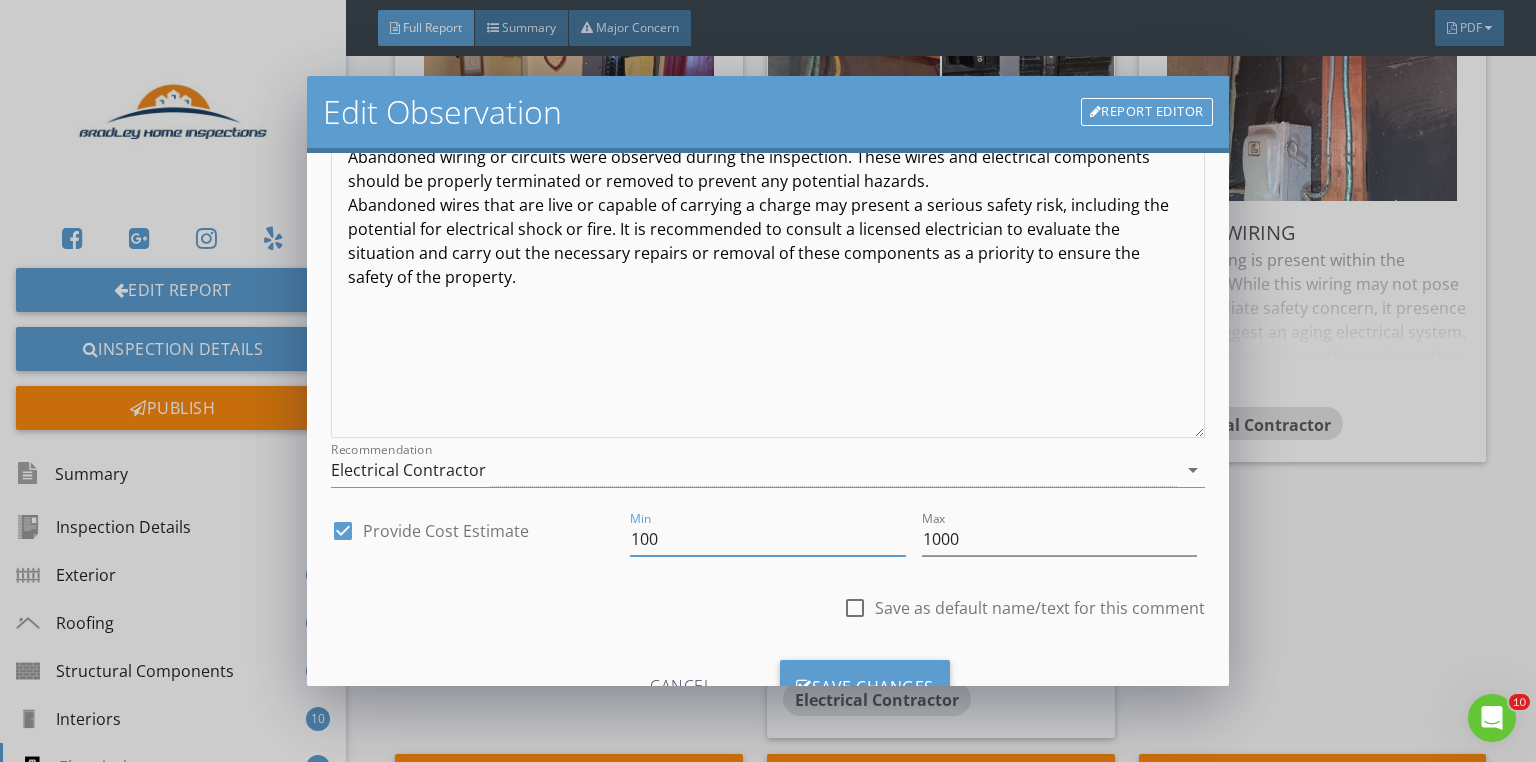 type on "100" 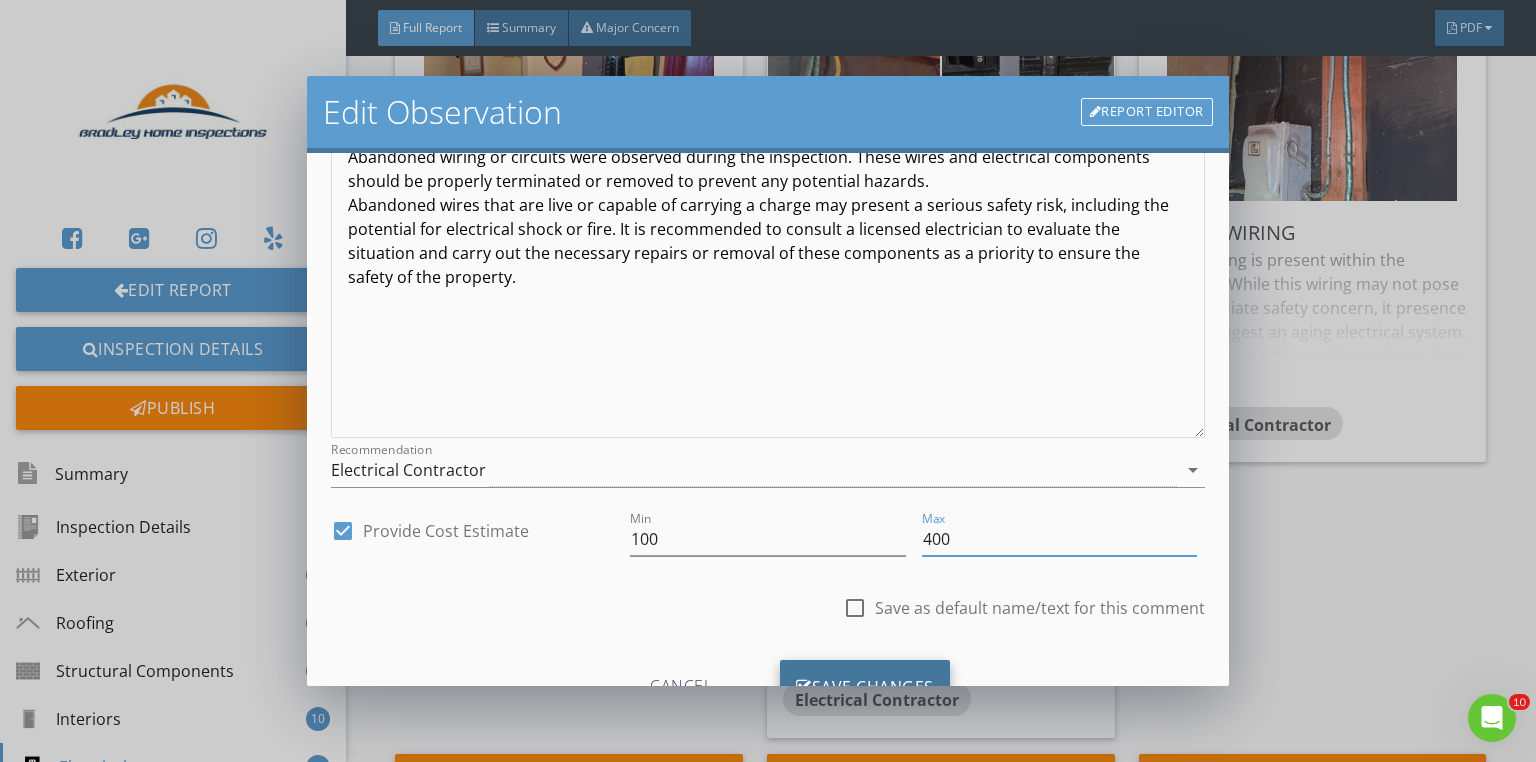 type on "400" 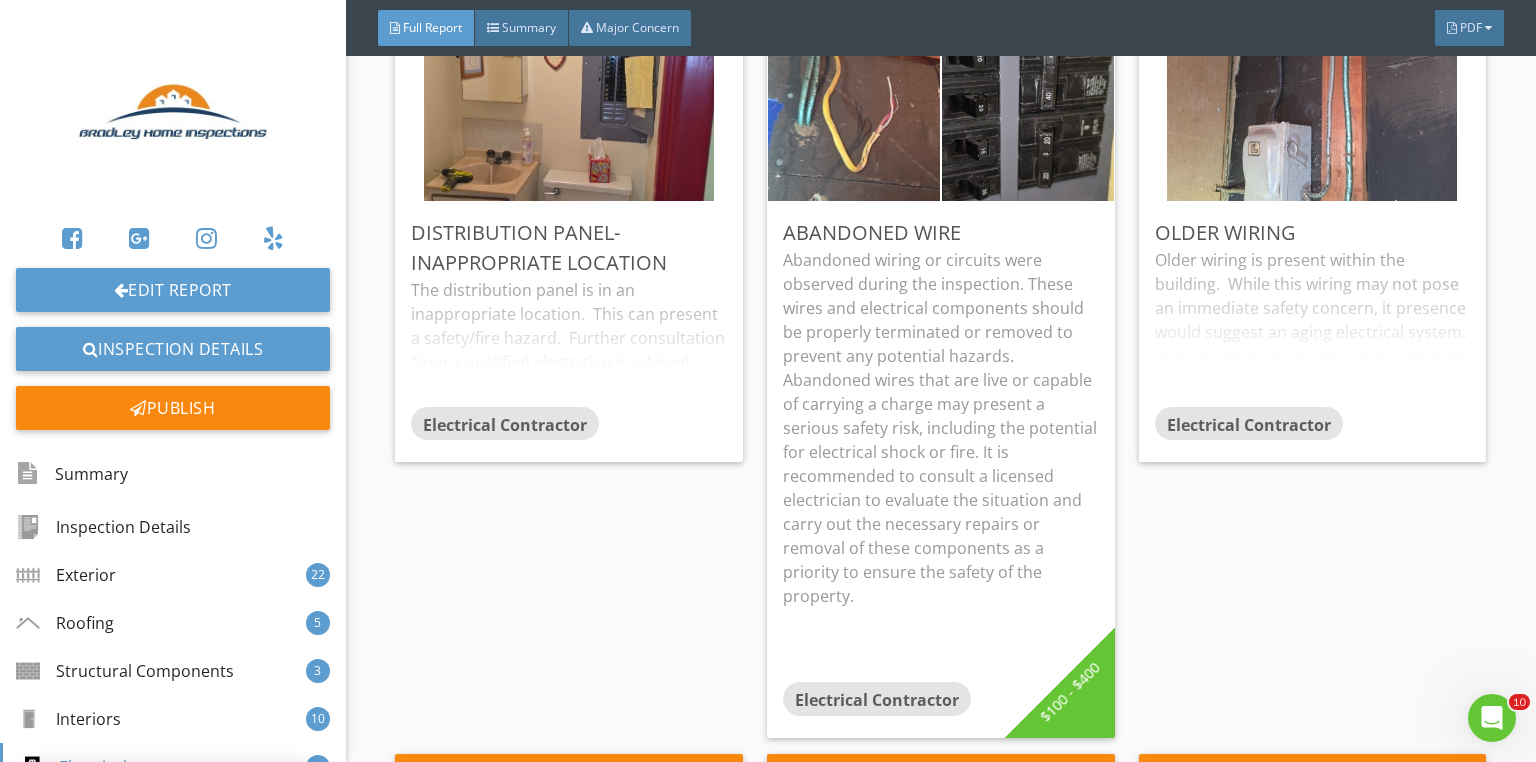 scroll, scrollTop: 84, scrollLeft: 0, axis: vertical 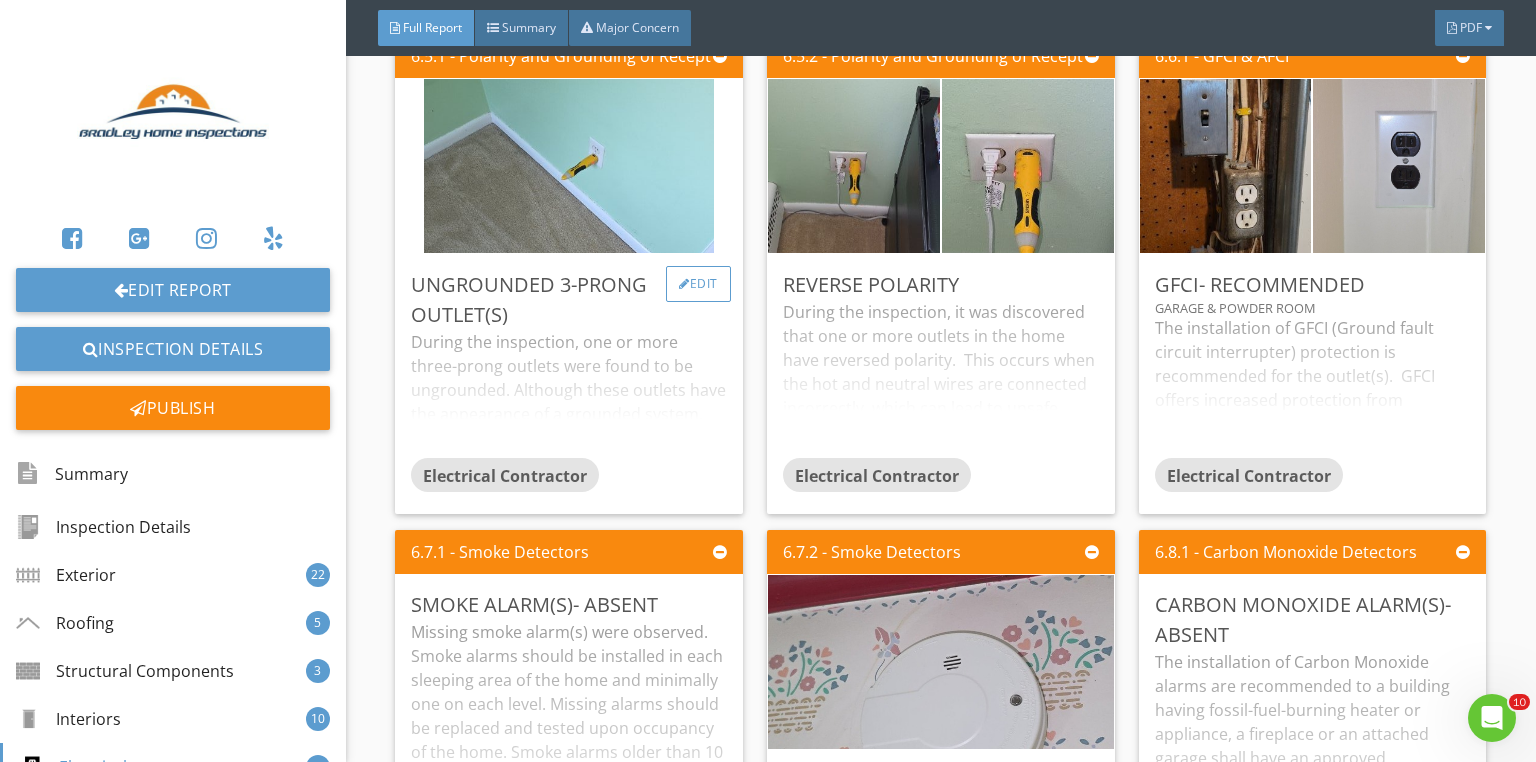 click on "Edit" at bounding box center (698, 284) 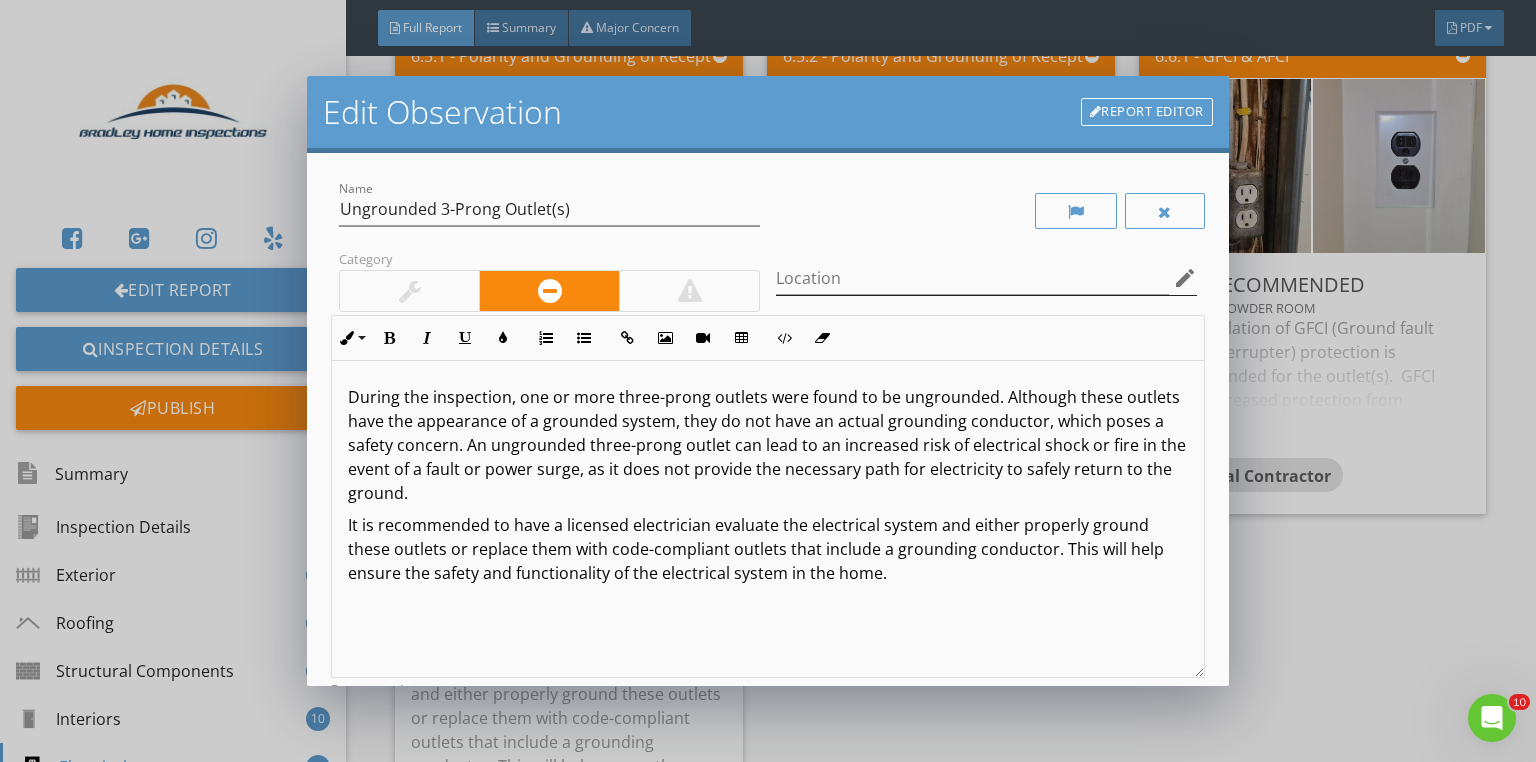 click on "edit" at bounding box center [1185, 278] 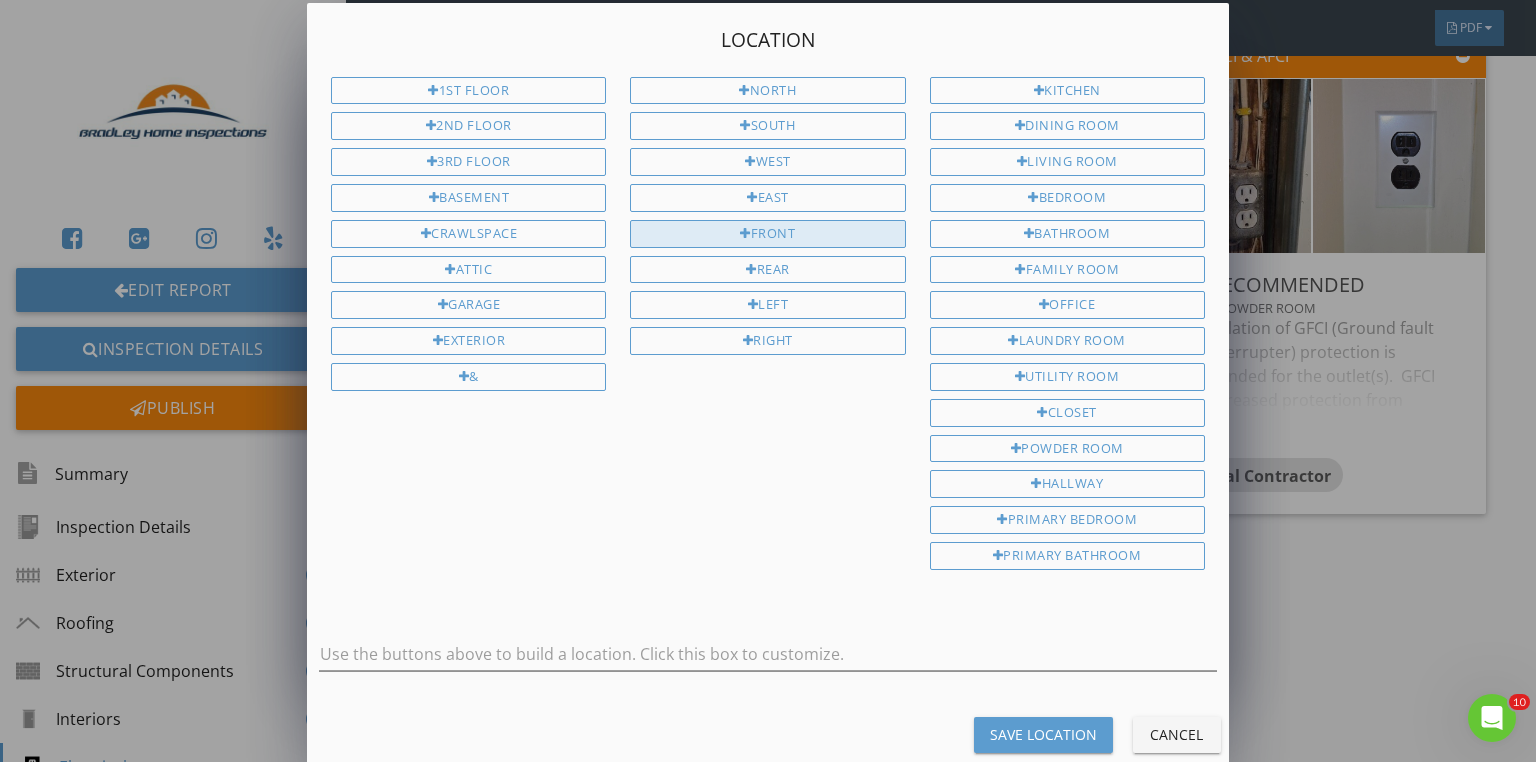 click on "Front" at bounding box center (767, 234) 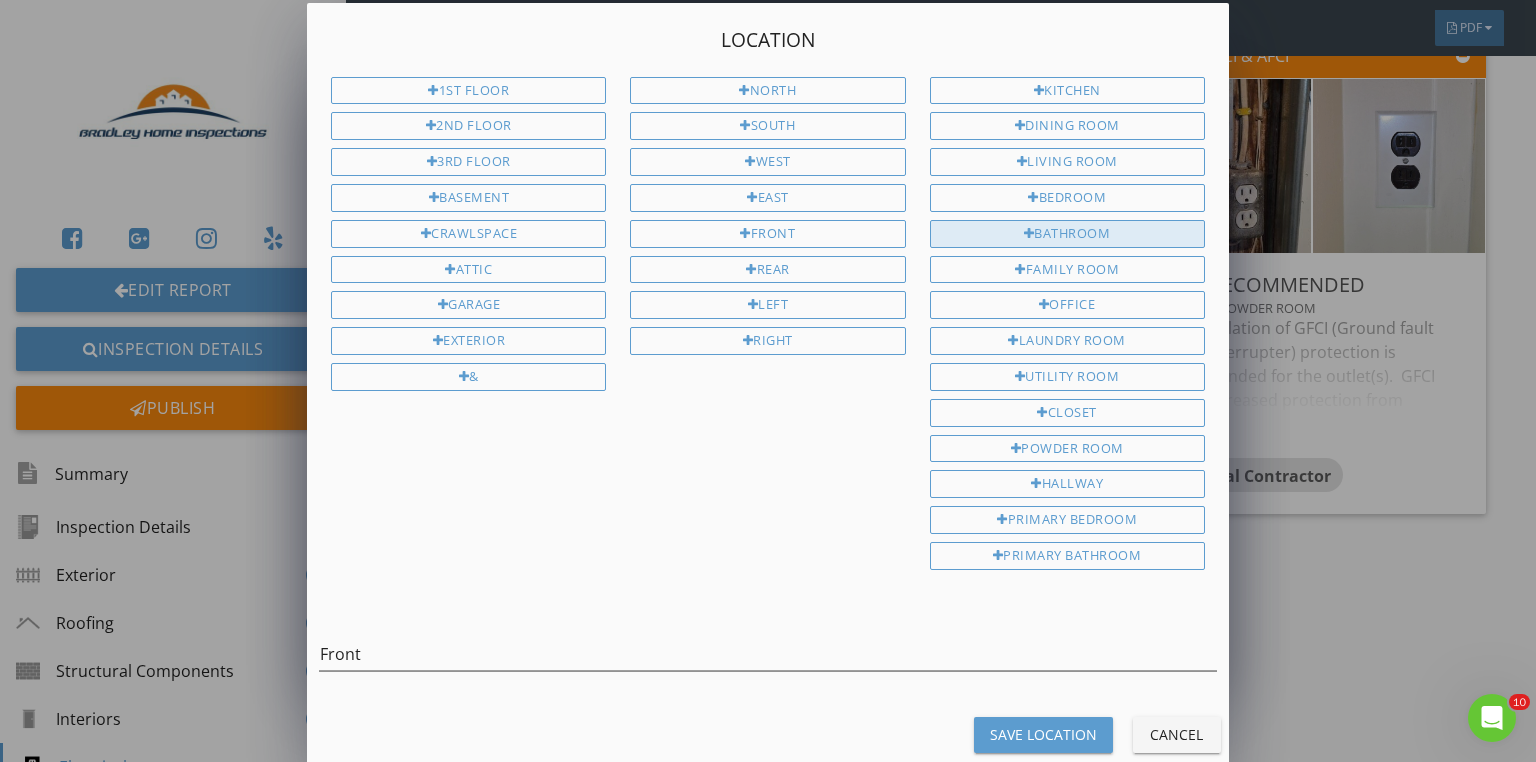 click on "Bedroom" at bounding box center (1067, 198) 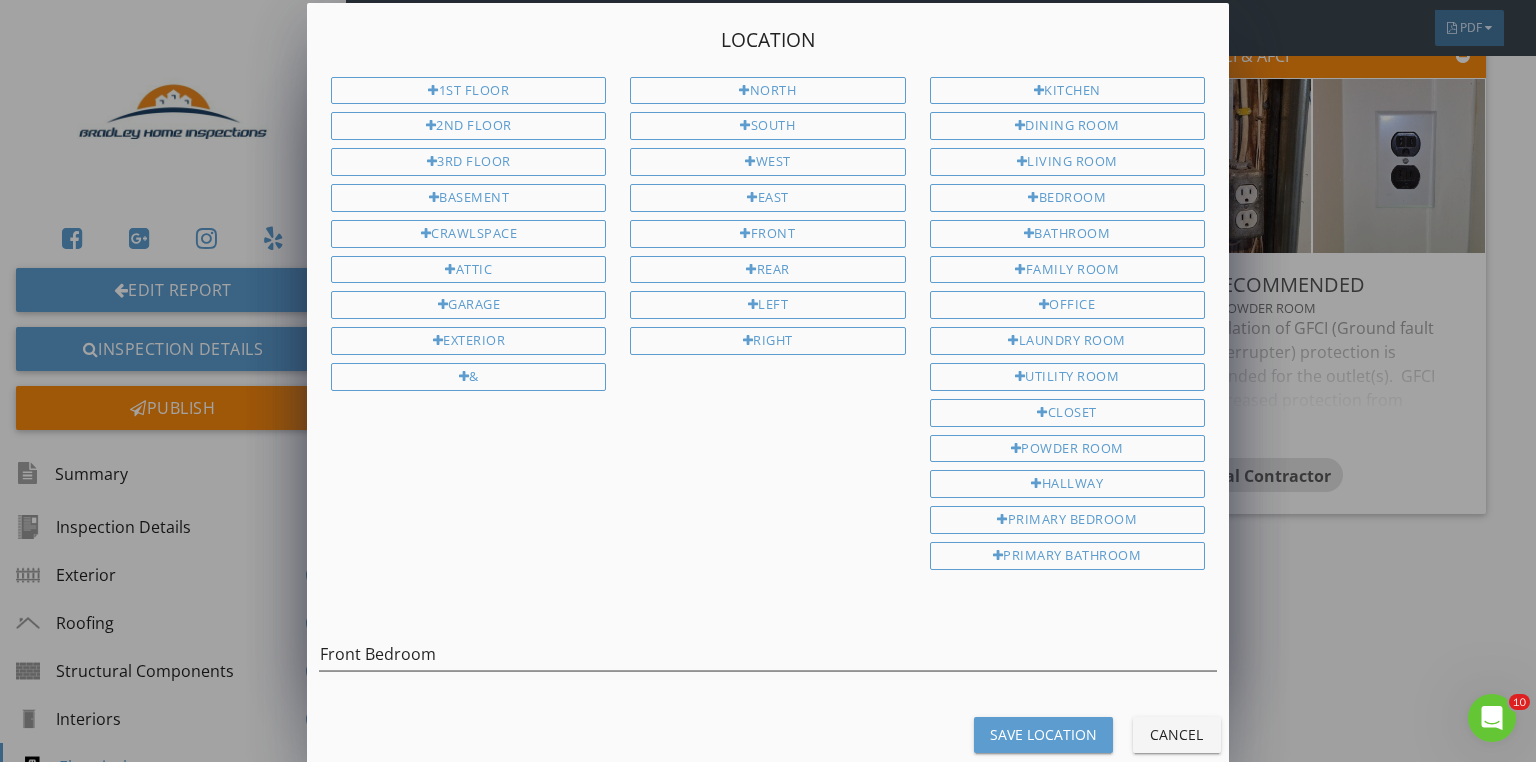click on "Save Location" at bounding box center [1043, 734] 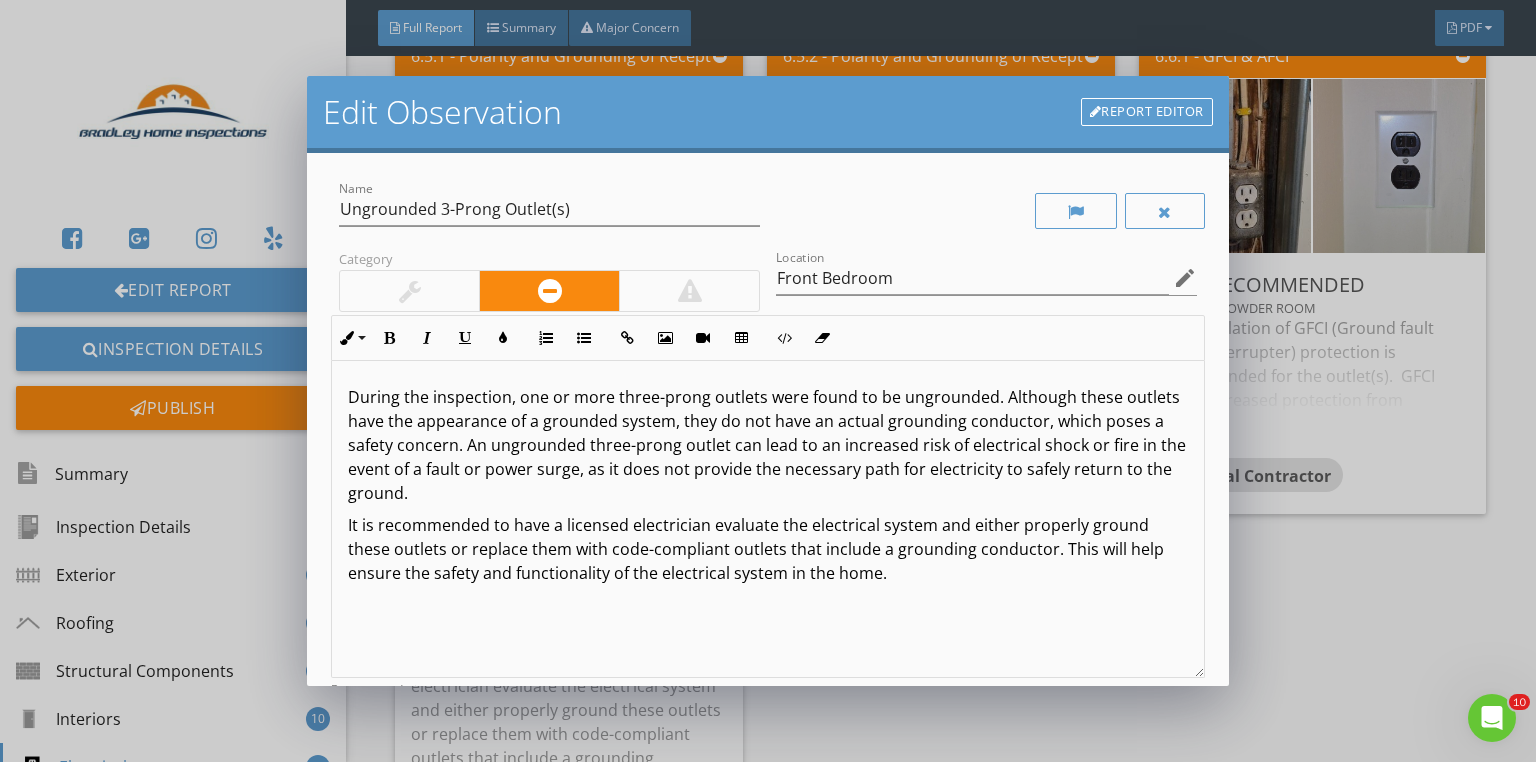 scroll, scrollTop: 0, scrollLeft: 0, axis: both 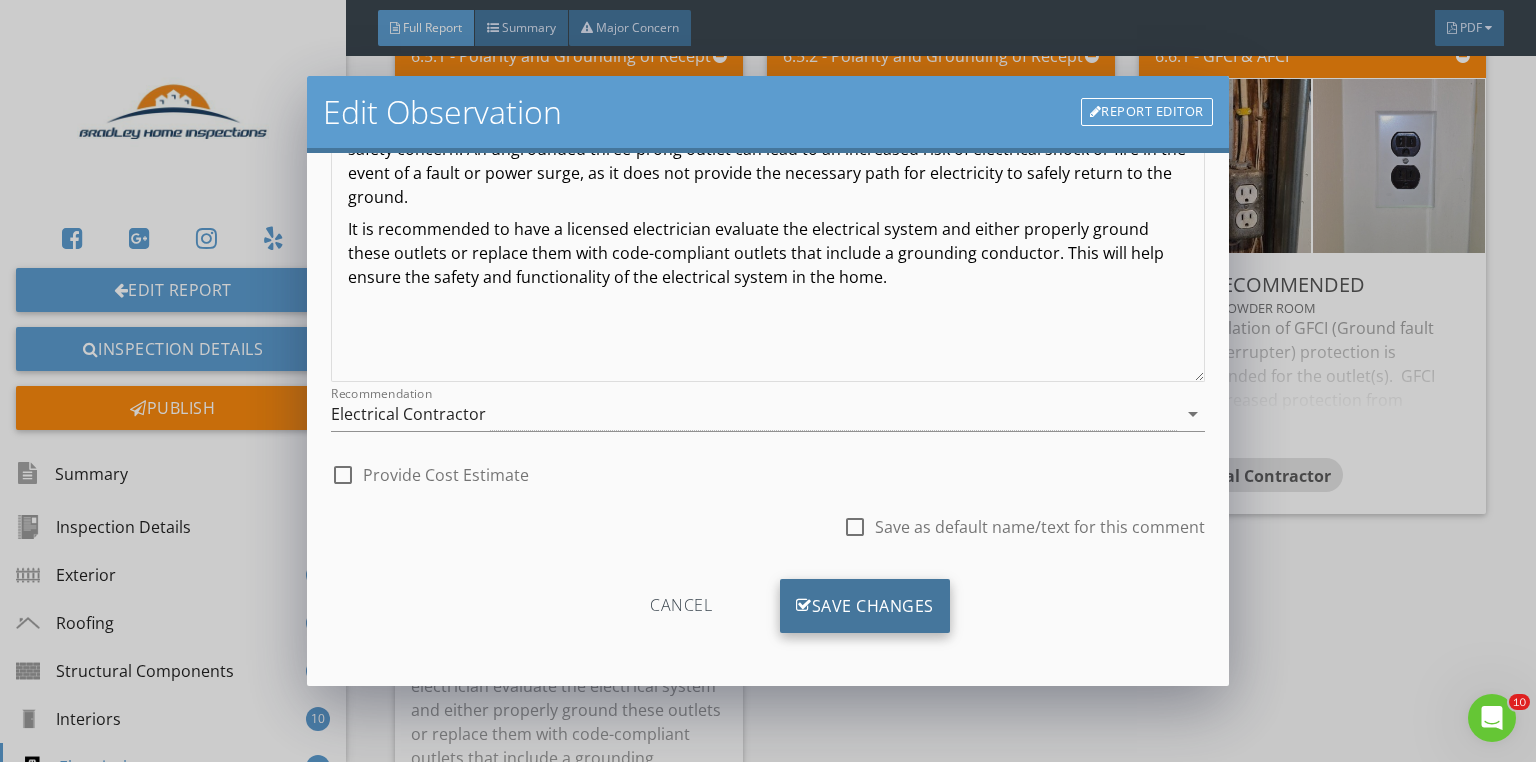 click on "Save Changes" at bounding box center [865, 606] 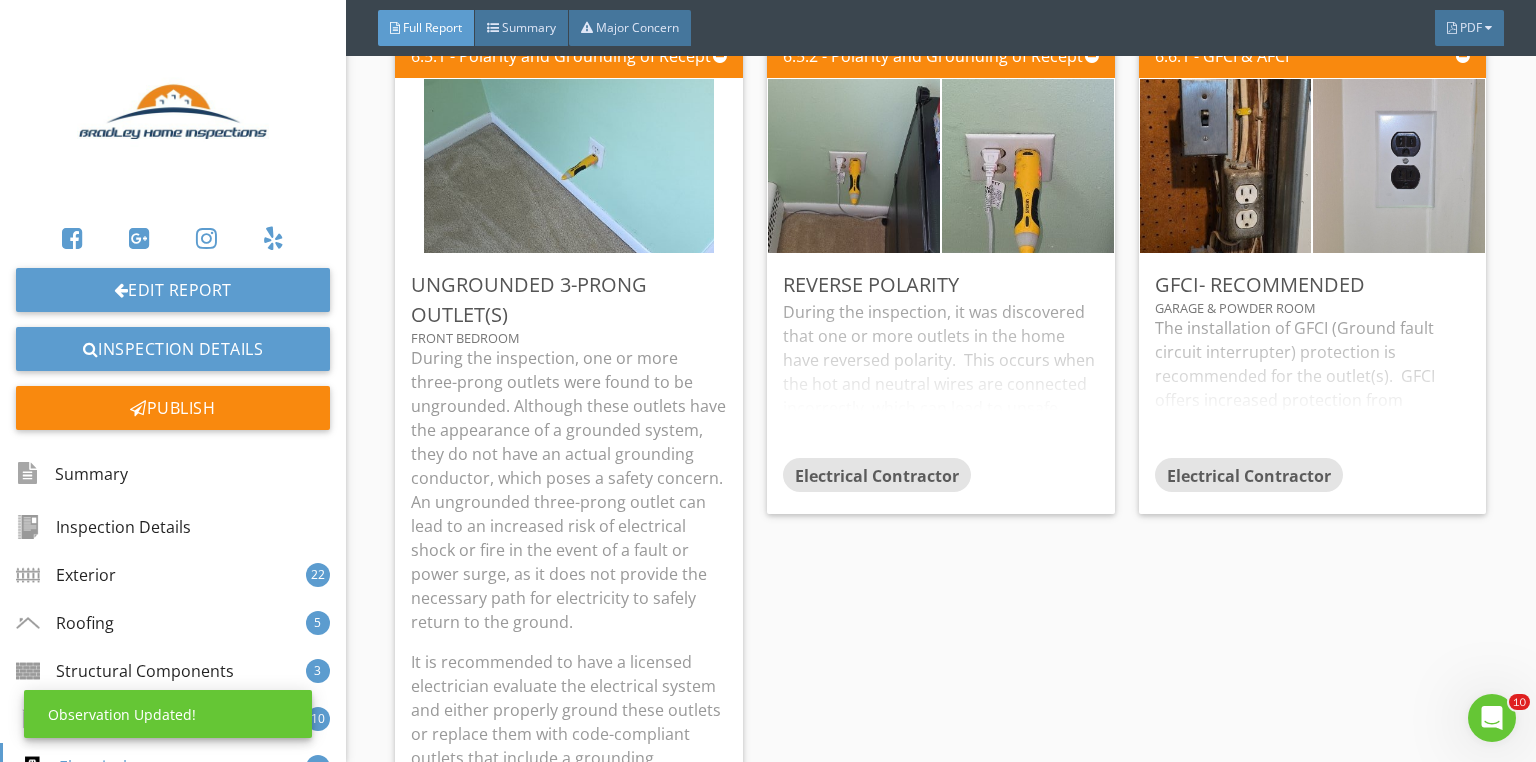 scroll, scrollTop: 60, scrollLeft: 0, axis: vertical 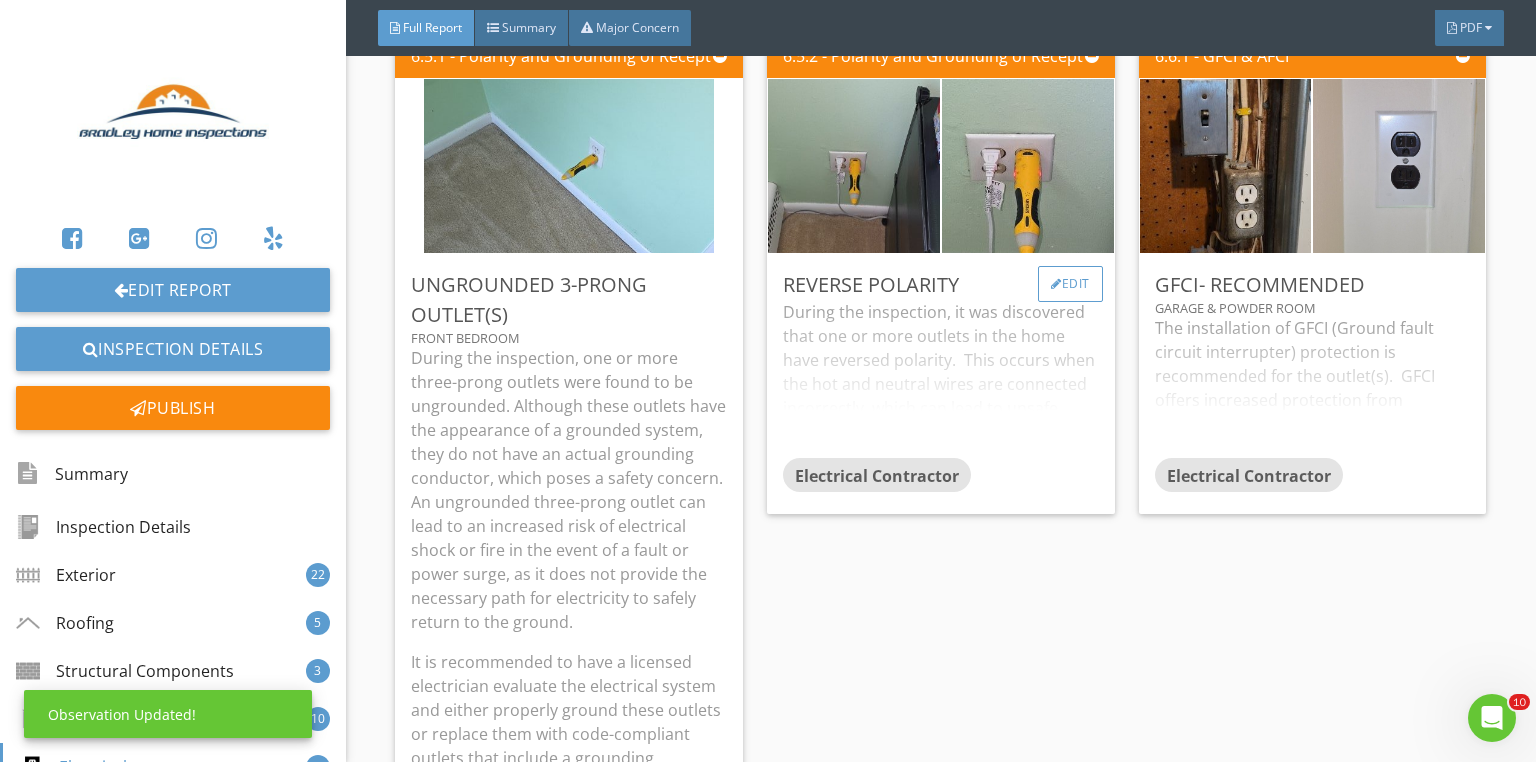 click on "Edit" at bounding box center [1070, 284] 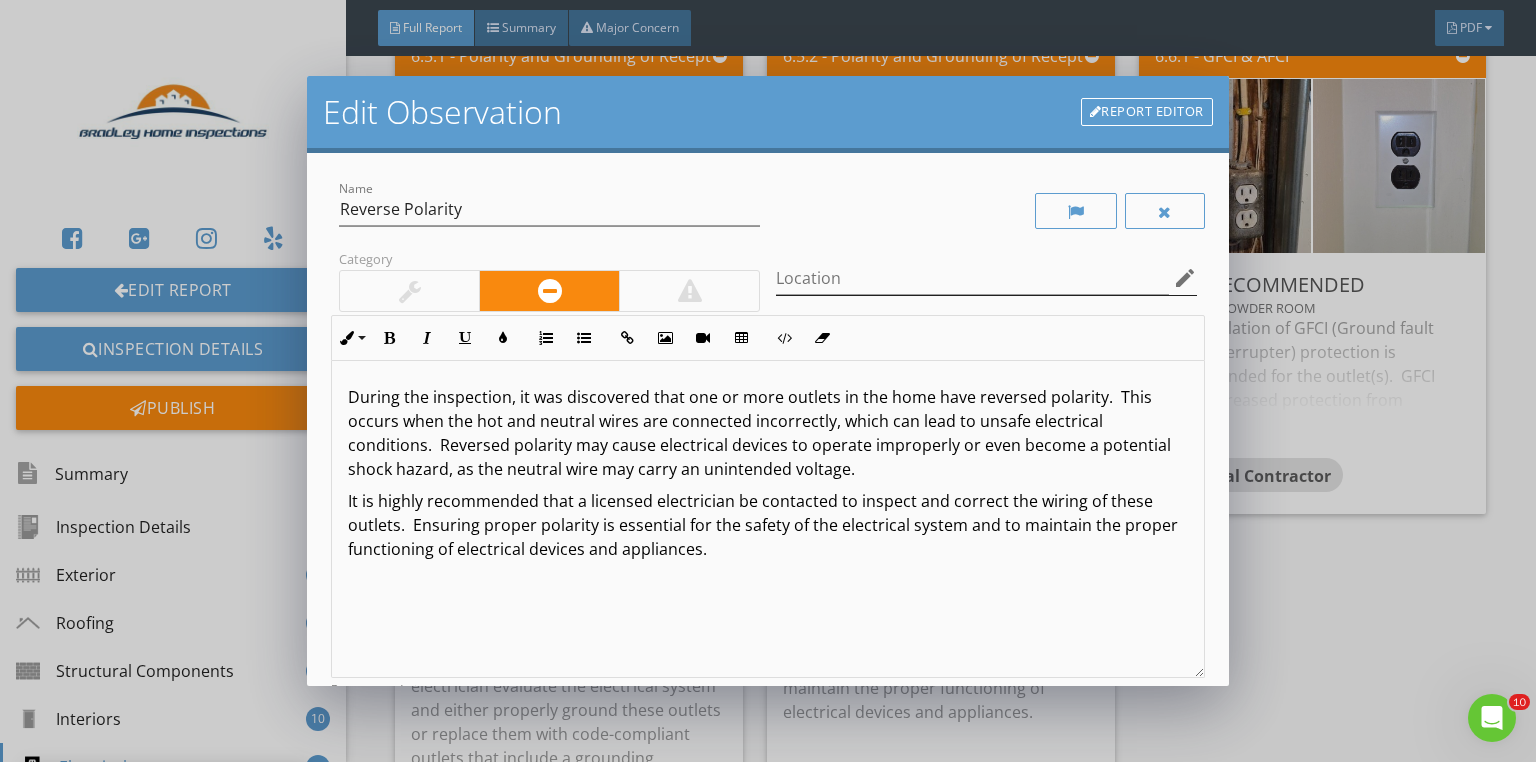 click on "edit" at bounding box center (1185, 278) 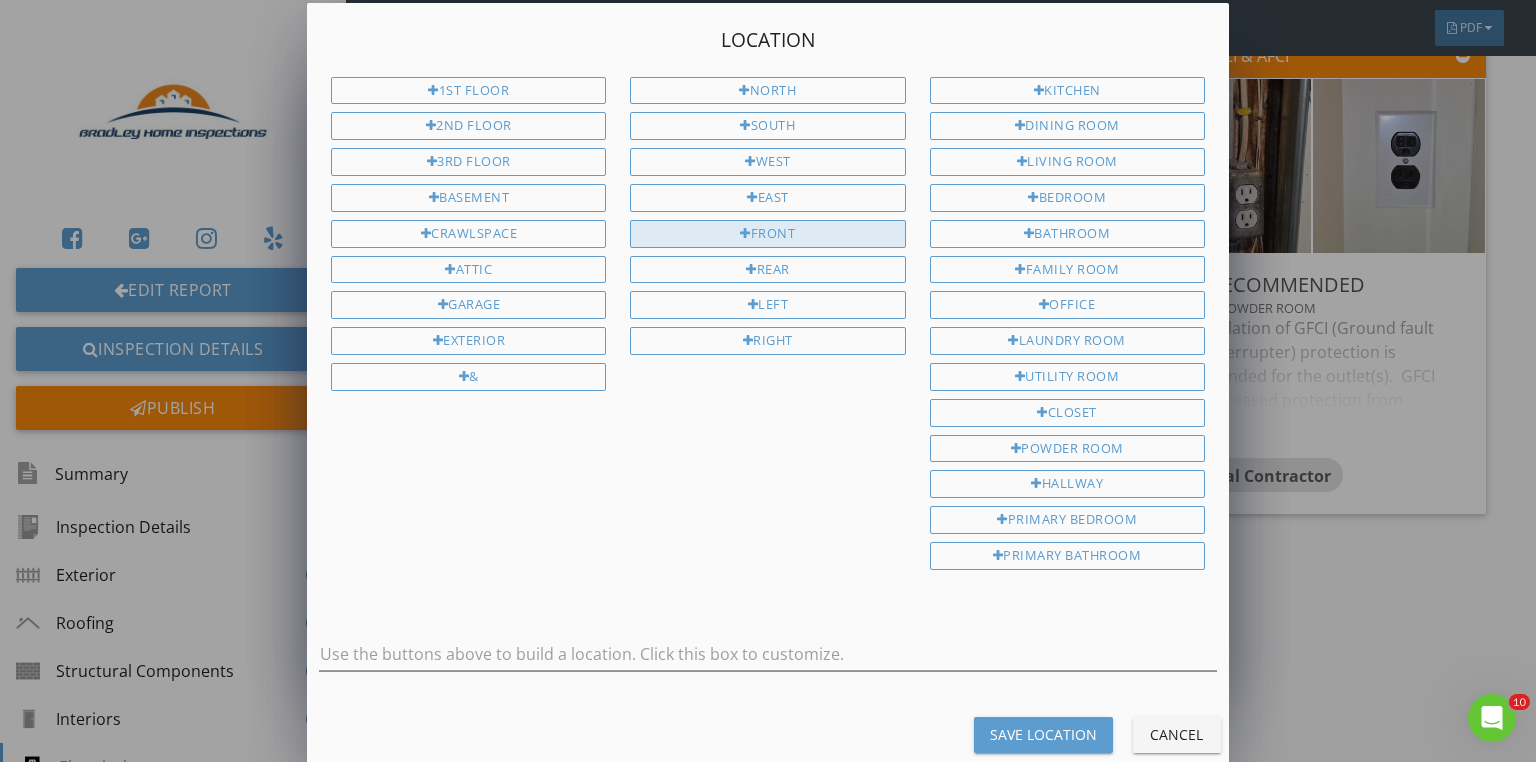 click on "Front" at bounding box center (767, 234) 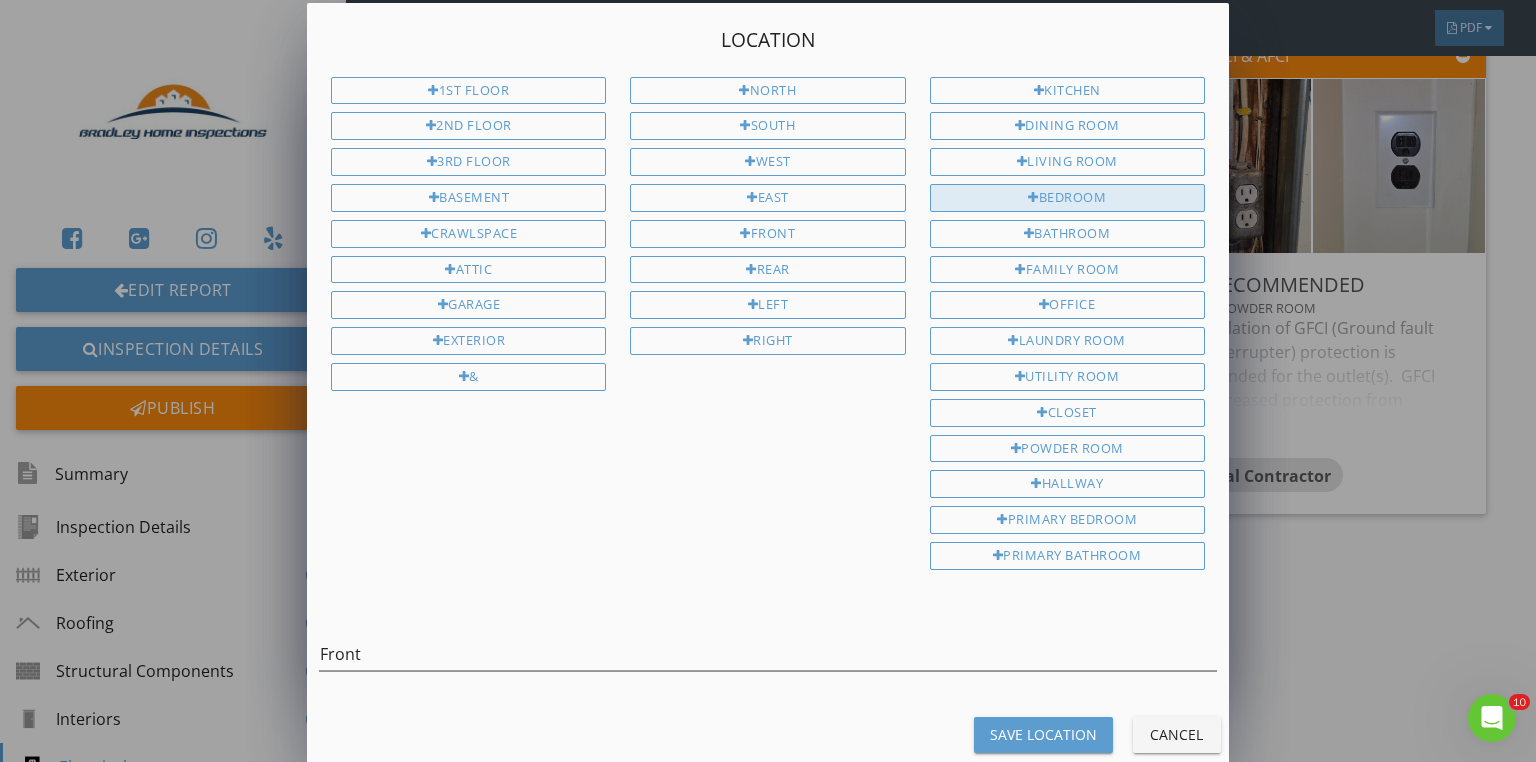 click on "Bedroom" at bounding box center (1067, 198) 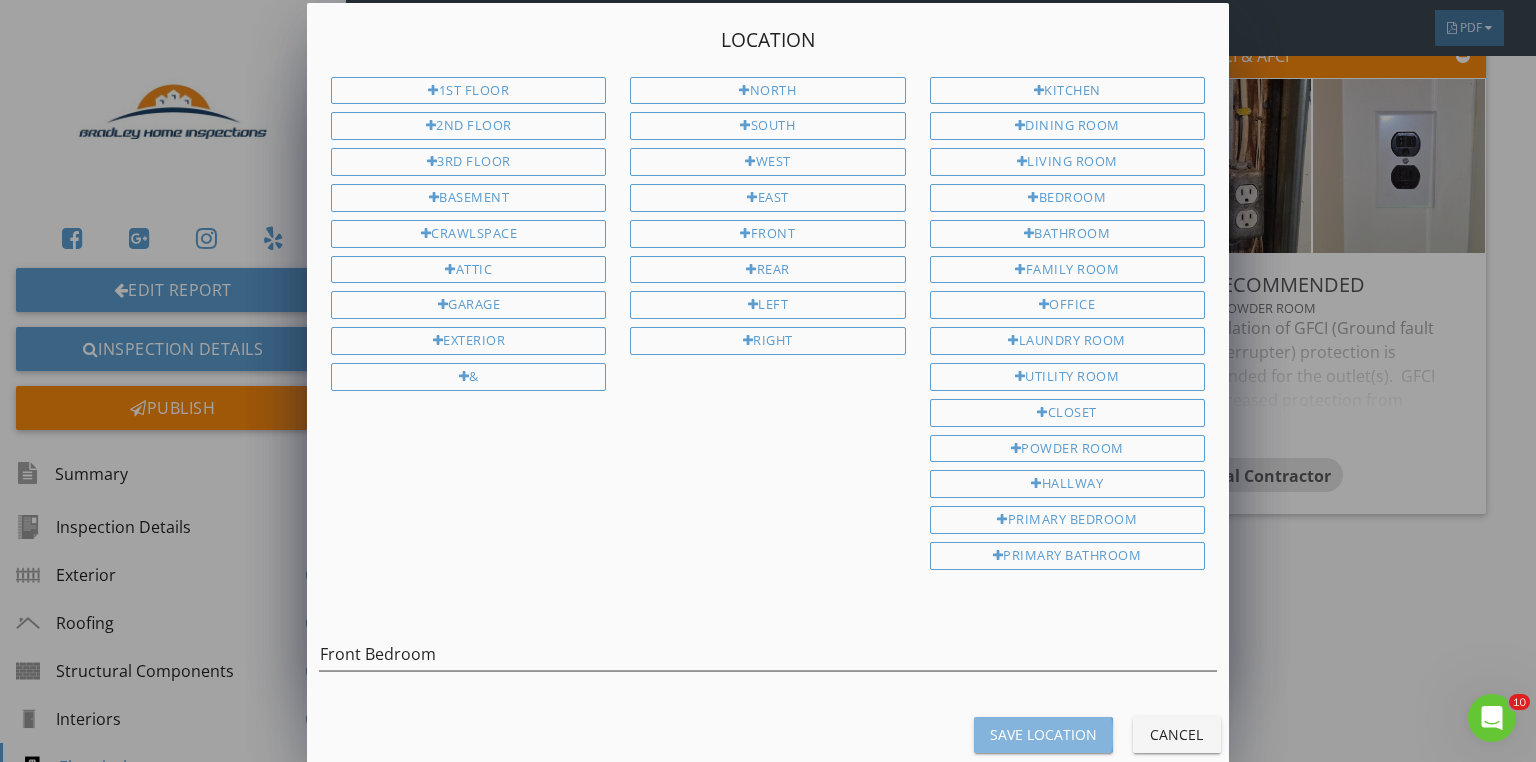 click on "Save Location" at bounding box center (1043, 734) 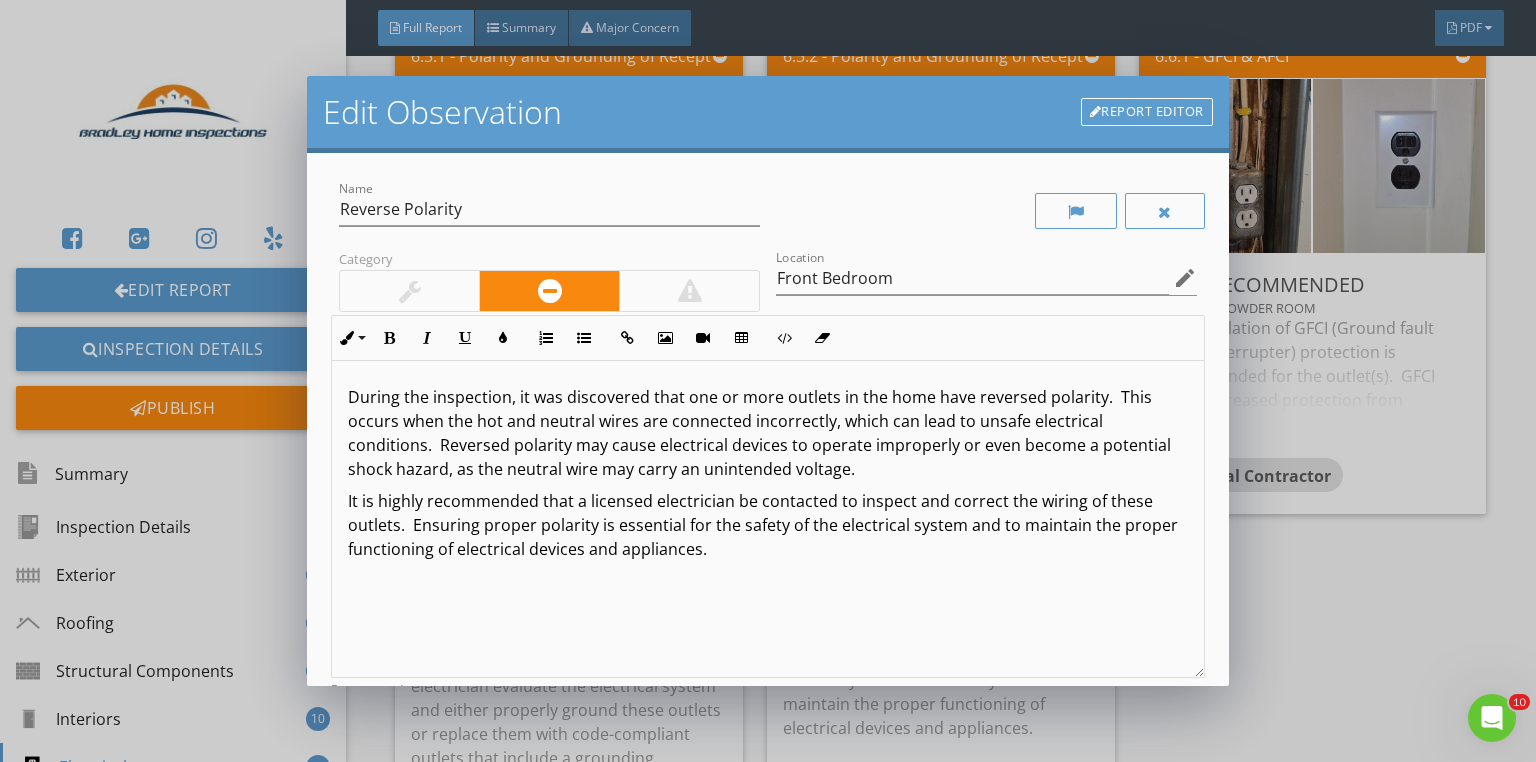 scroll, scrollTop: 0, scrollLeft: 0, axis: both 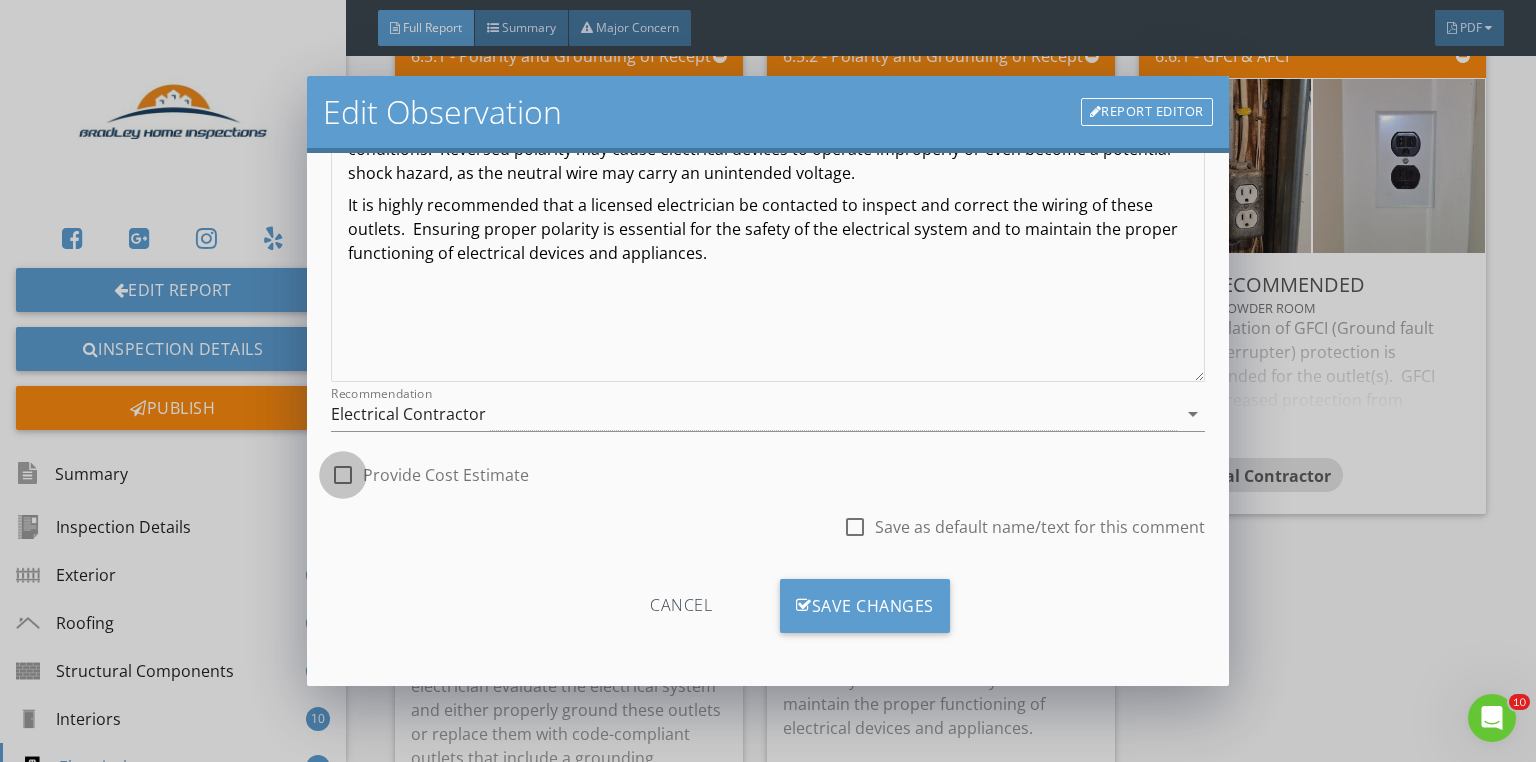 click at bounding box center (343, 475) 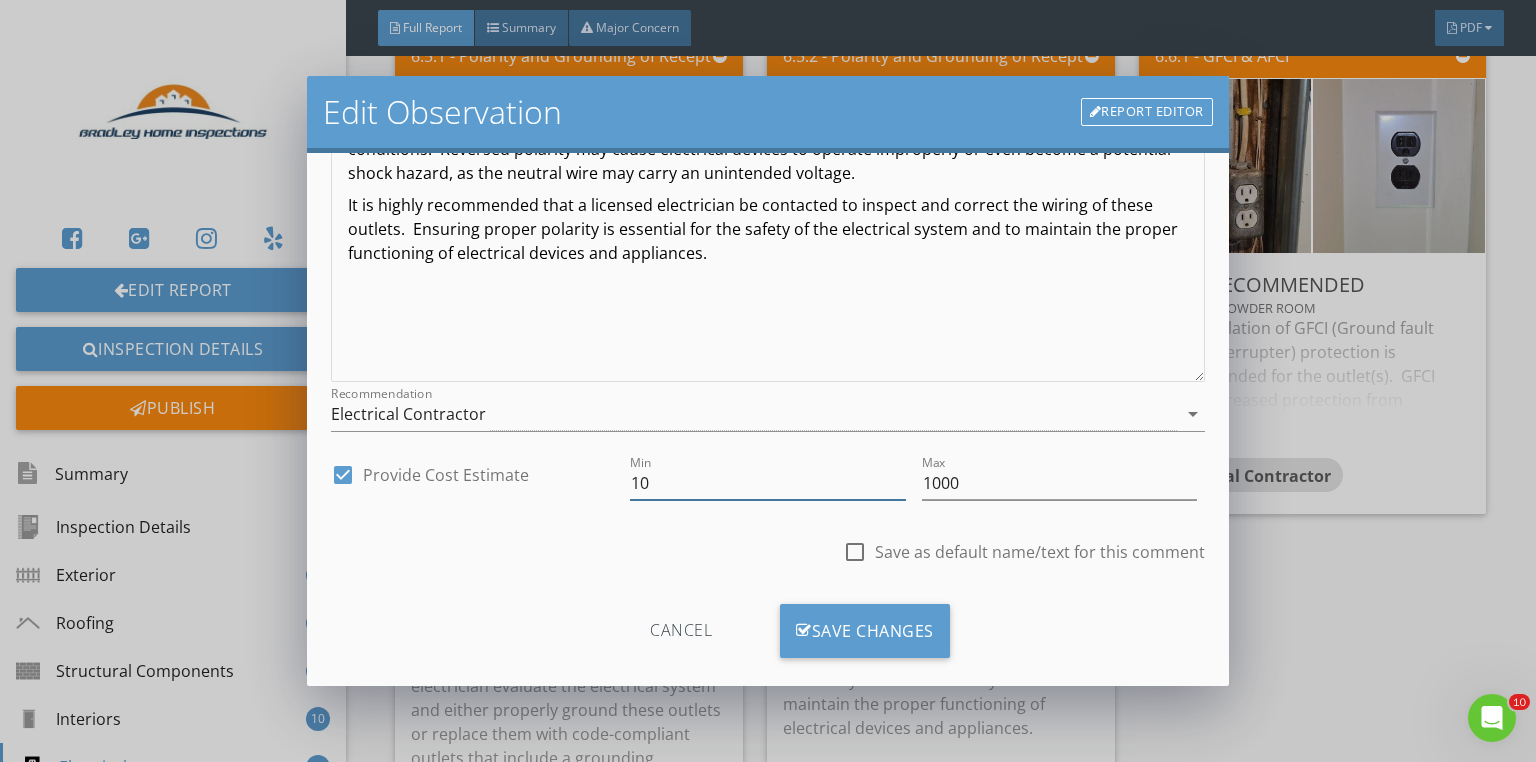 click on "10" at bounding box center (767, 483) 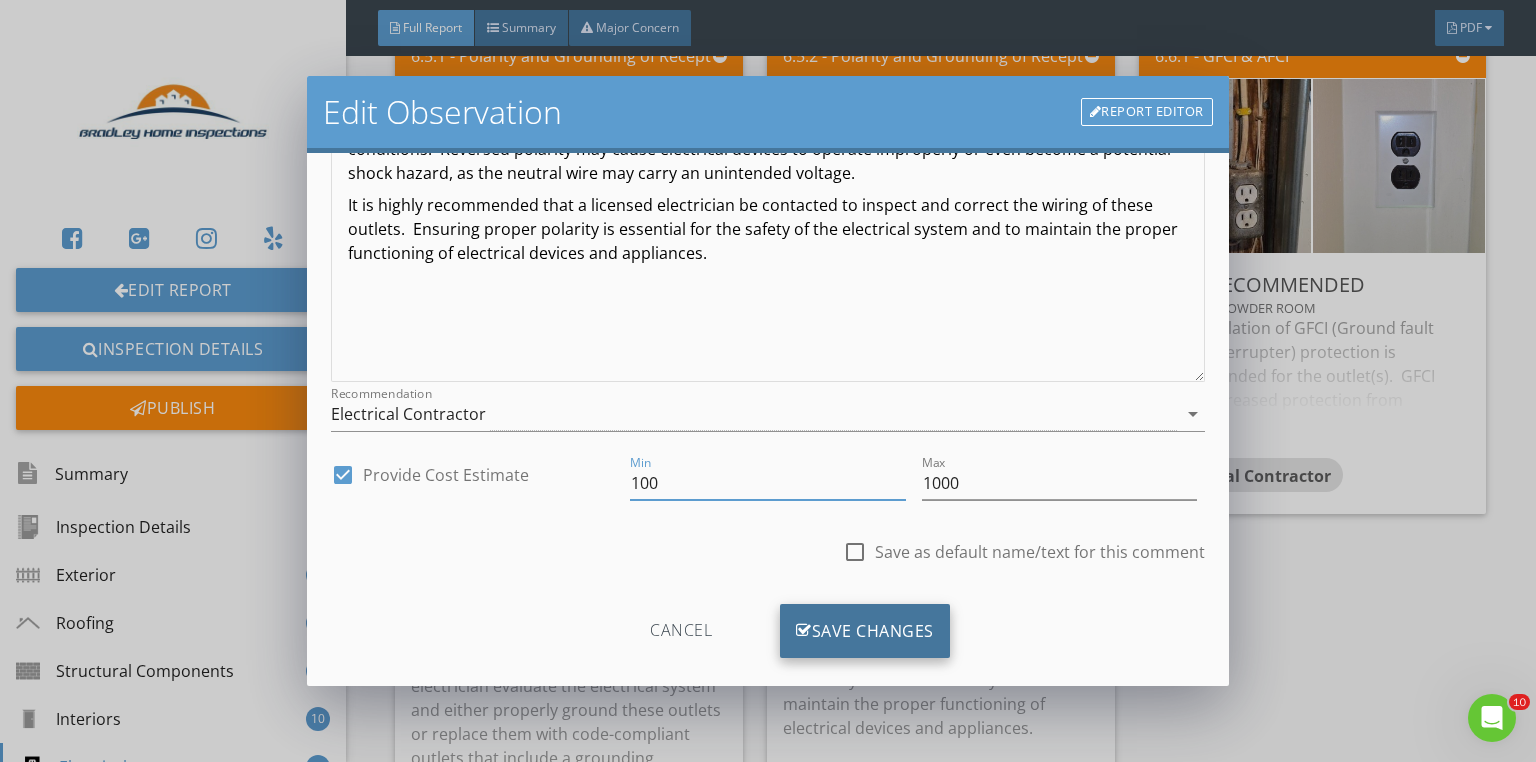 type on "100" 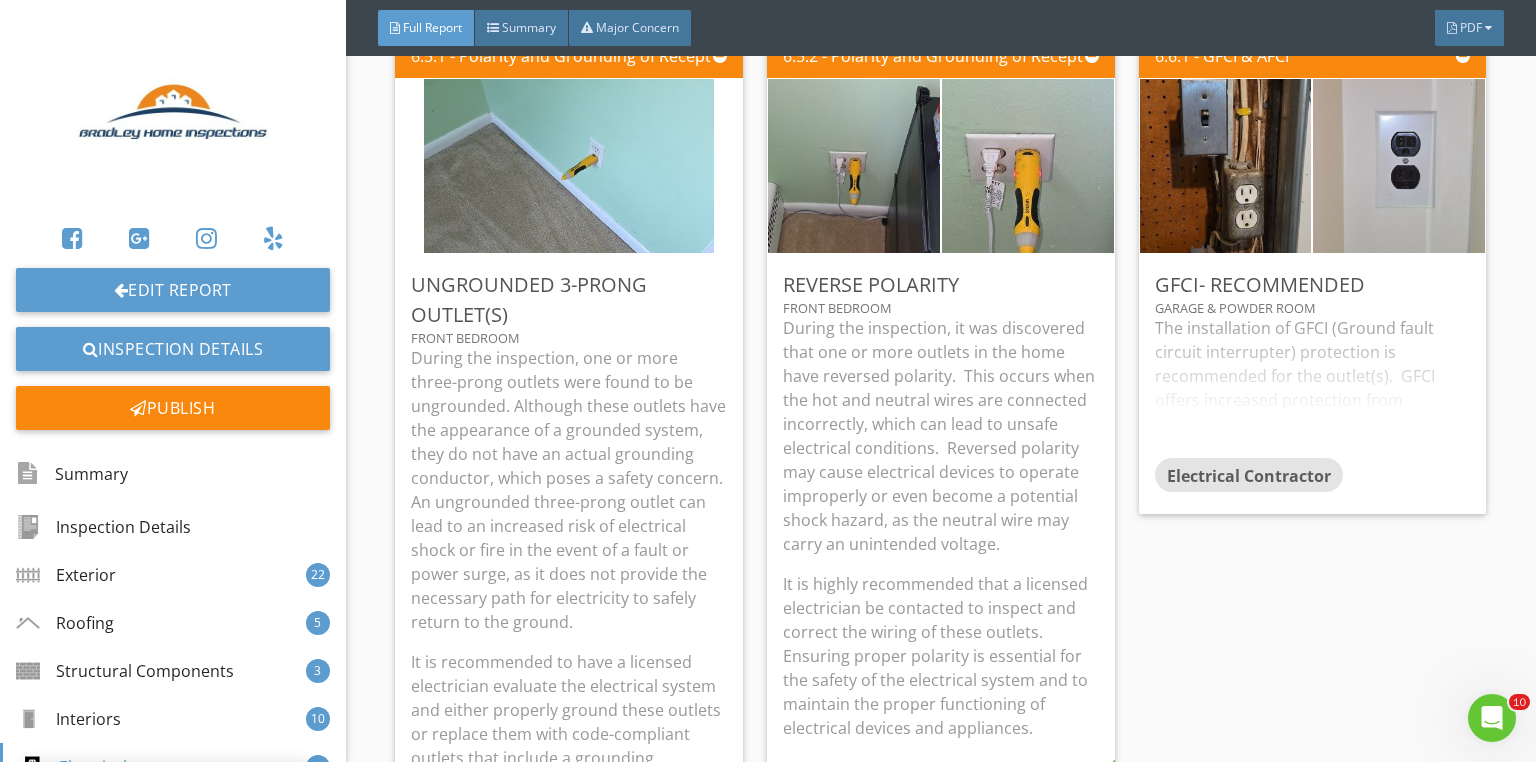 scroll, scrollTop: 84, scrollLeft: 0, axis: vertical 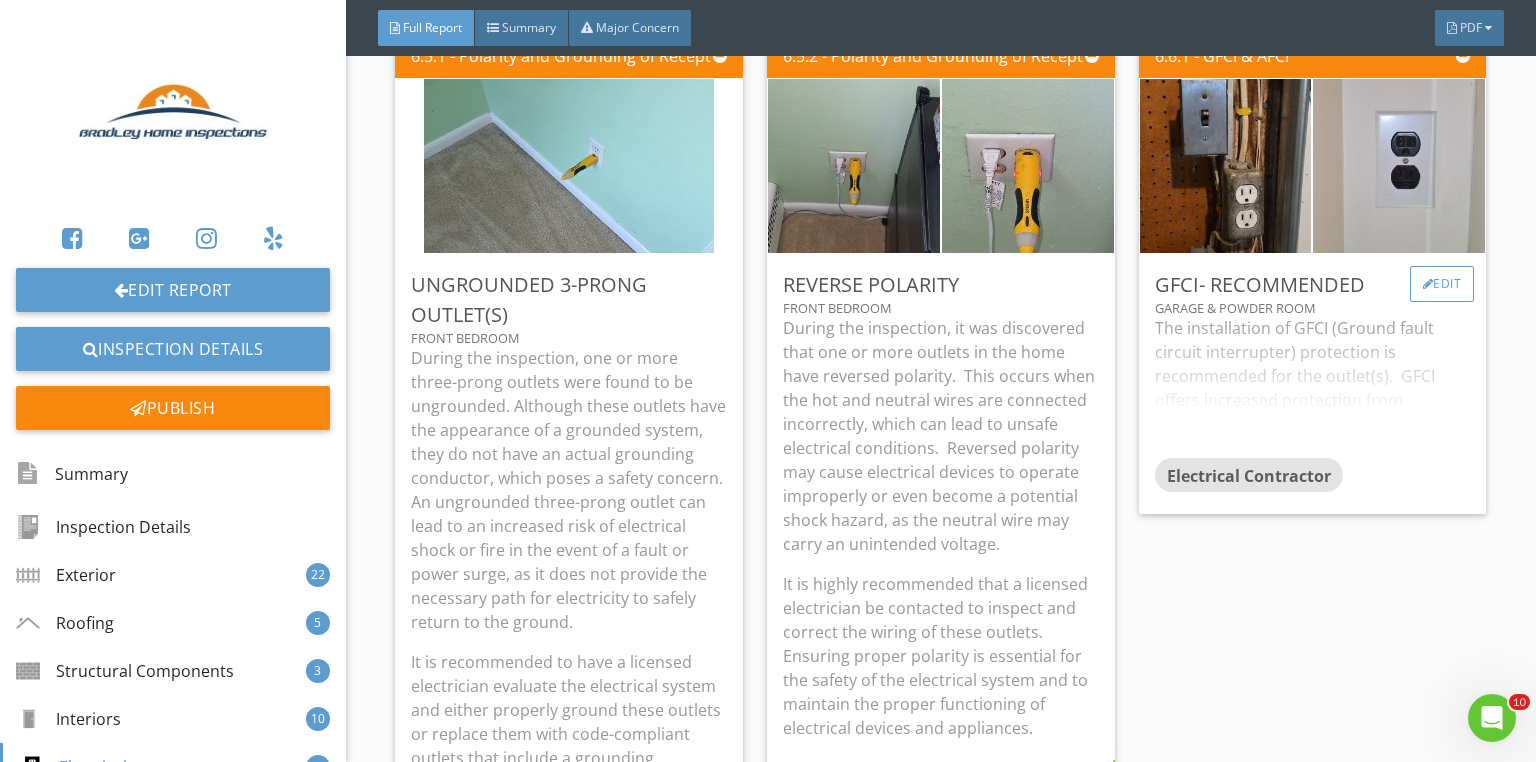 click on "Edit" at bounding box center [1442, 284] 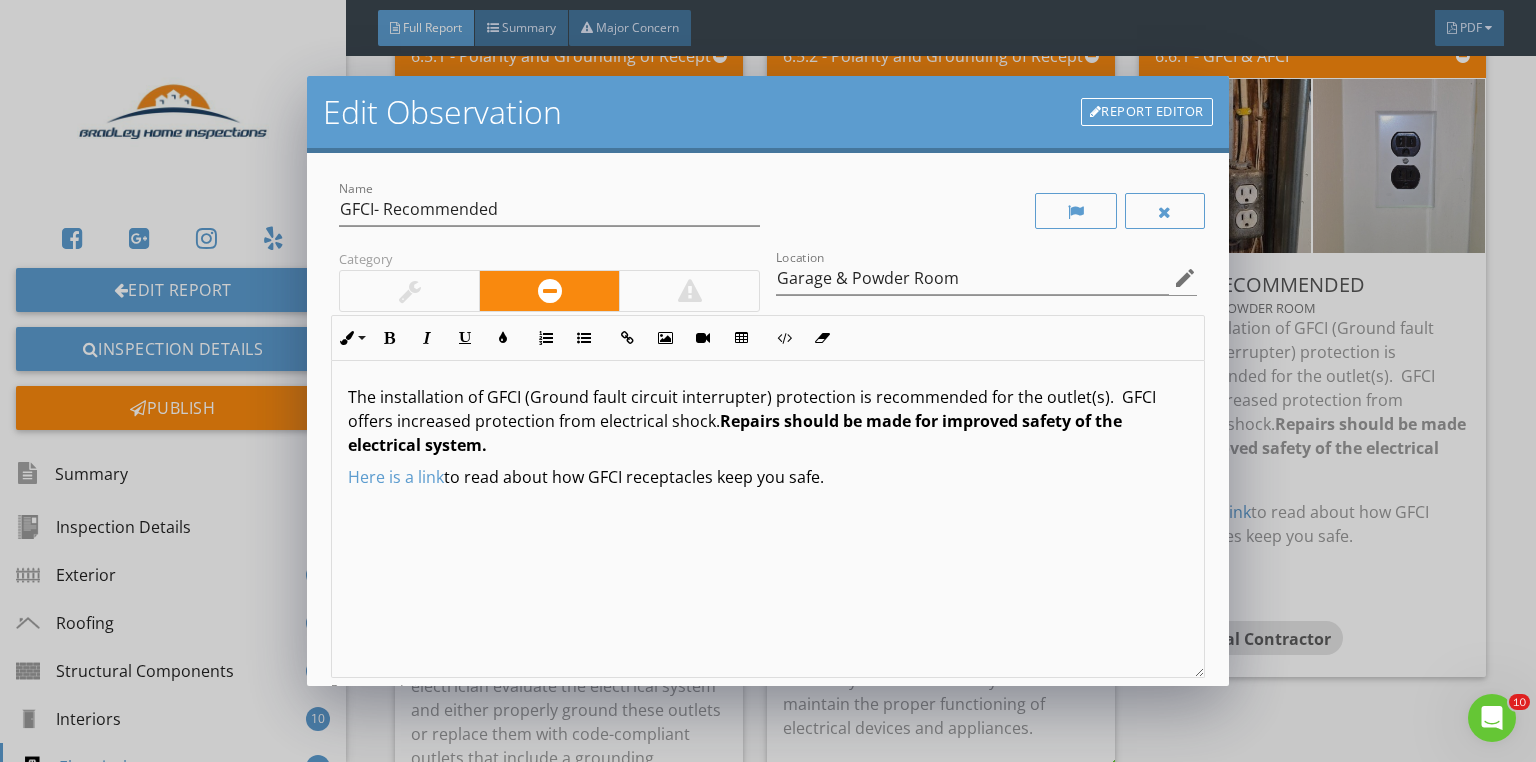 scroll, scrollTop: 0, scrollLeft: 0, axis: both 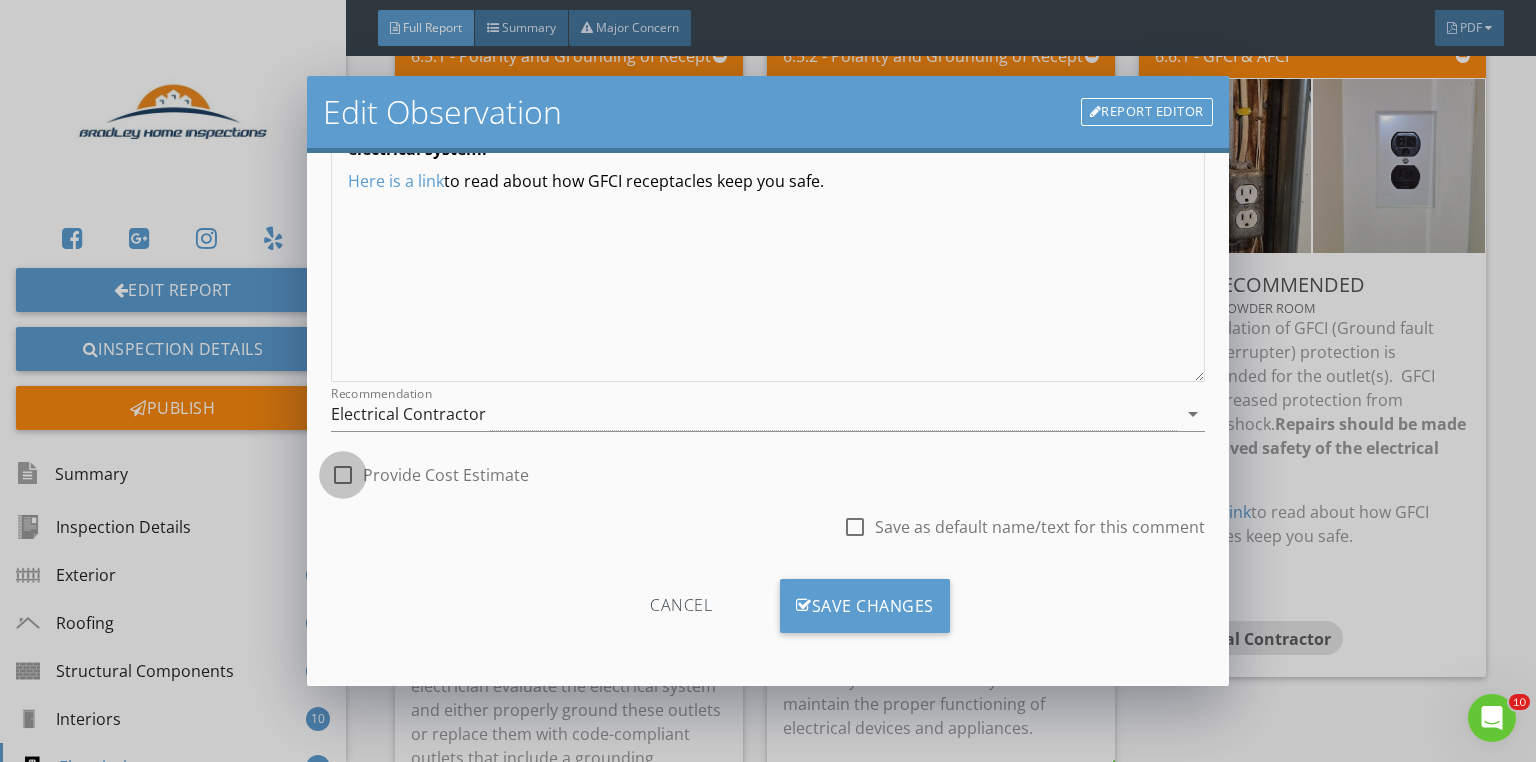drag, startPoint x: 344, startPoint y: 472, endPoint x: 492, endPoint y: 463, distance: 148.27339 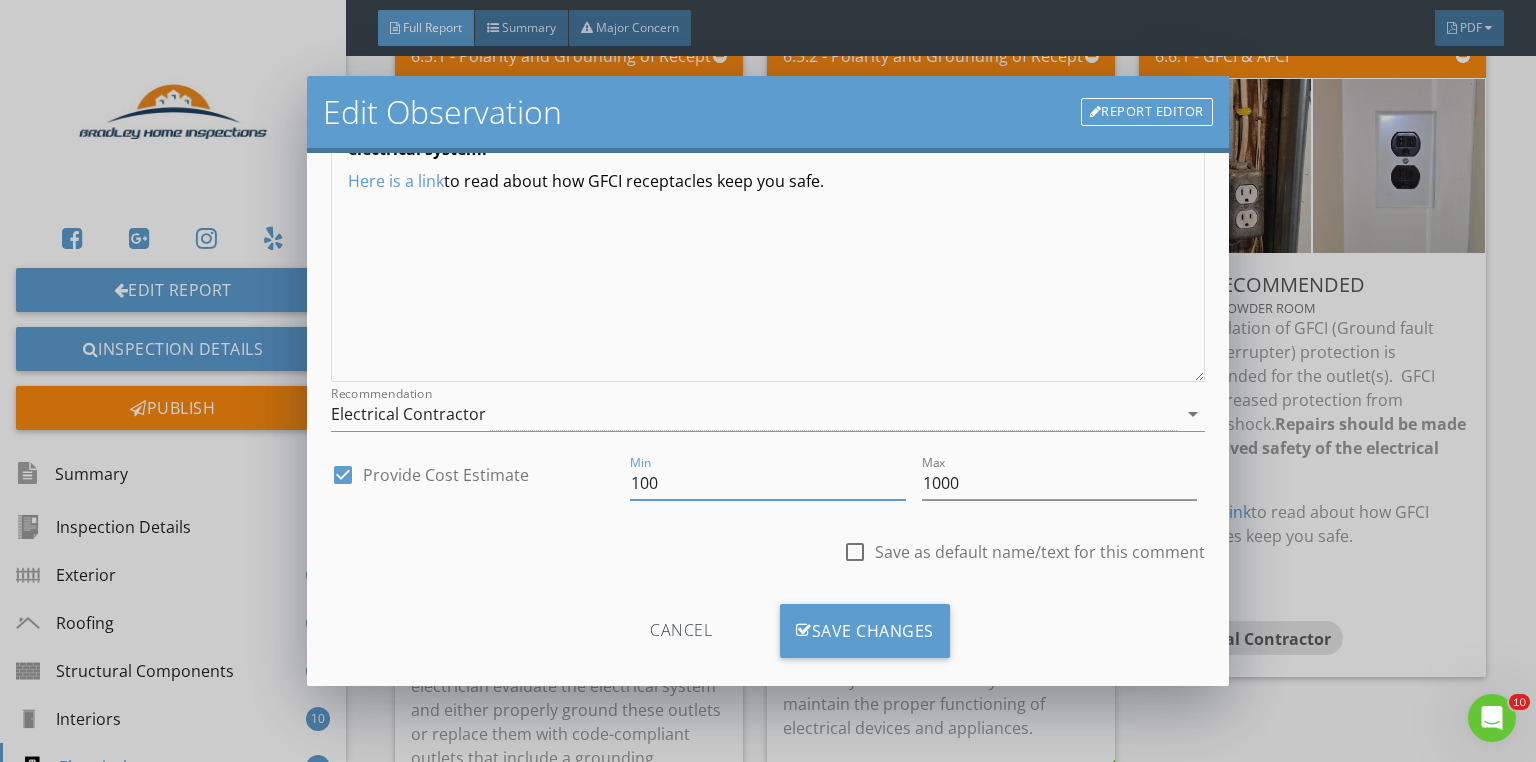 drag, startPoint x: 625, startPoint y: 481, endPoint x: 564, endPoint y: 472, distance: 61.66036 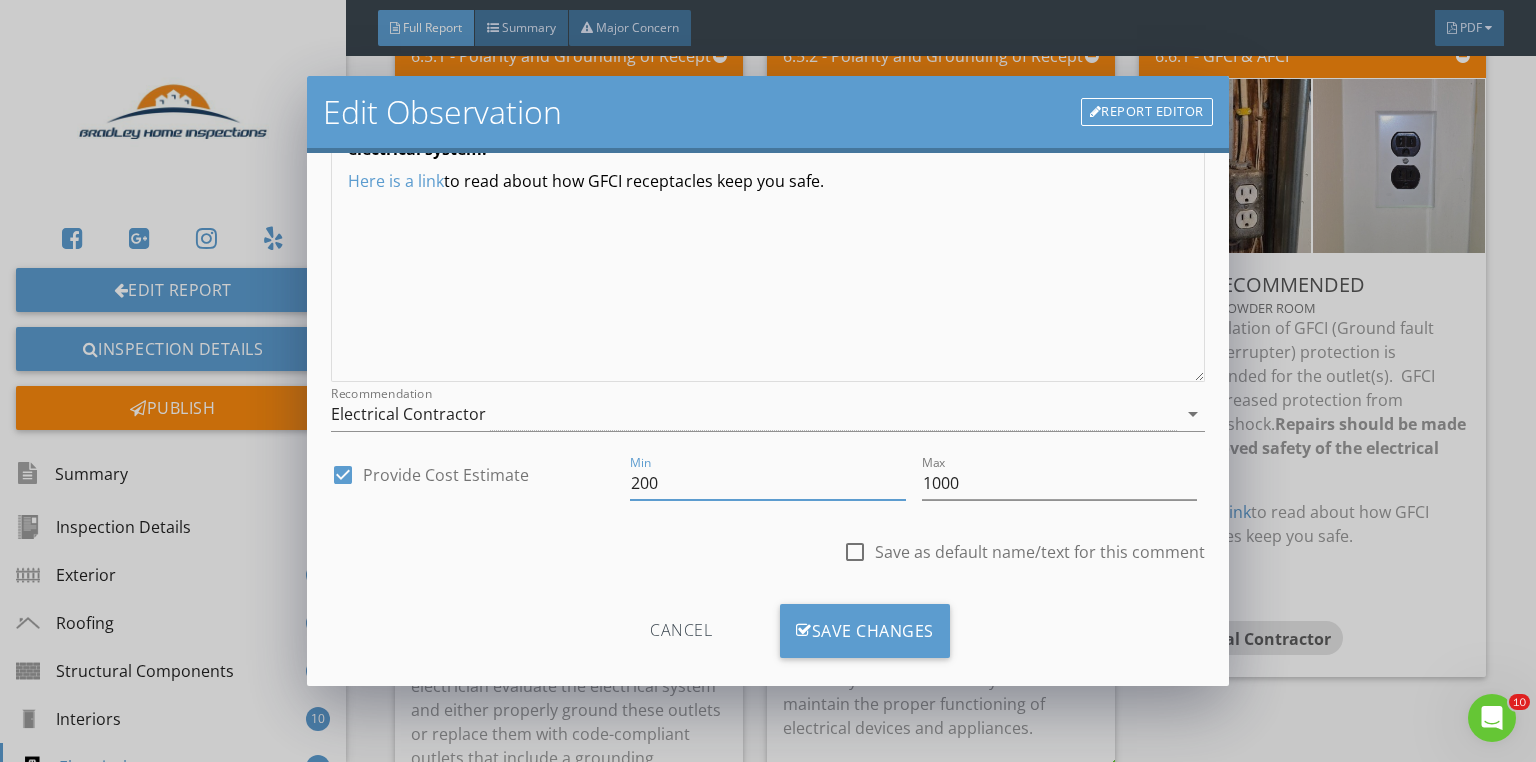 type on "200" 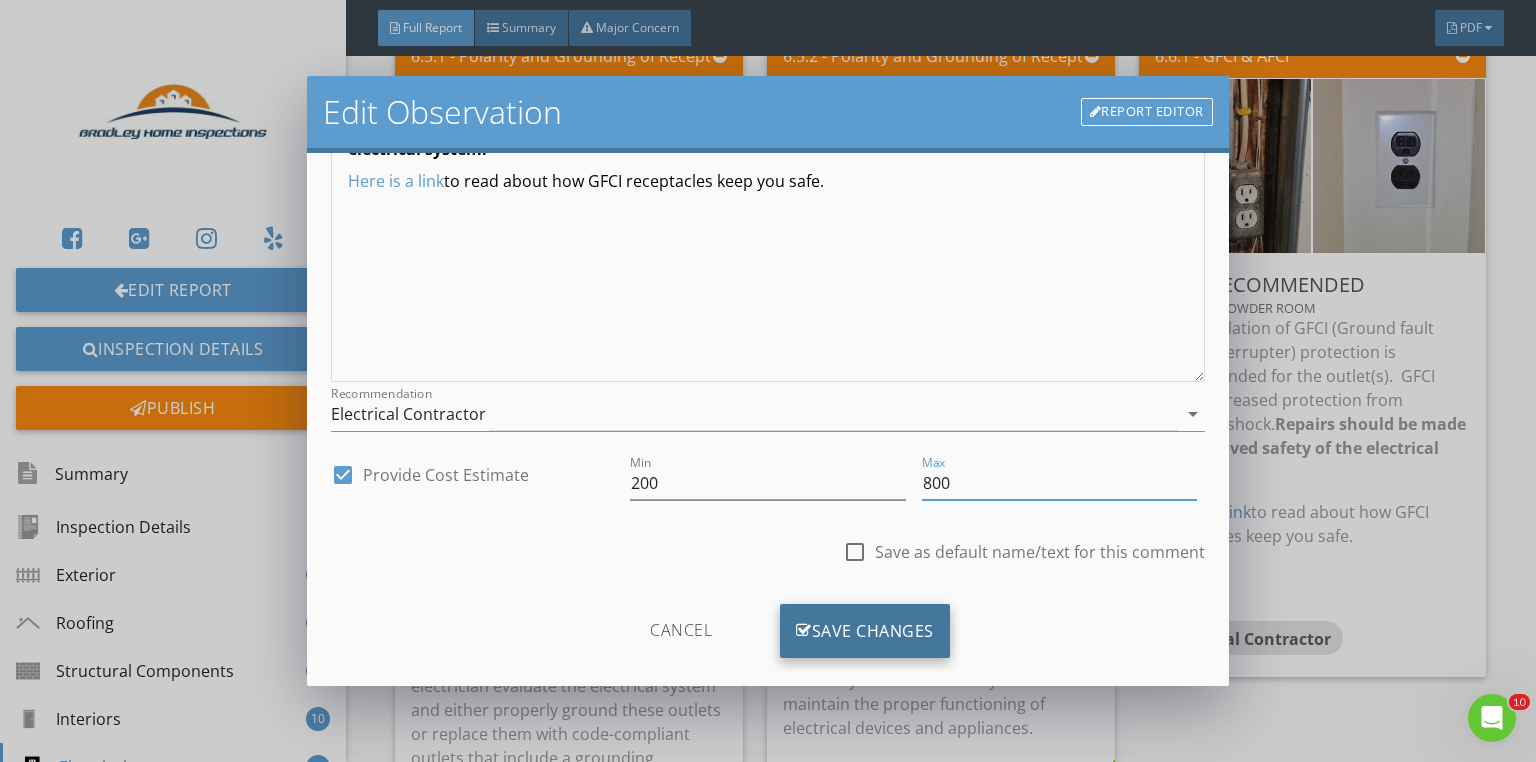 type on "800" 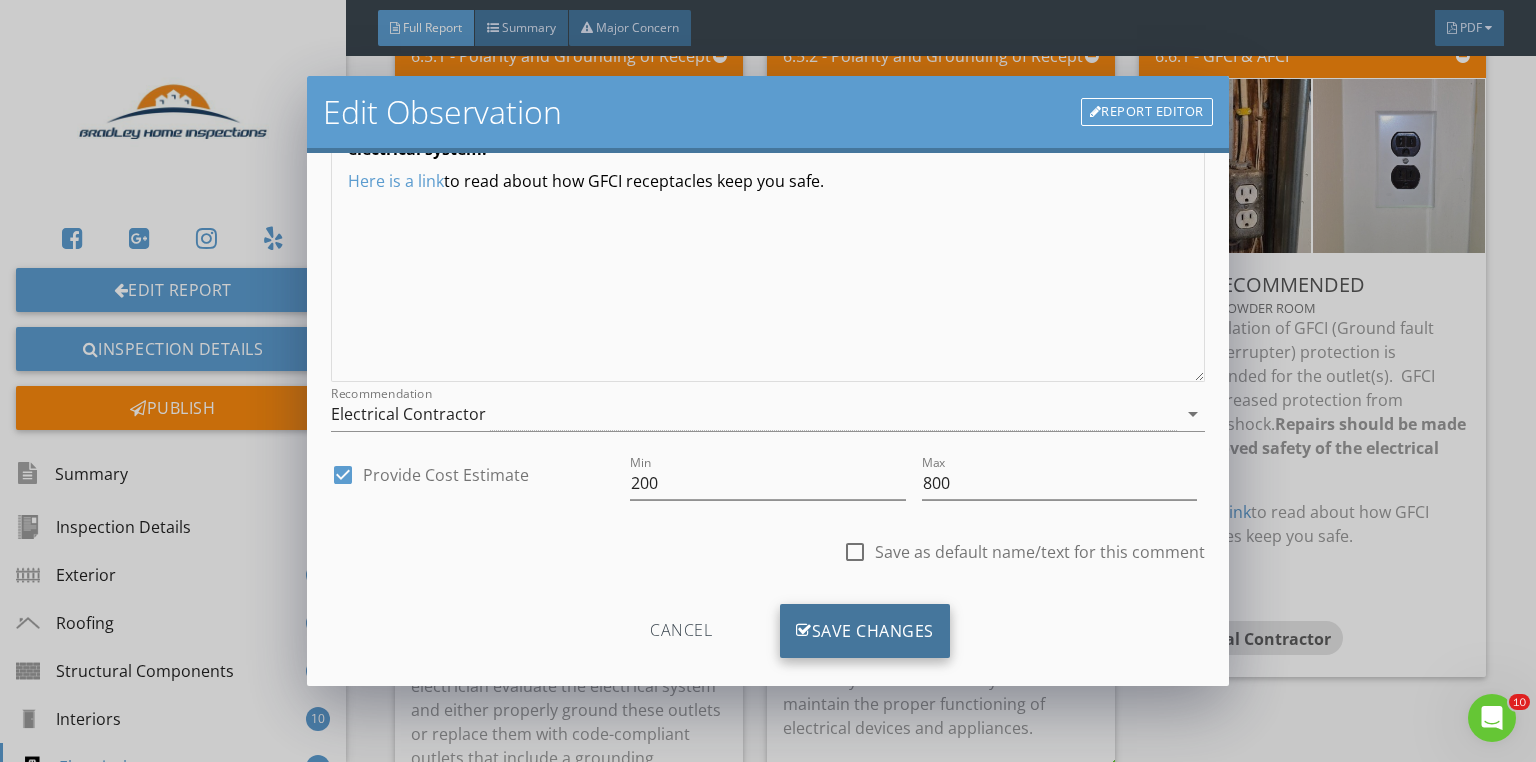 click on "Save Changes" at bounding box center [865, 631] 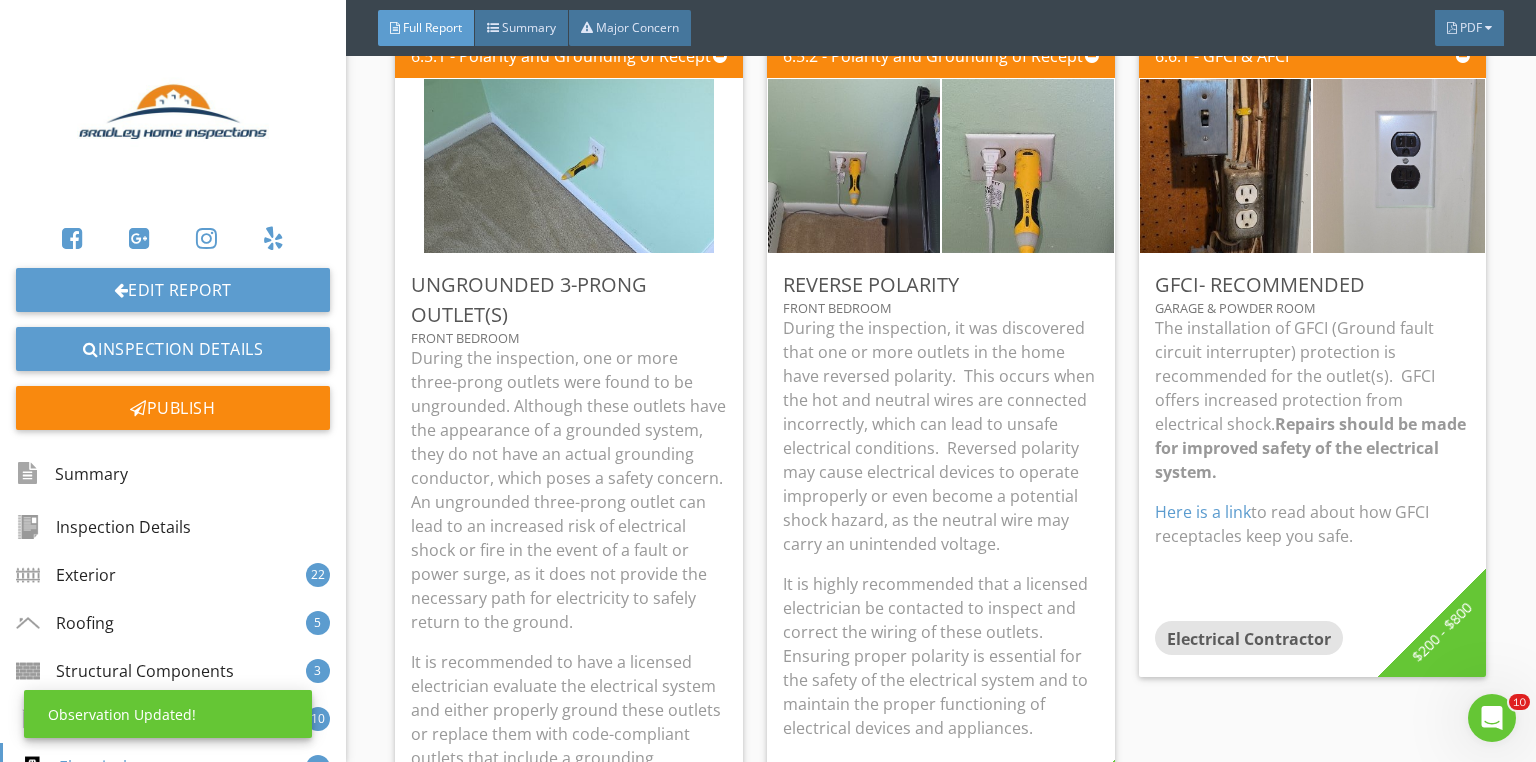 scroll, scrollTop: 84, scrollLeft: 0, axis: vertical 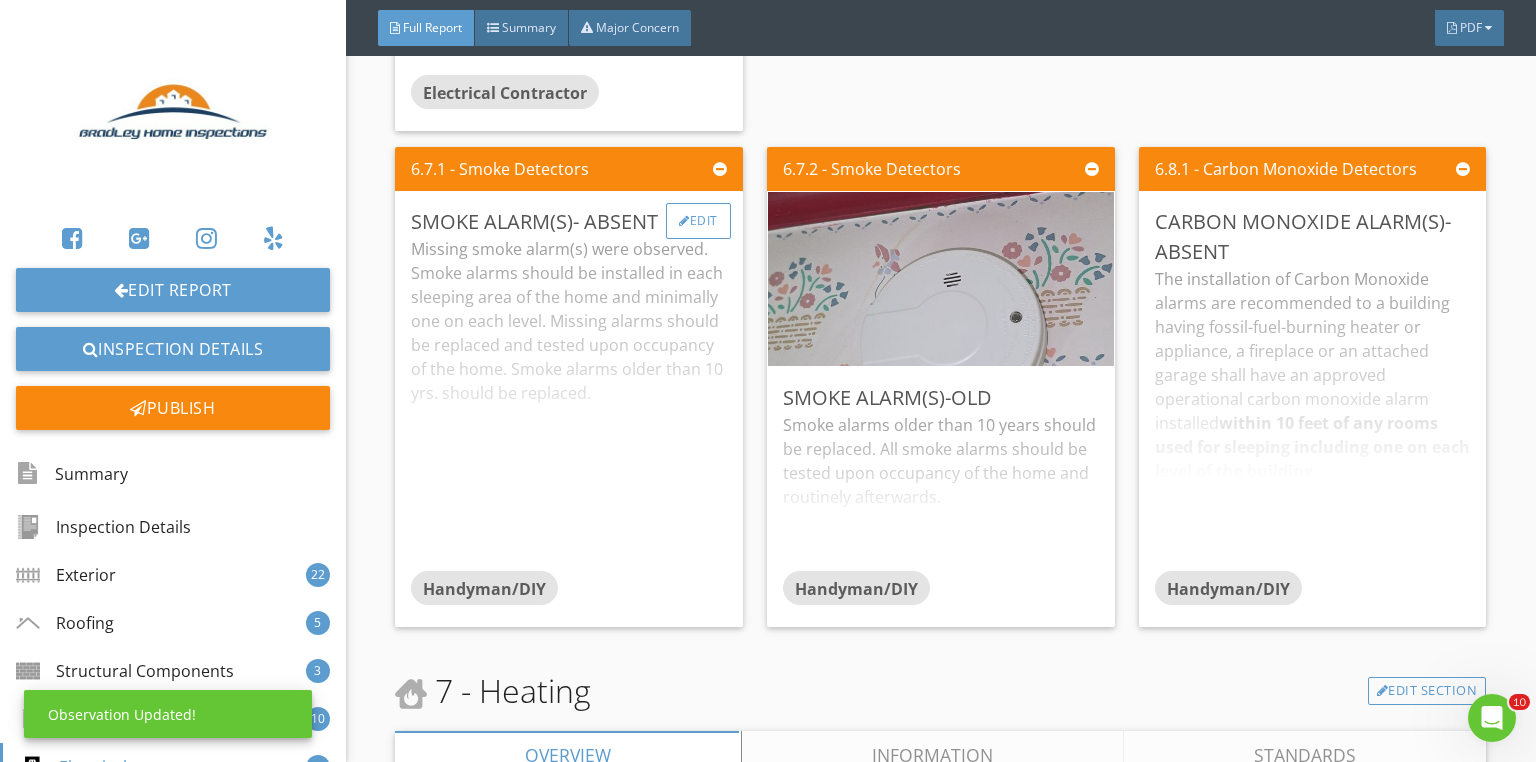 click on "Edit" at bounding box center (698, 221) 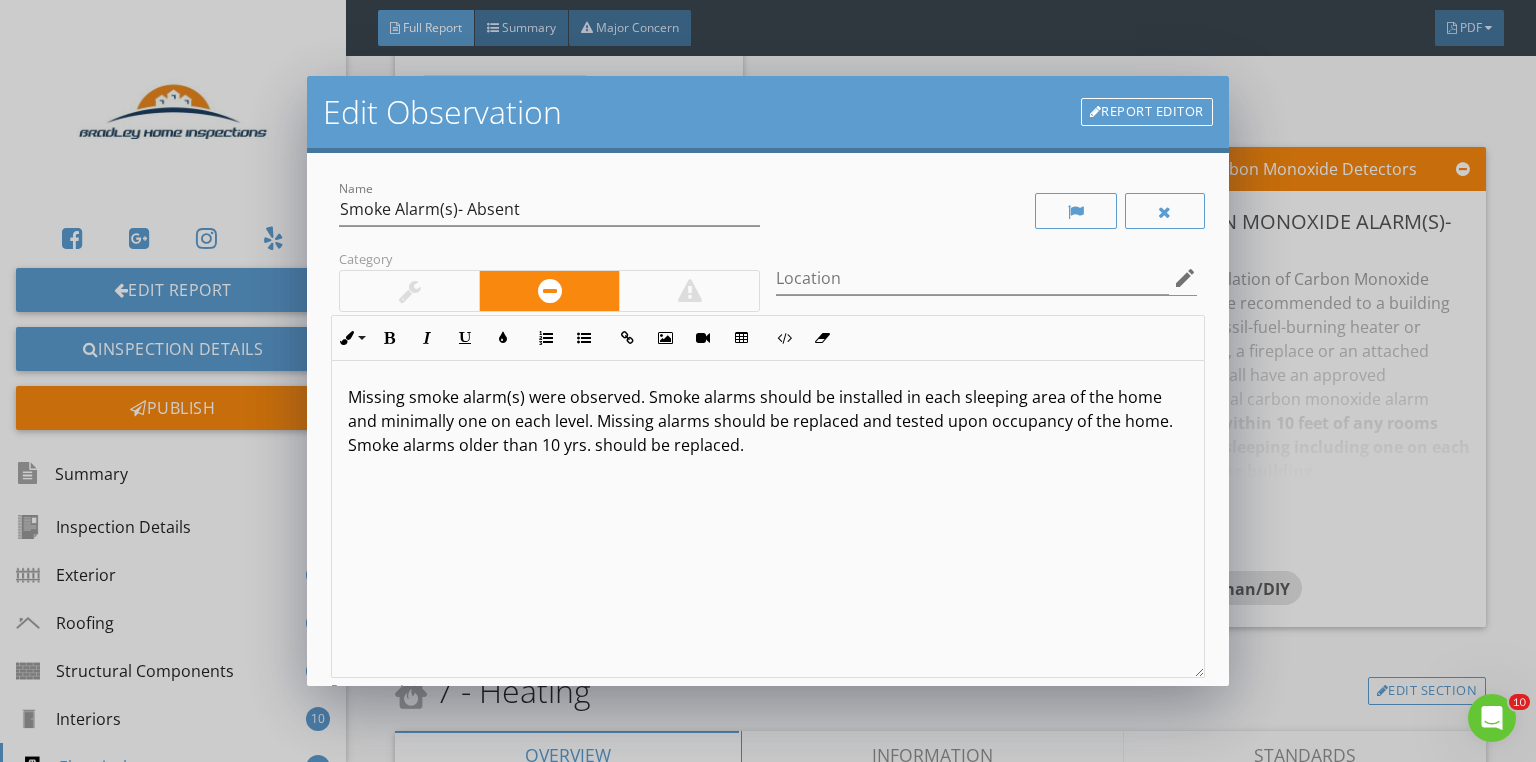 scroll, scrollTop: 0, scrollLeft: 0, axis: both 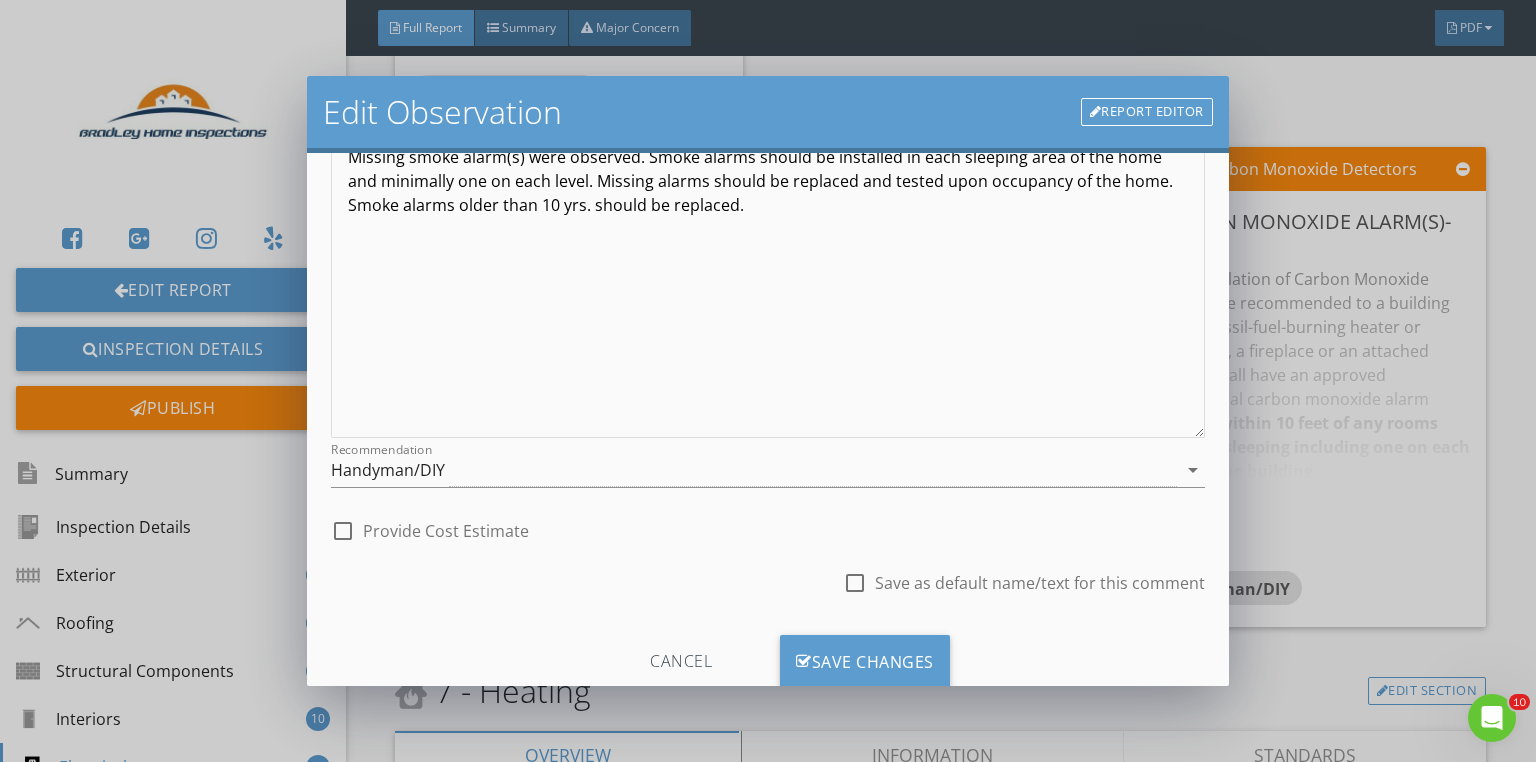 click on "check_box_outline_blank Provide Cost Estimate" at bounding box center (430, 531) 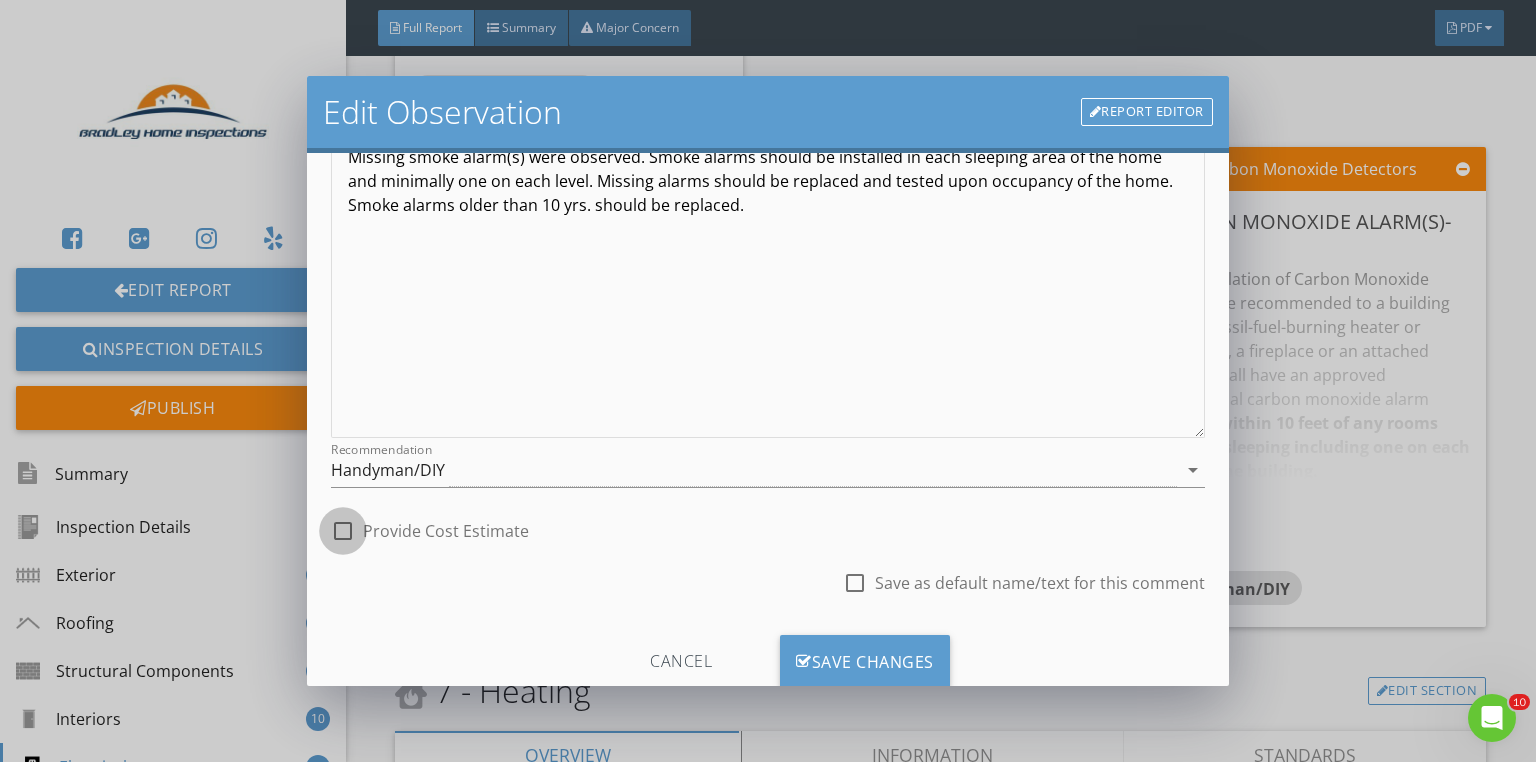 click at bounding box center [343, 531] 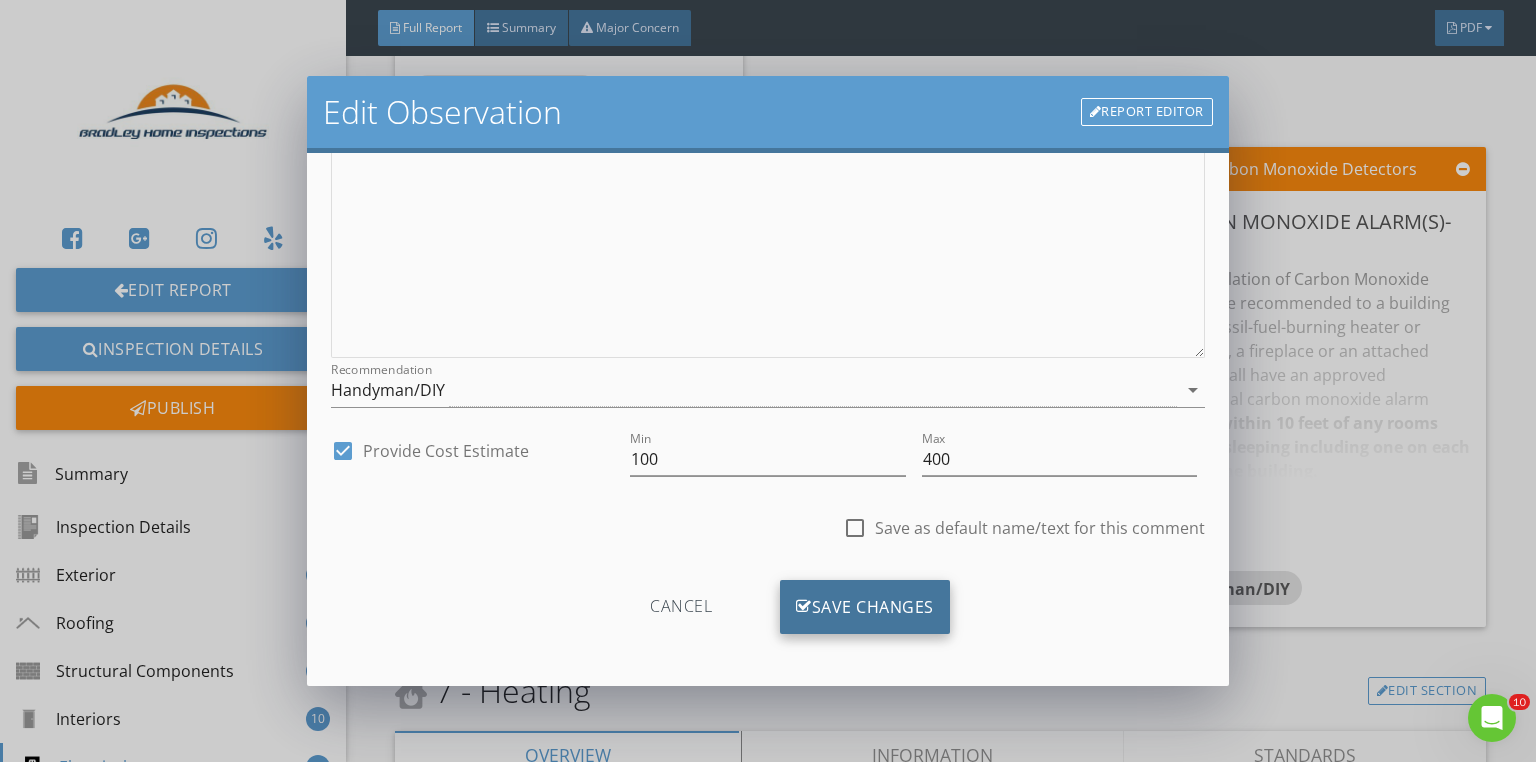 click on "Save Changes" at bounding box center (865, 607) 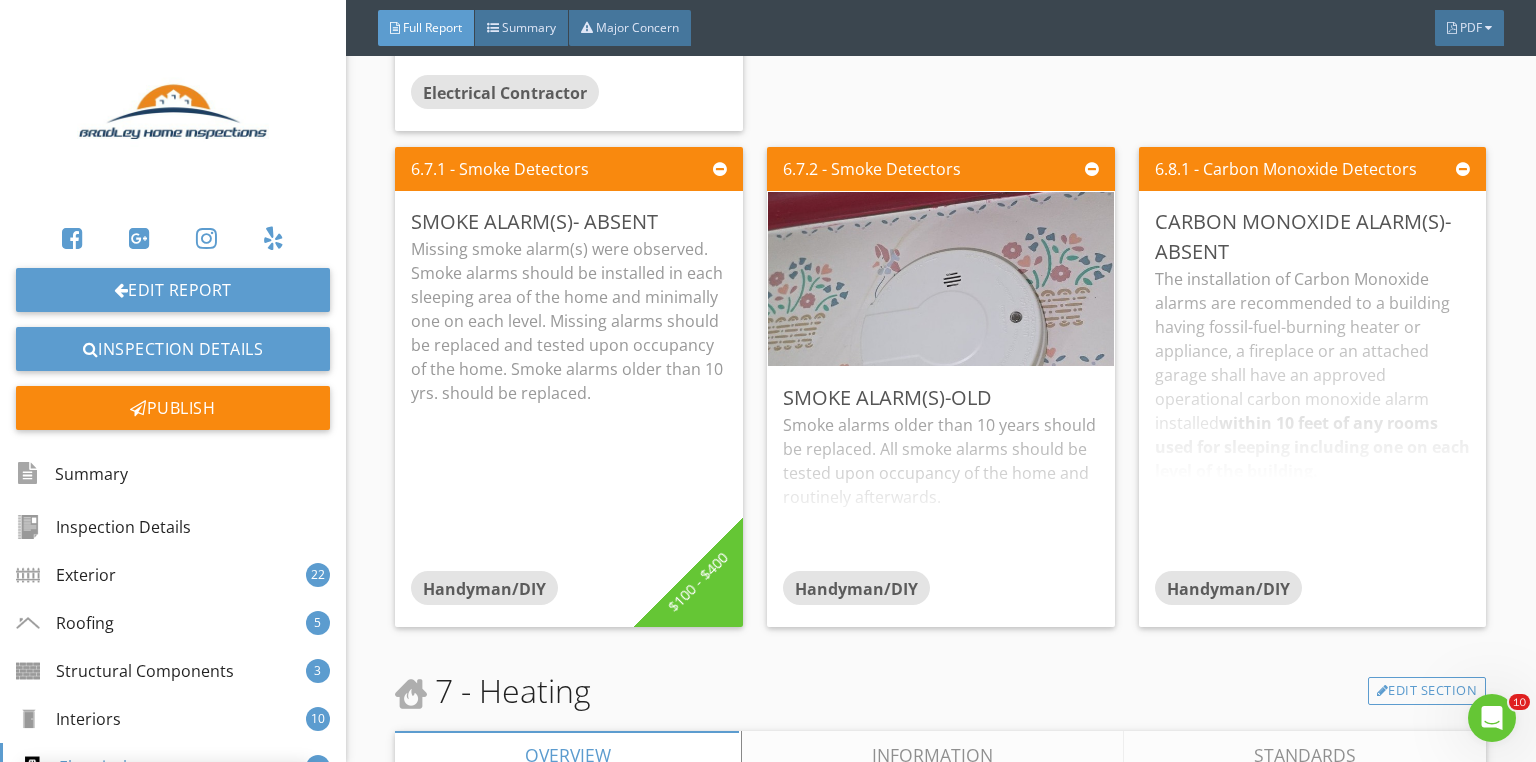scroll, scrollTop: 84, scrollLeft: 0, axis: vertical 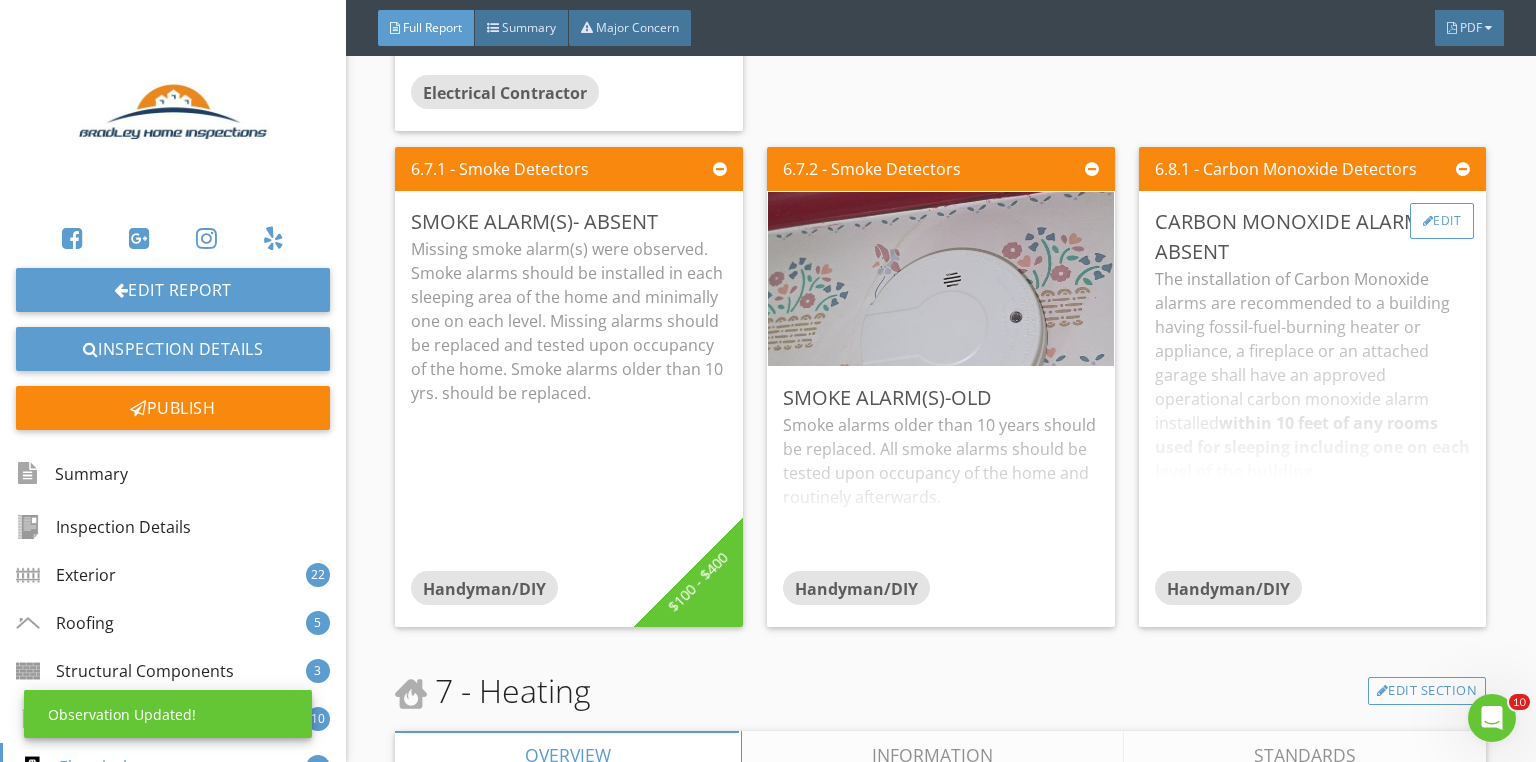 click on "Edit" at bounding box center (1442, 221) 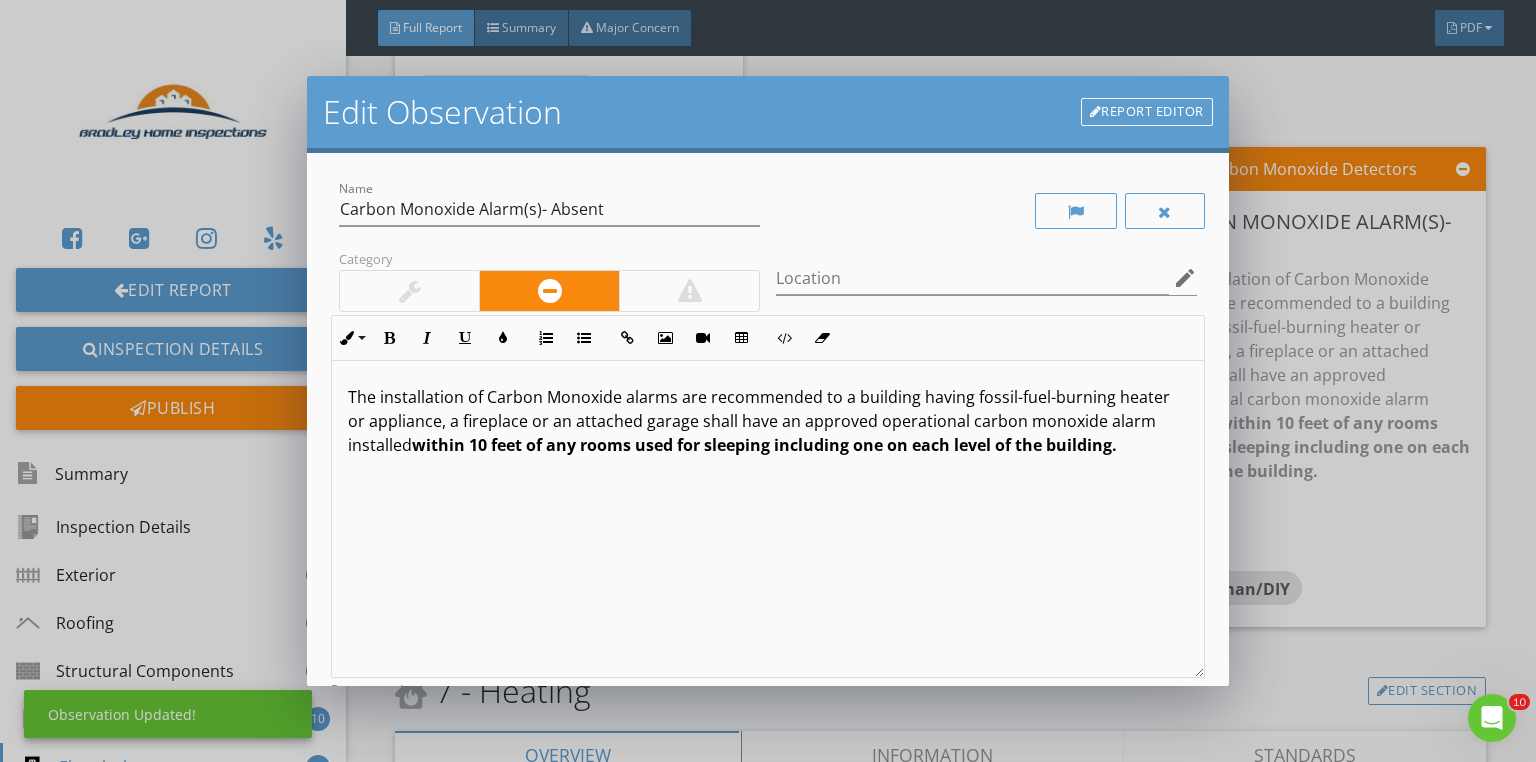scroll, scrollTop: 0, scrollLeft: 0, axis: both 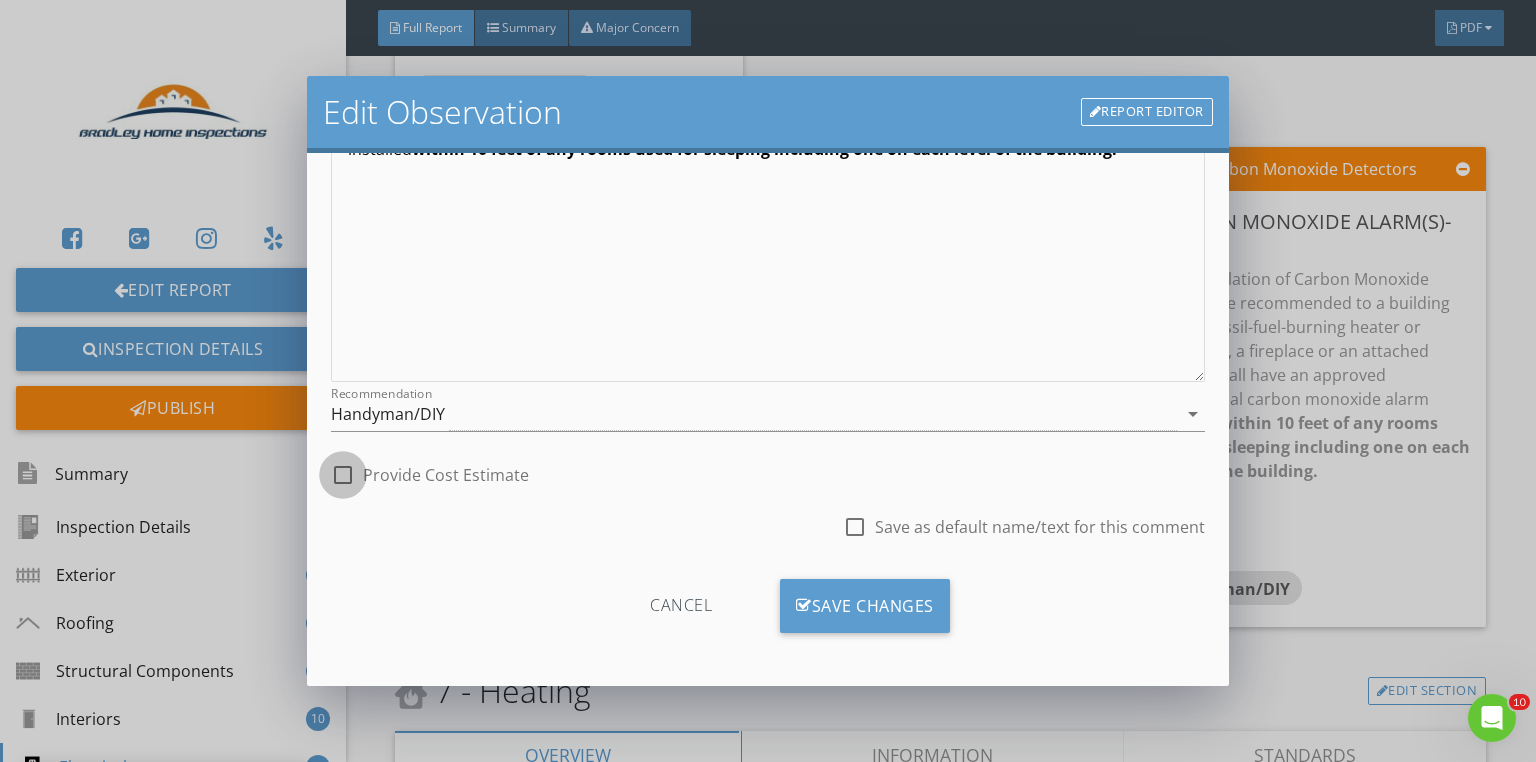 click at bounding box center [343, 475] 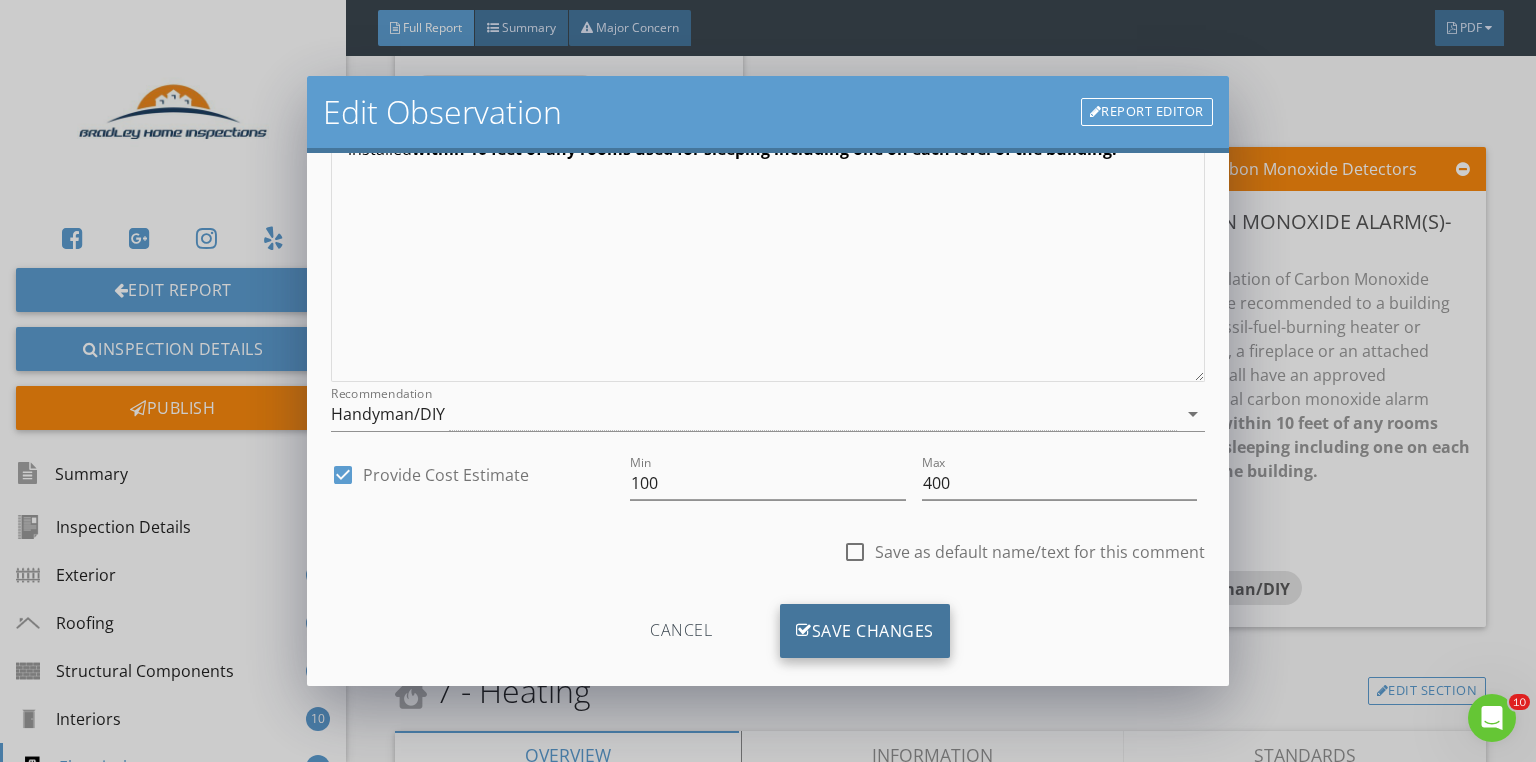 click on "Save Changes" at bounding box center (865, 631) 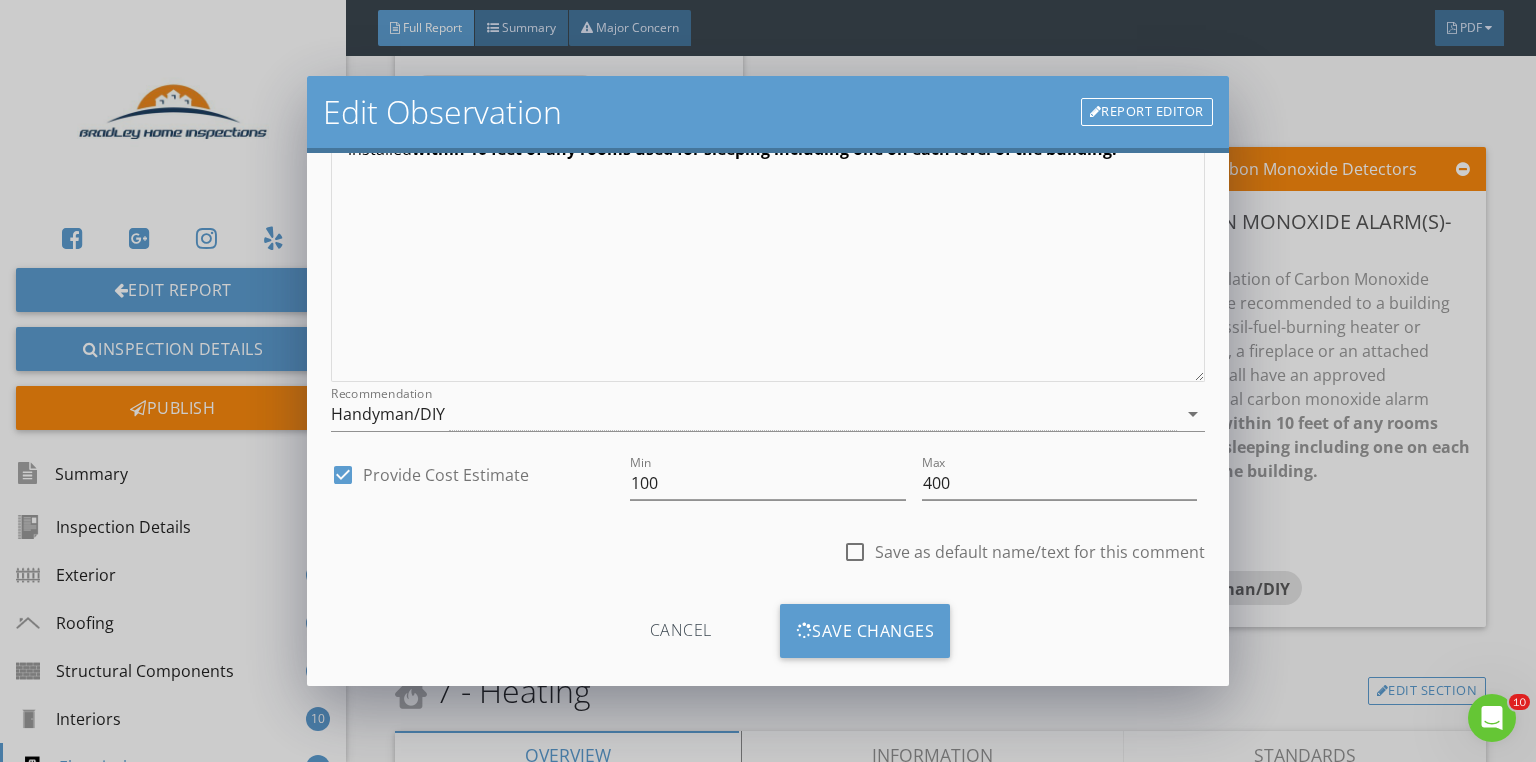 scroll, scrollTop: 84, scrollLeft: 0, axis: vertical 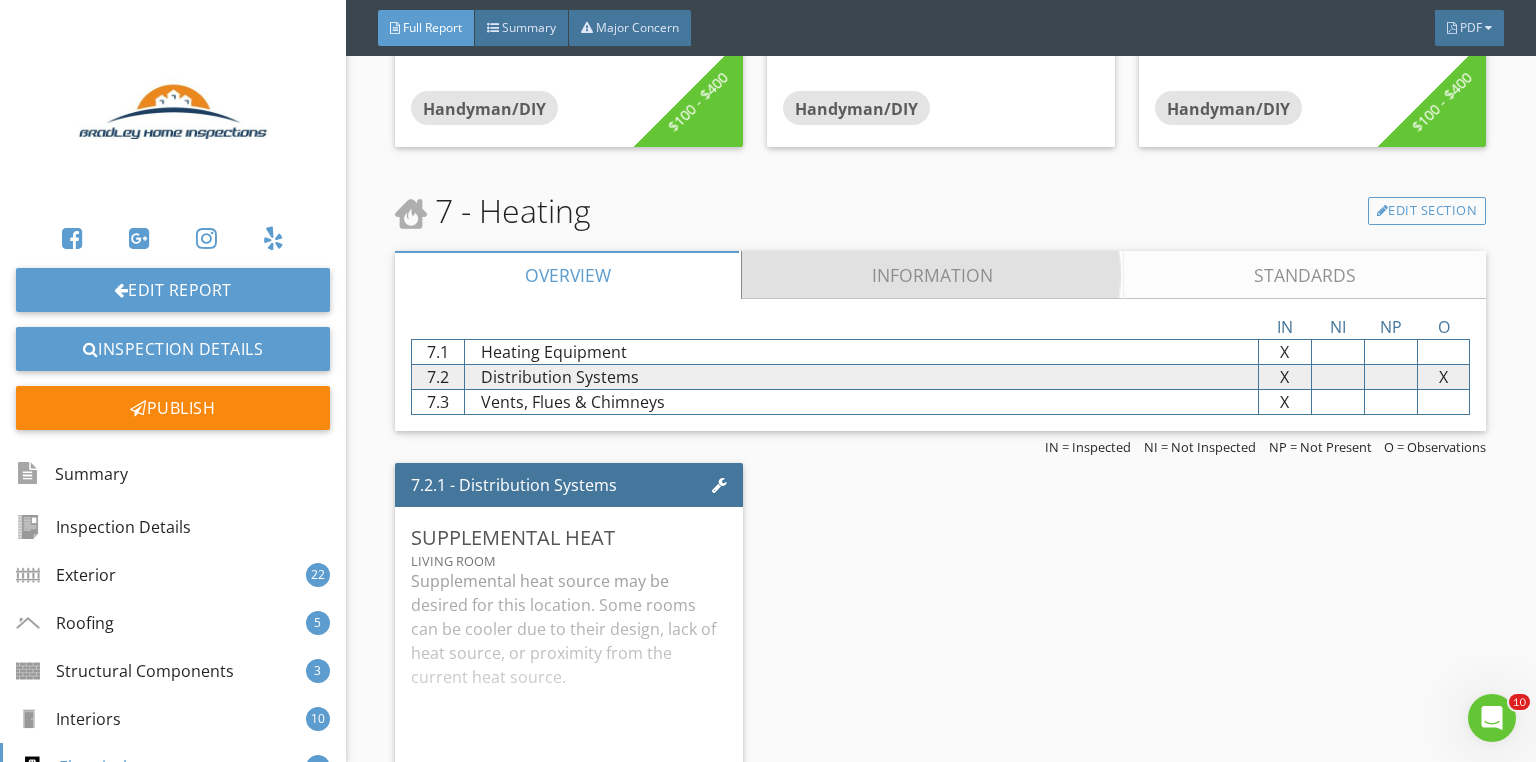 click on "Information" at bounding box center (933, 275) 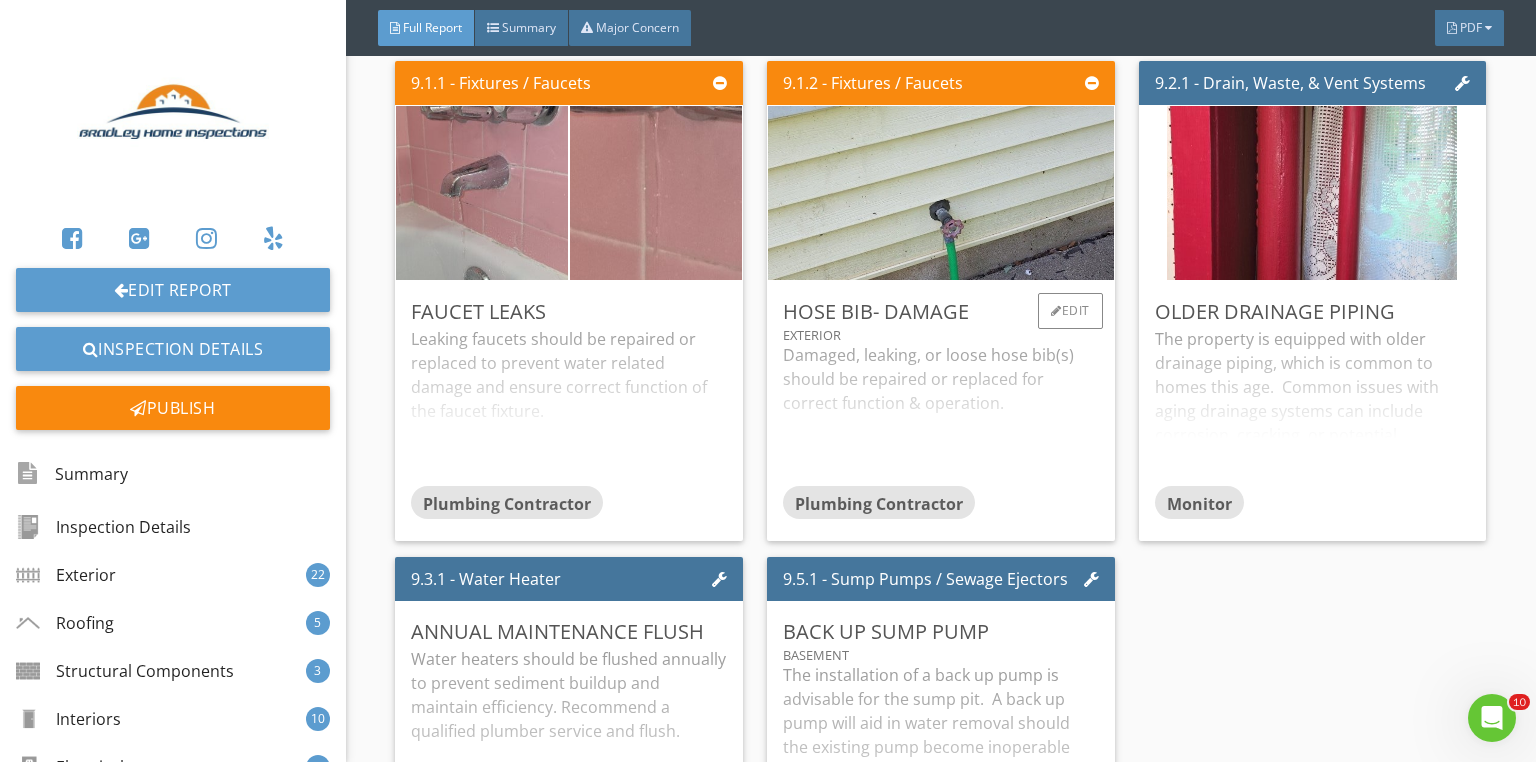 scroll, scrollTop: 19520, scrollLeft: 0, axis: vertical 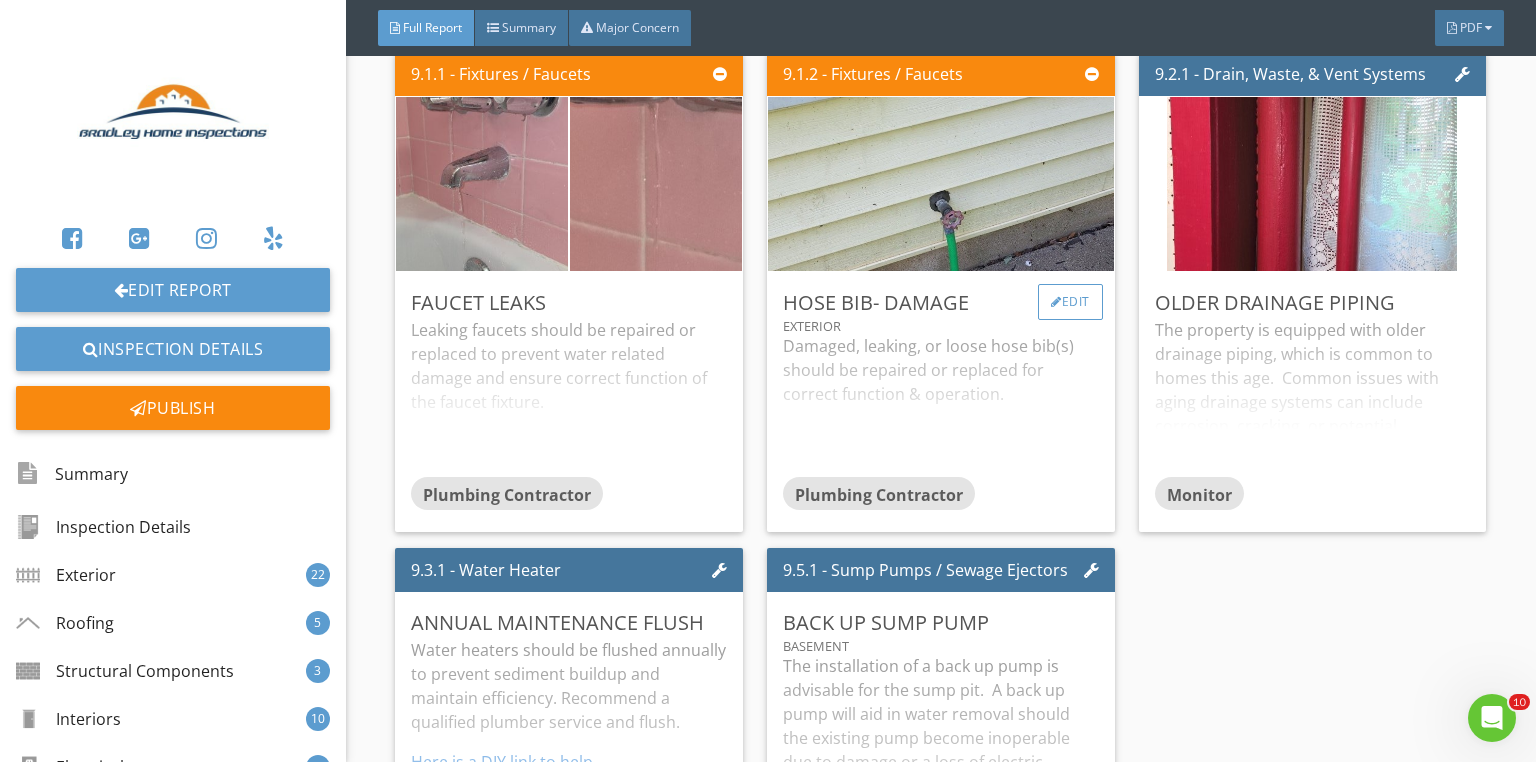 click on "Edit" at bounding box center [1070, 302] 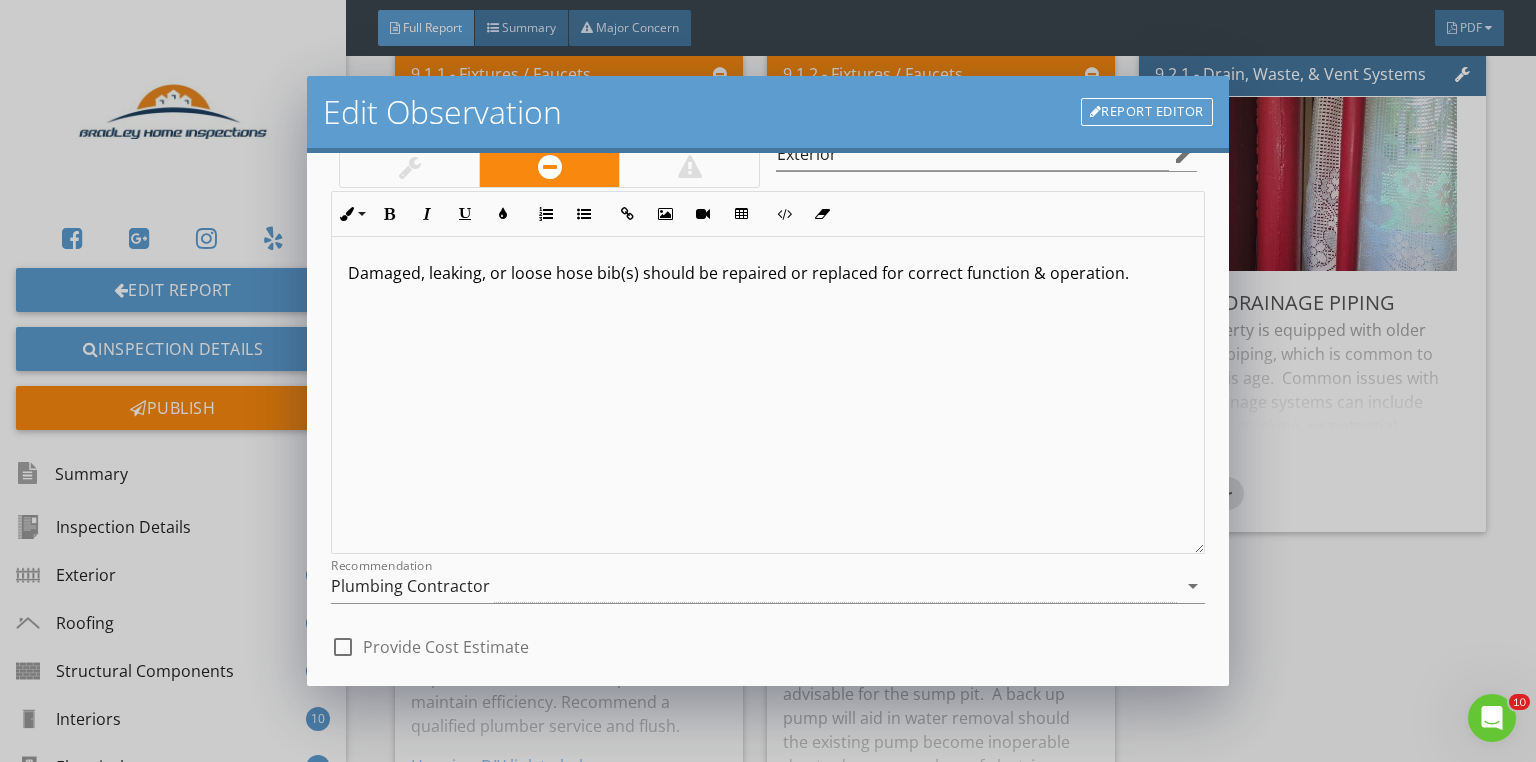 scroll, scrollTop: 296, scrollLeft: 0, axis: vertical 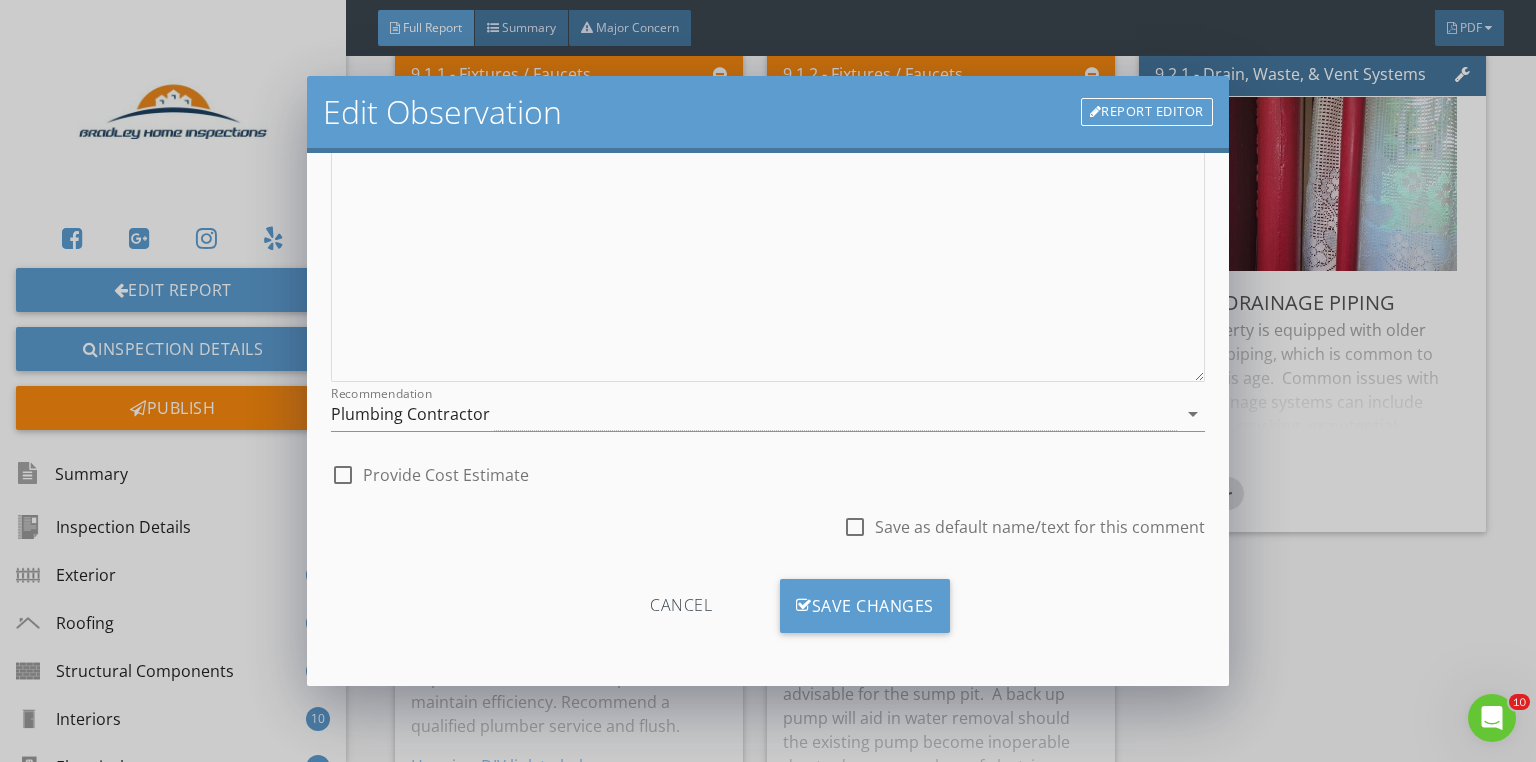 drag, startPoint x: 350, startPoint y: 474, endPoint x: 376, endPoint y: 472, distance: 26.076809 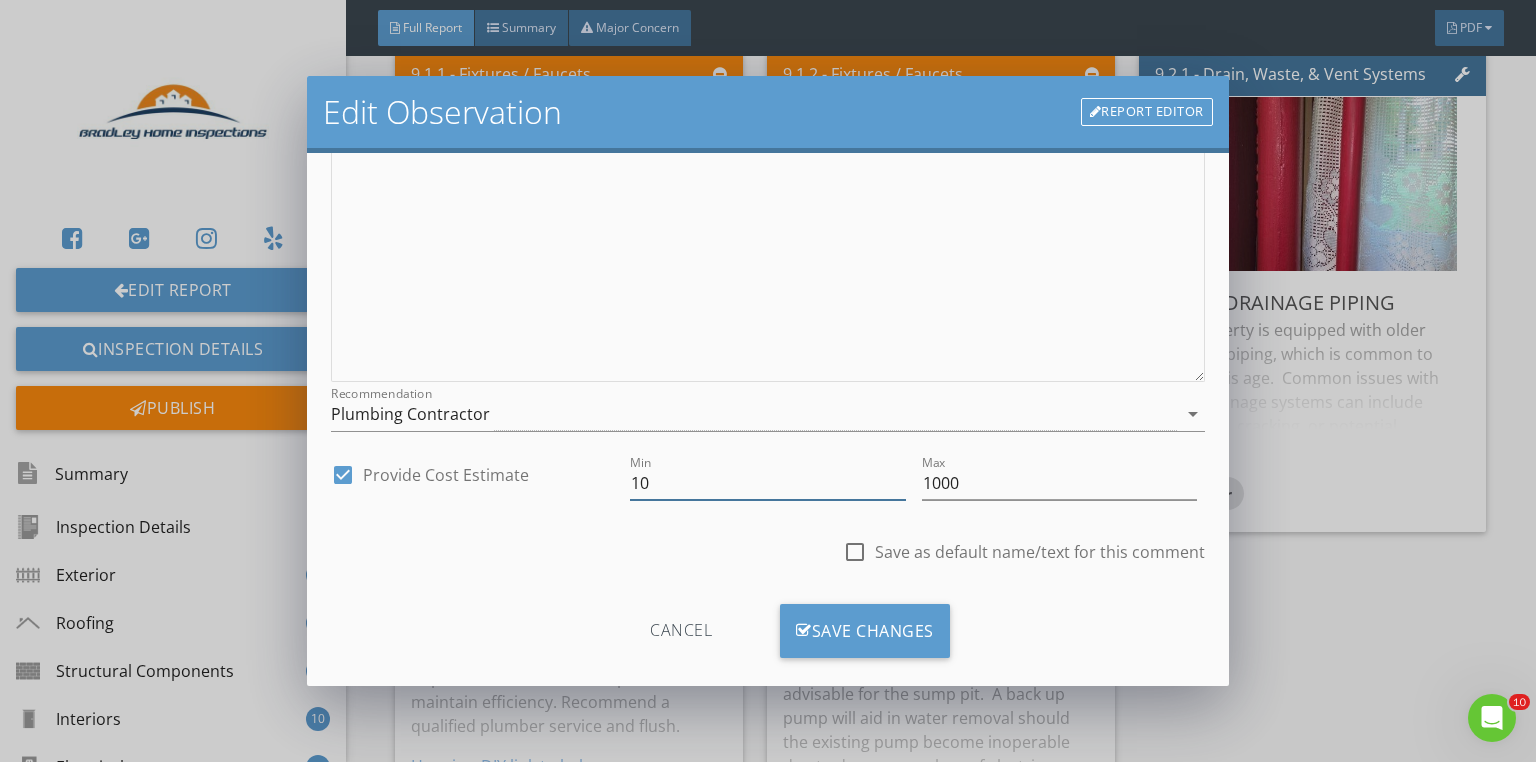 click on "10" at bounding box center [767, 483] 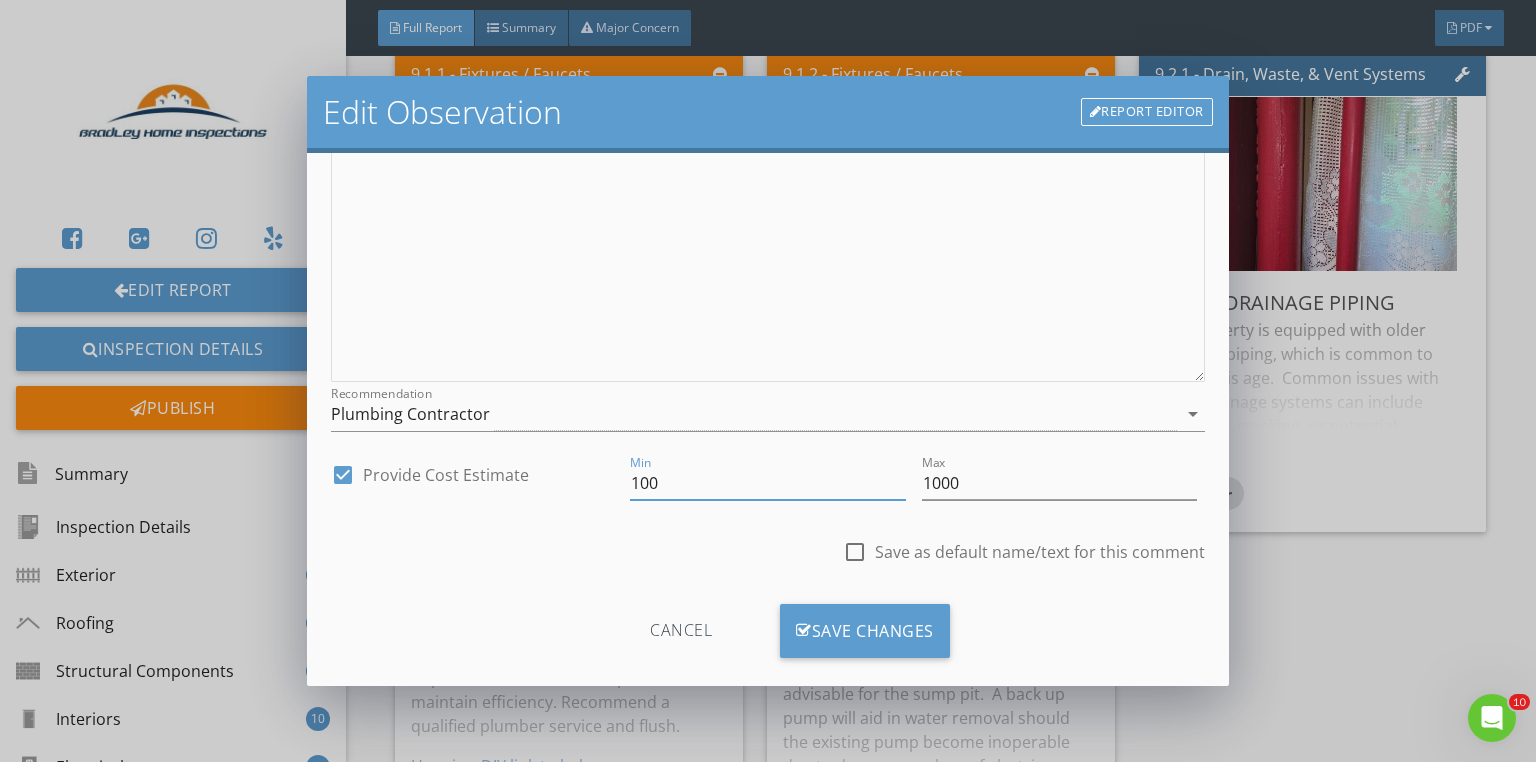 type on "100" 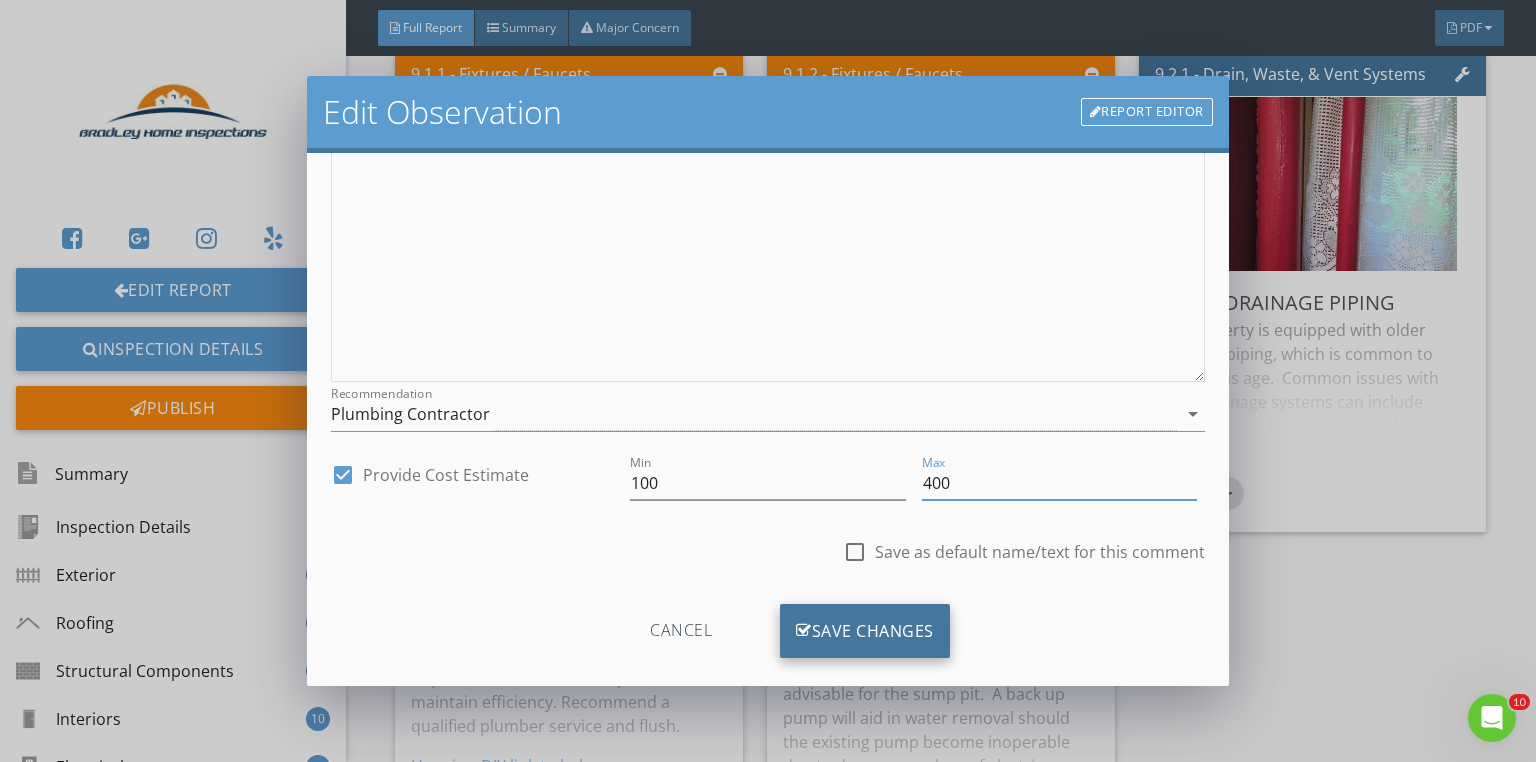 type on "400" 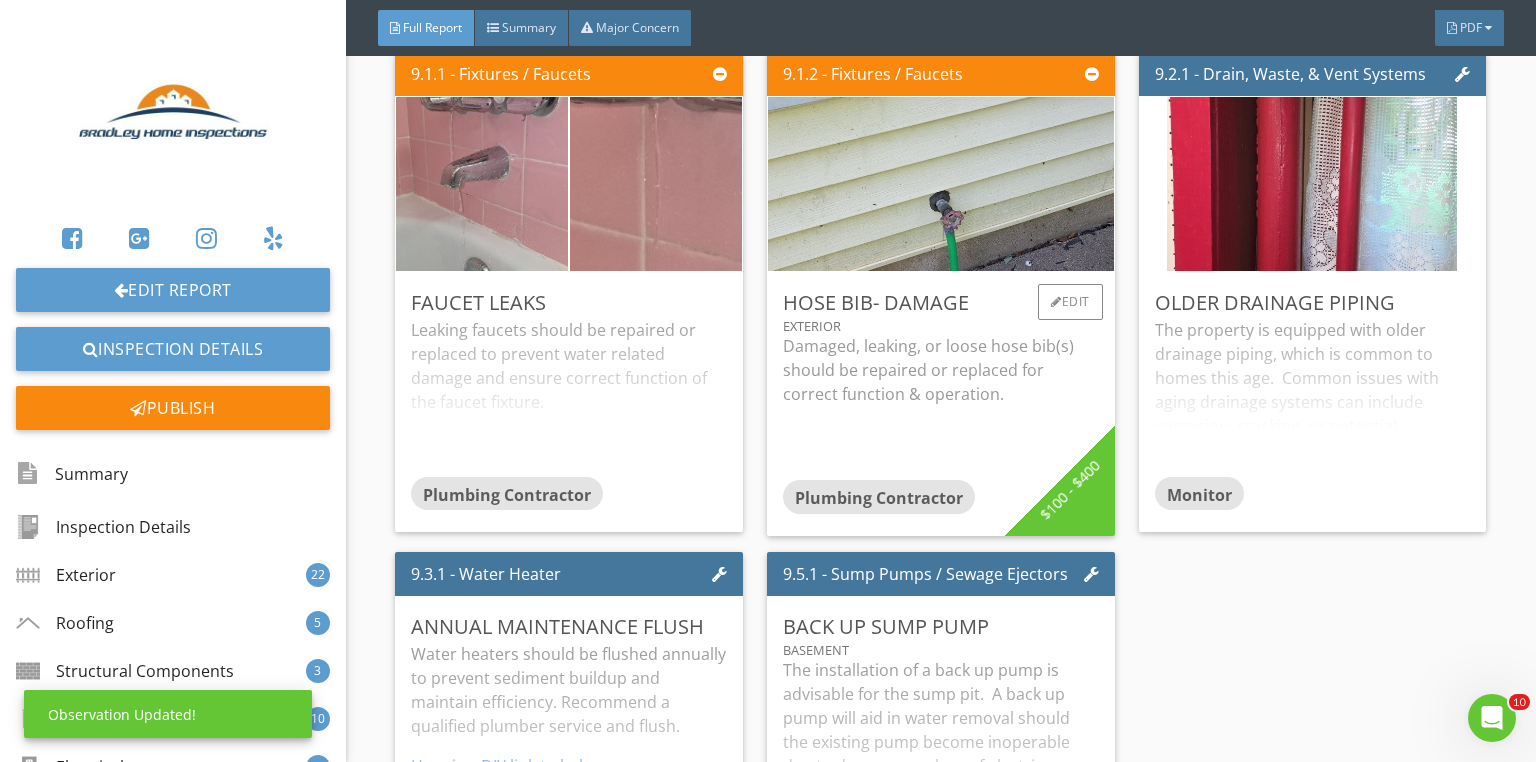 scroll, scrollTop: 84, scrollLeft: 0, axis: vertical 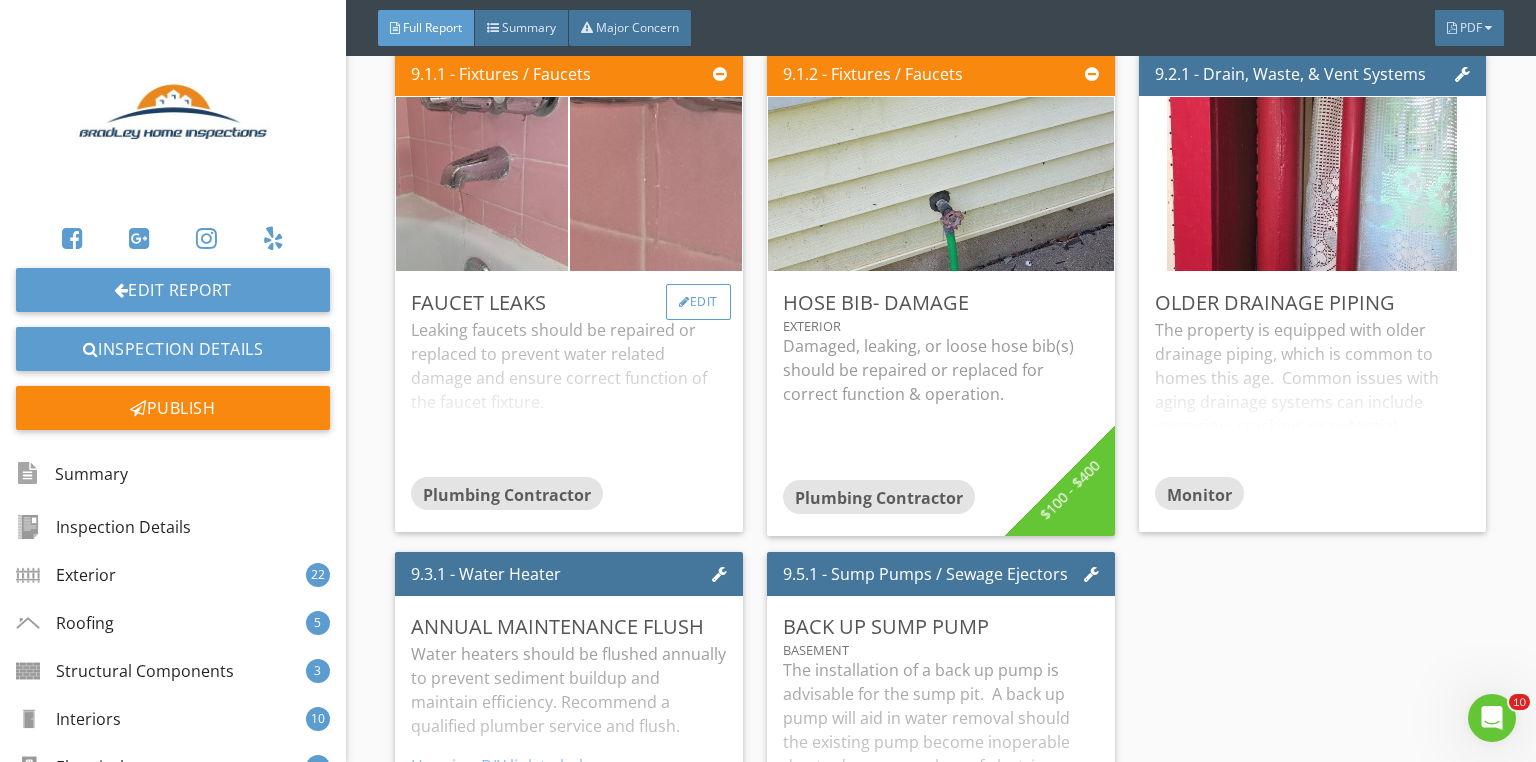 click on "Edit" at bounding box center [698, 302] 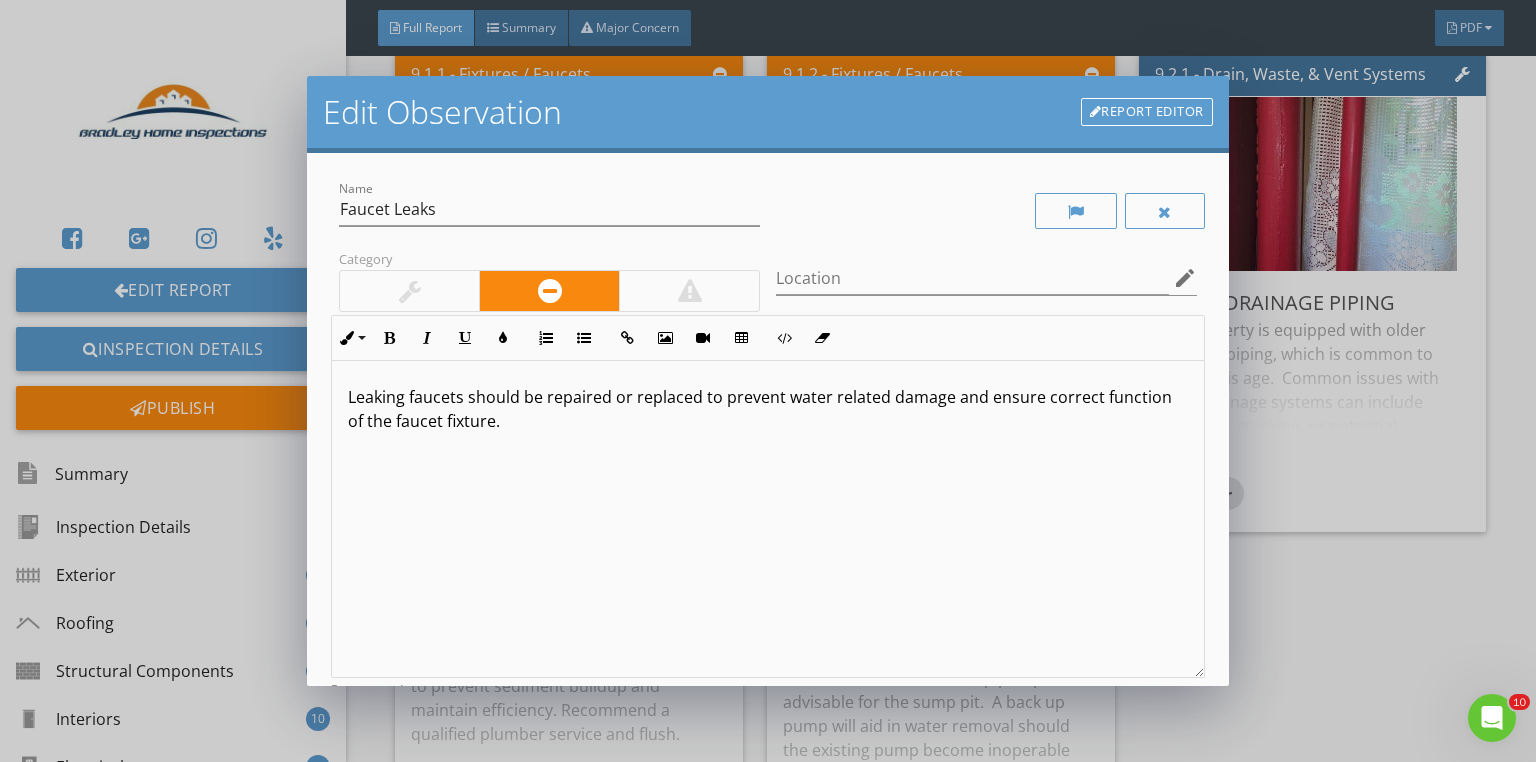 click at bounding box center [409, 291] 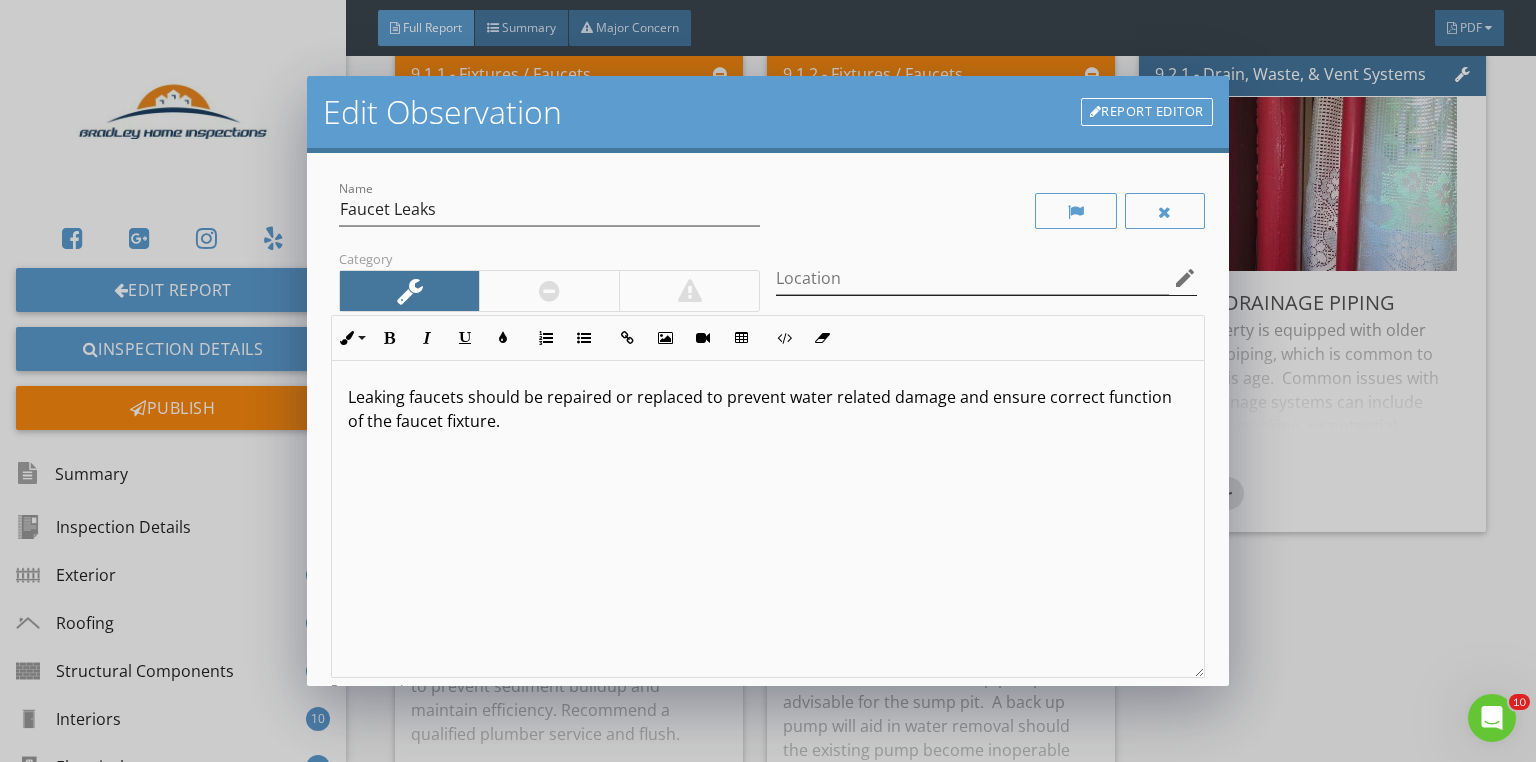 click on "edit" at bounding box center (1185, 278) 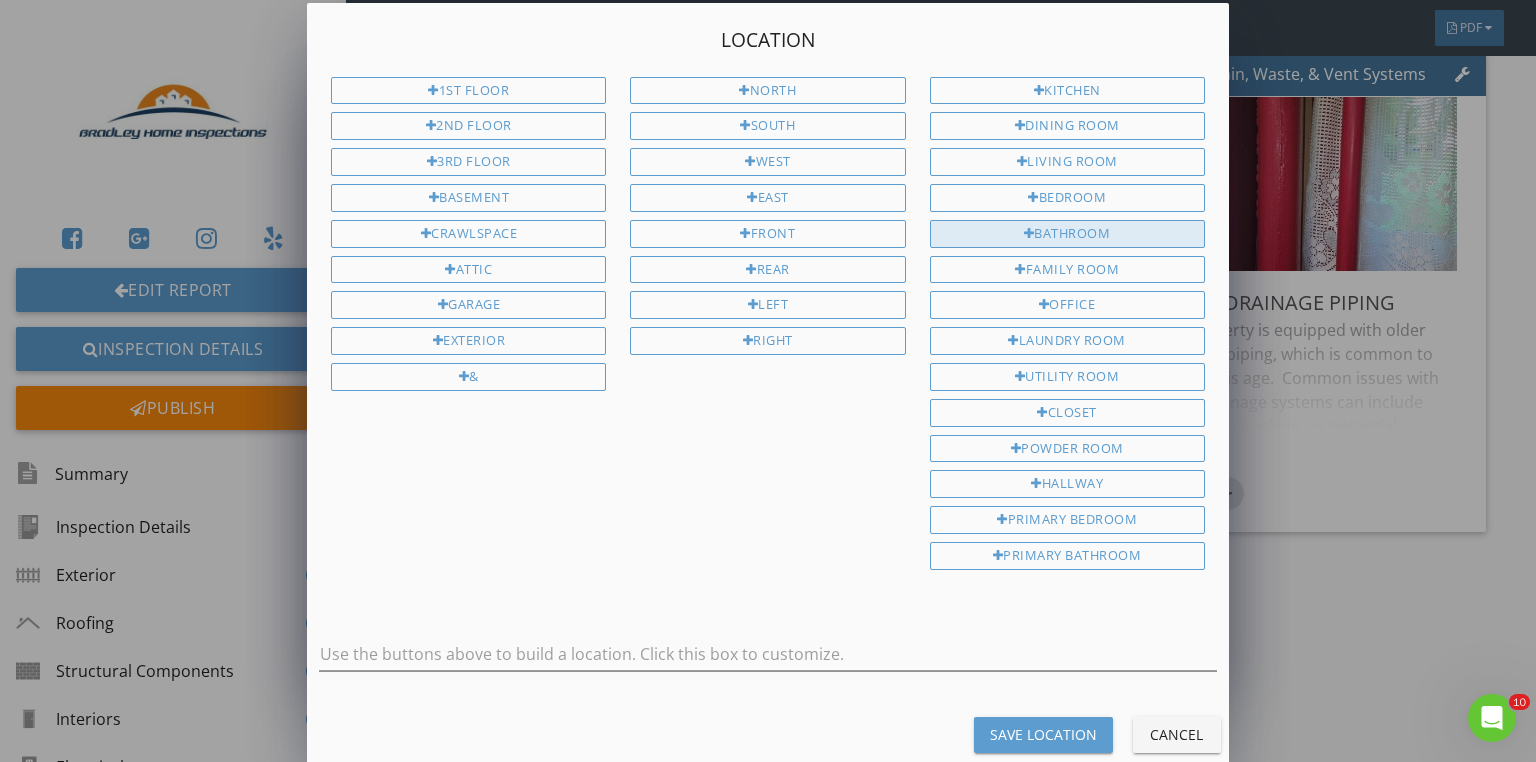 click on "Bathroom" at bounding box center (1067, 234) 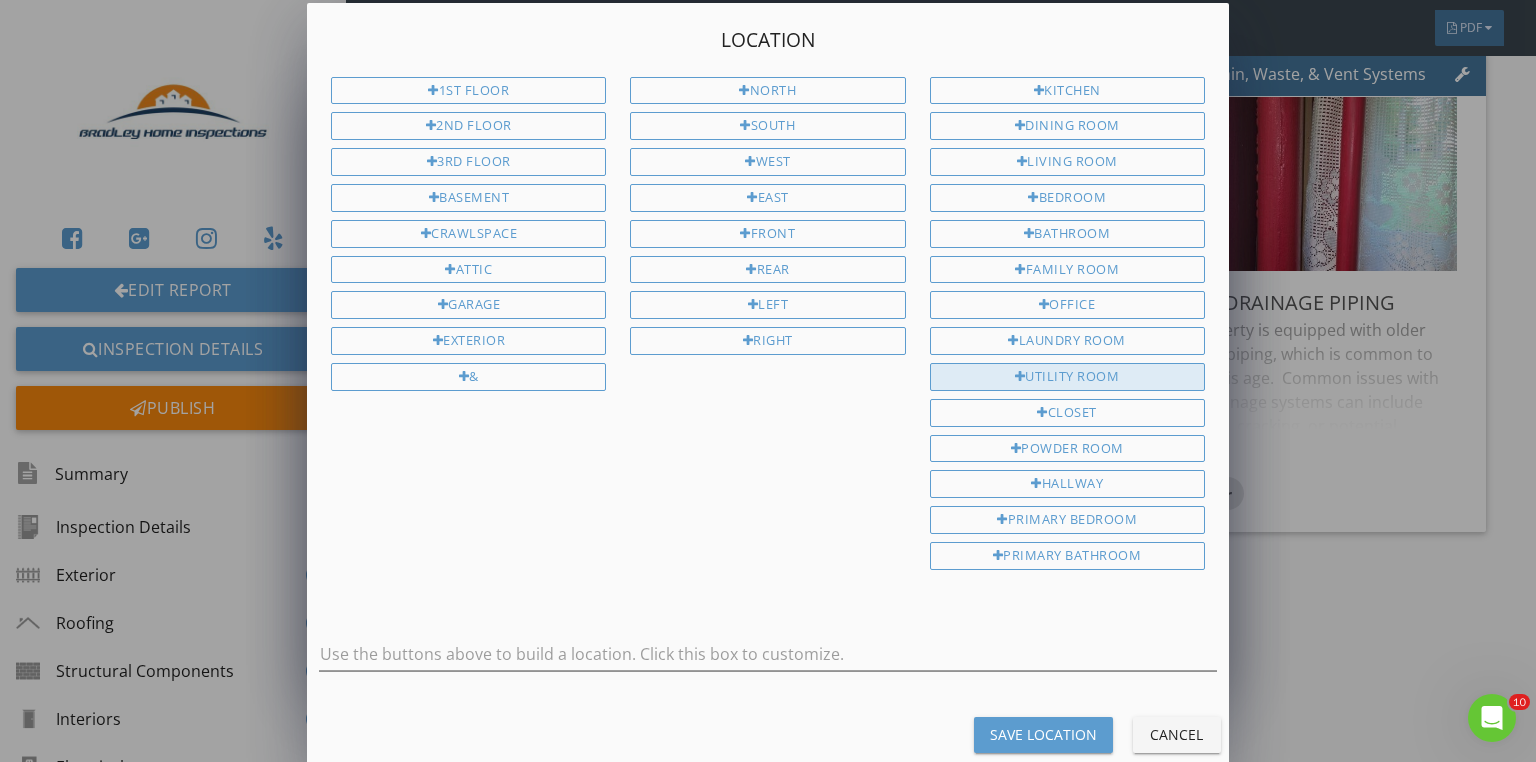 type on "Bathroom" 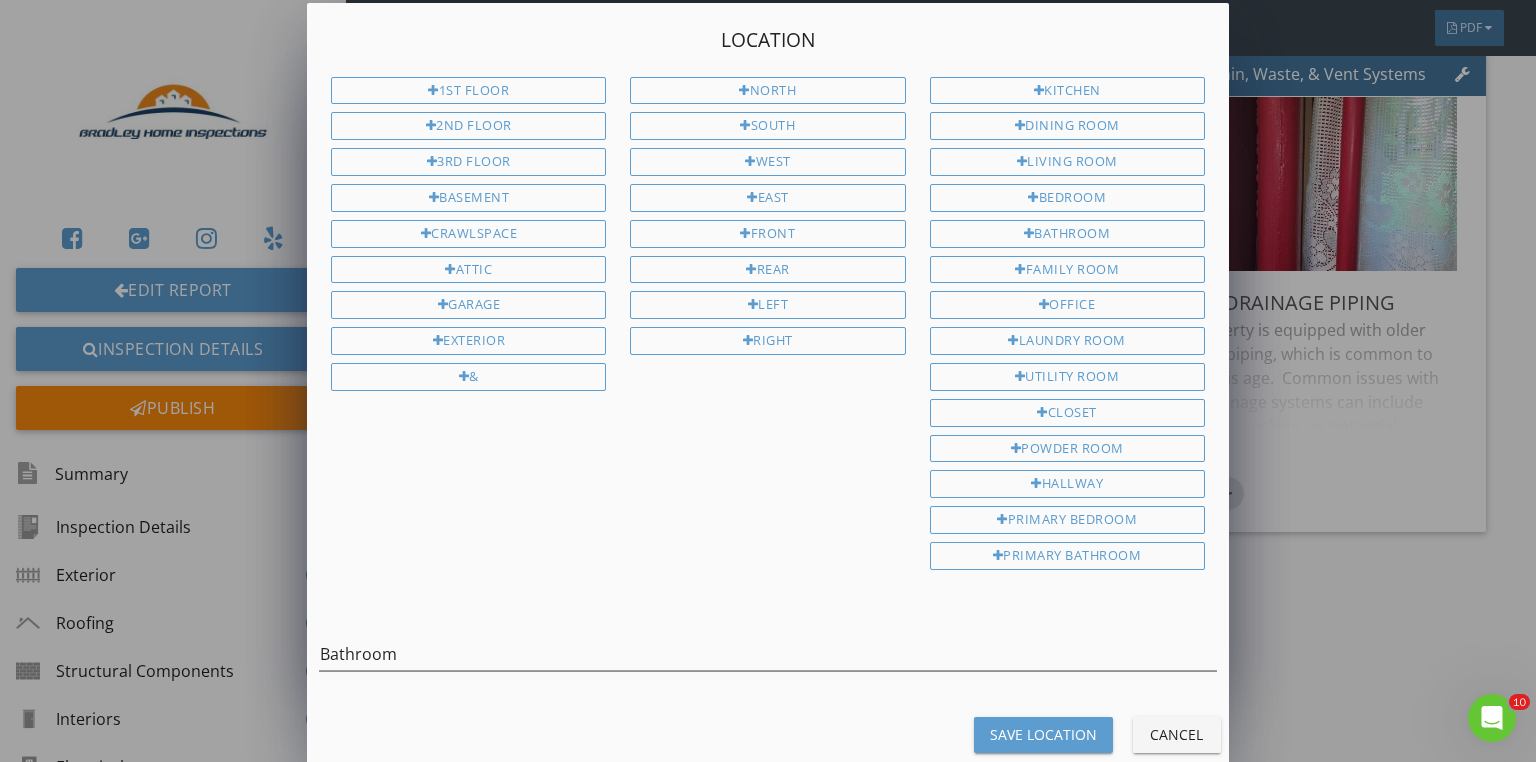 click on "Save Location" at bounding box center [1043, 734] 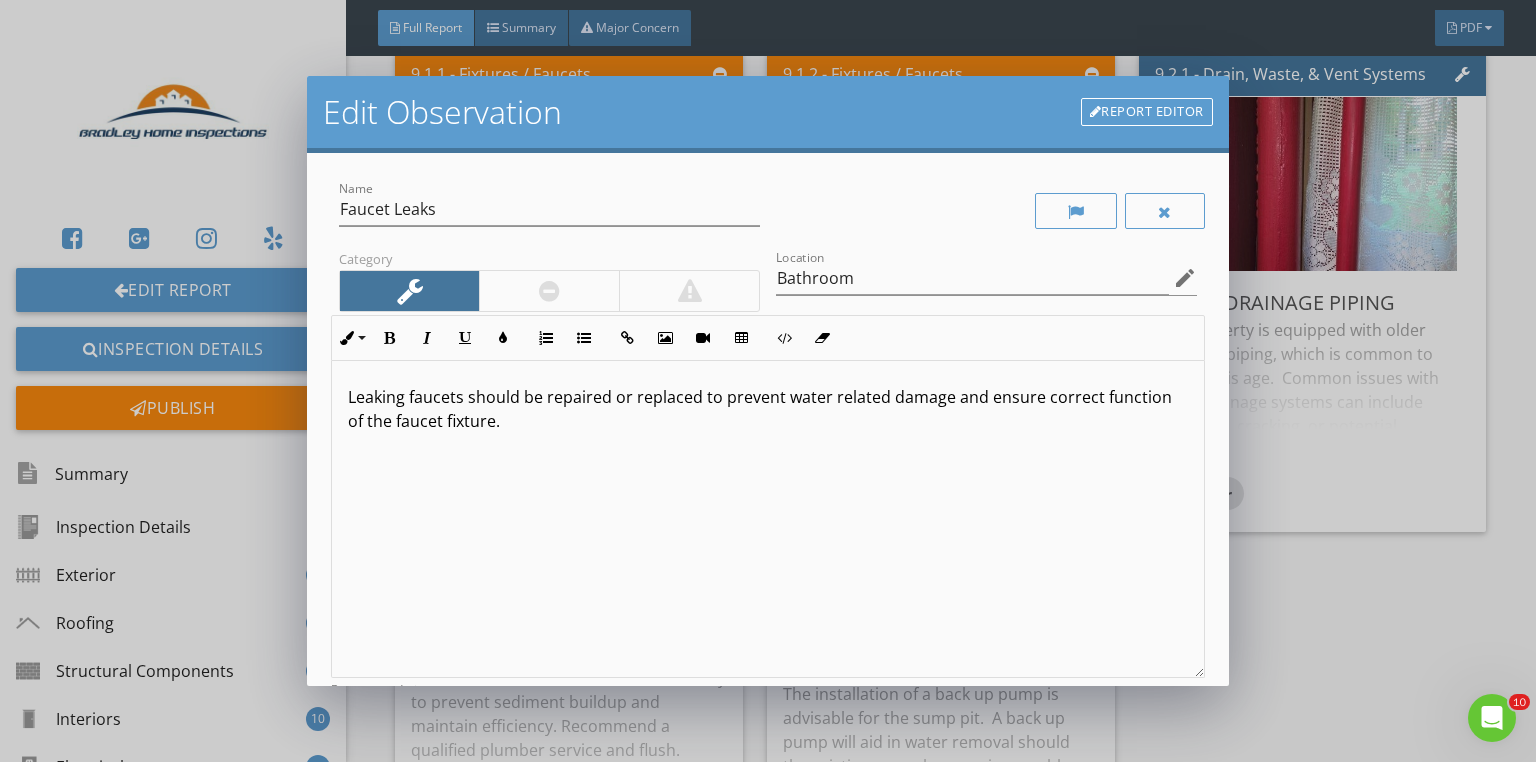 scroll, scrollTop: 0, scrollLeft: 0, axis: both 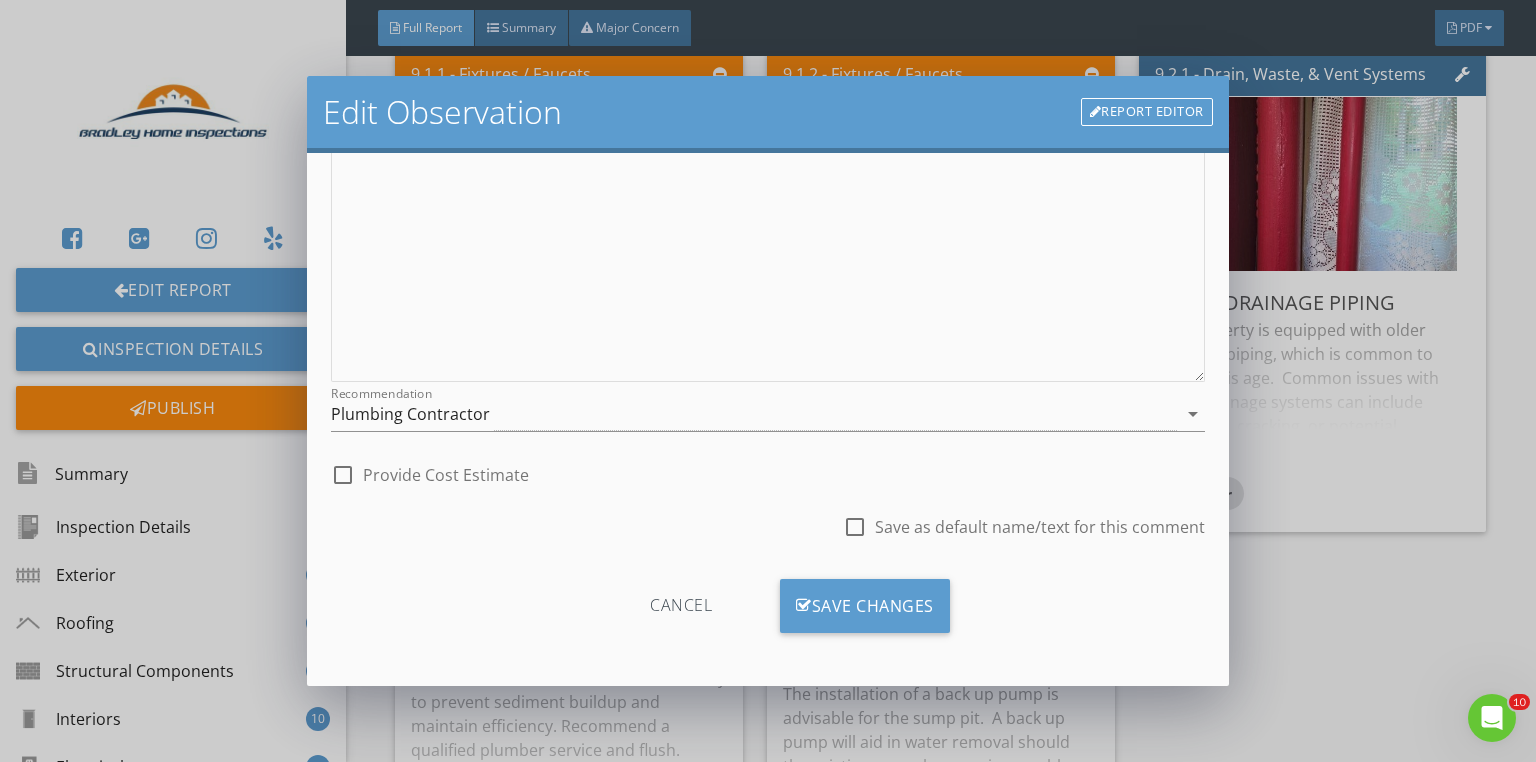 click at bounding box center (343, 475) 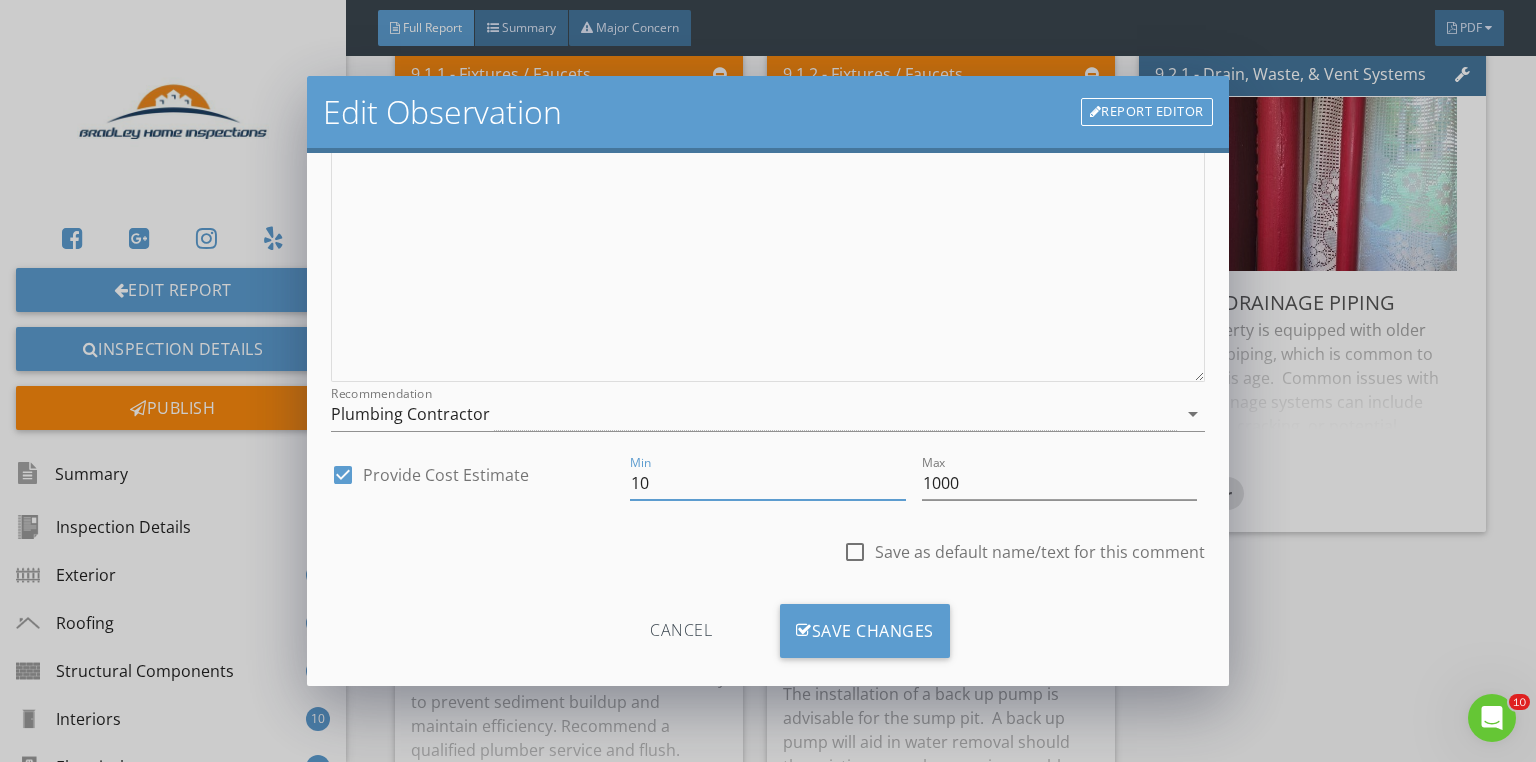 drag, startPoint x: 703, startPoint y: 492, endPoint x: 595, endPoint y: 488, distance: 108.07405 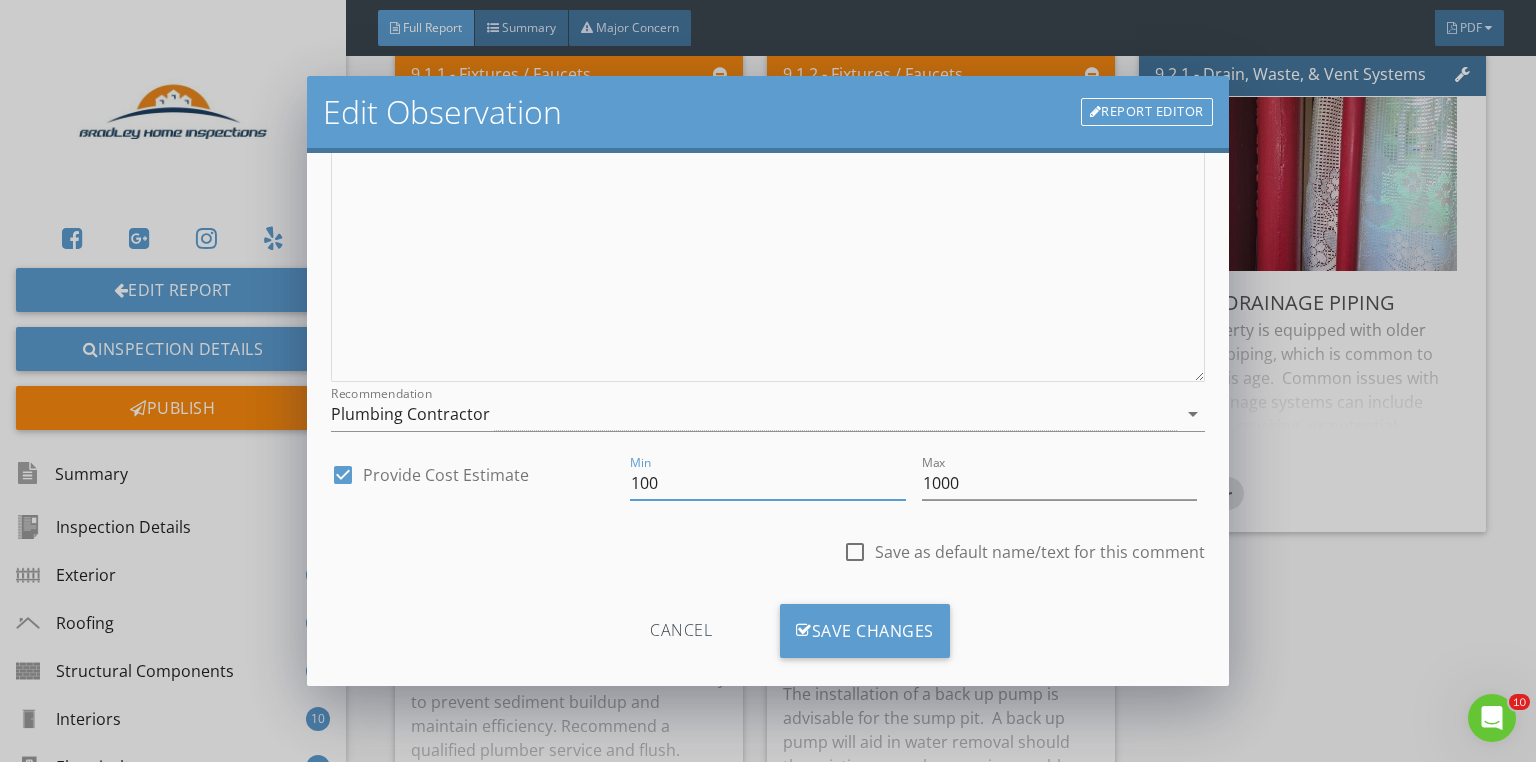 type on "100" 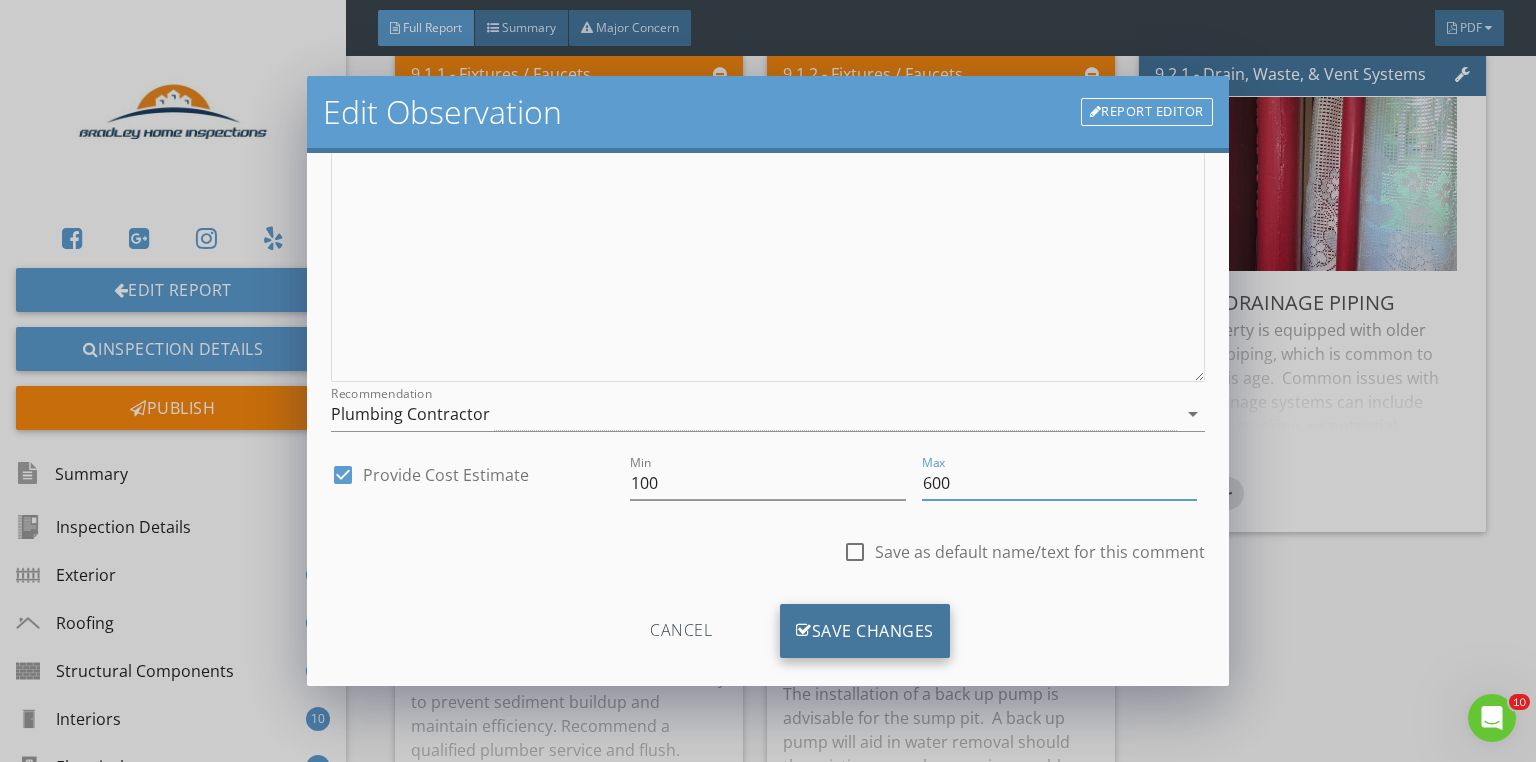 type on "600" 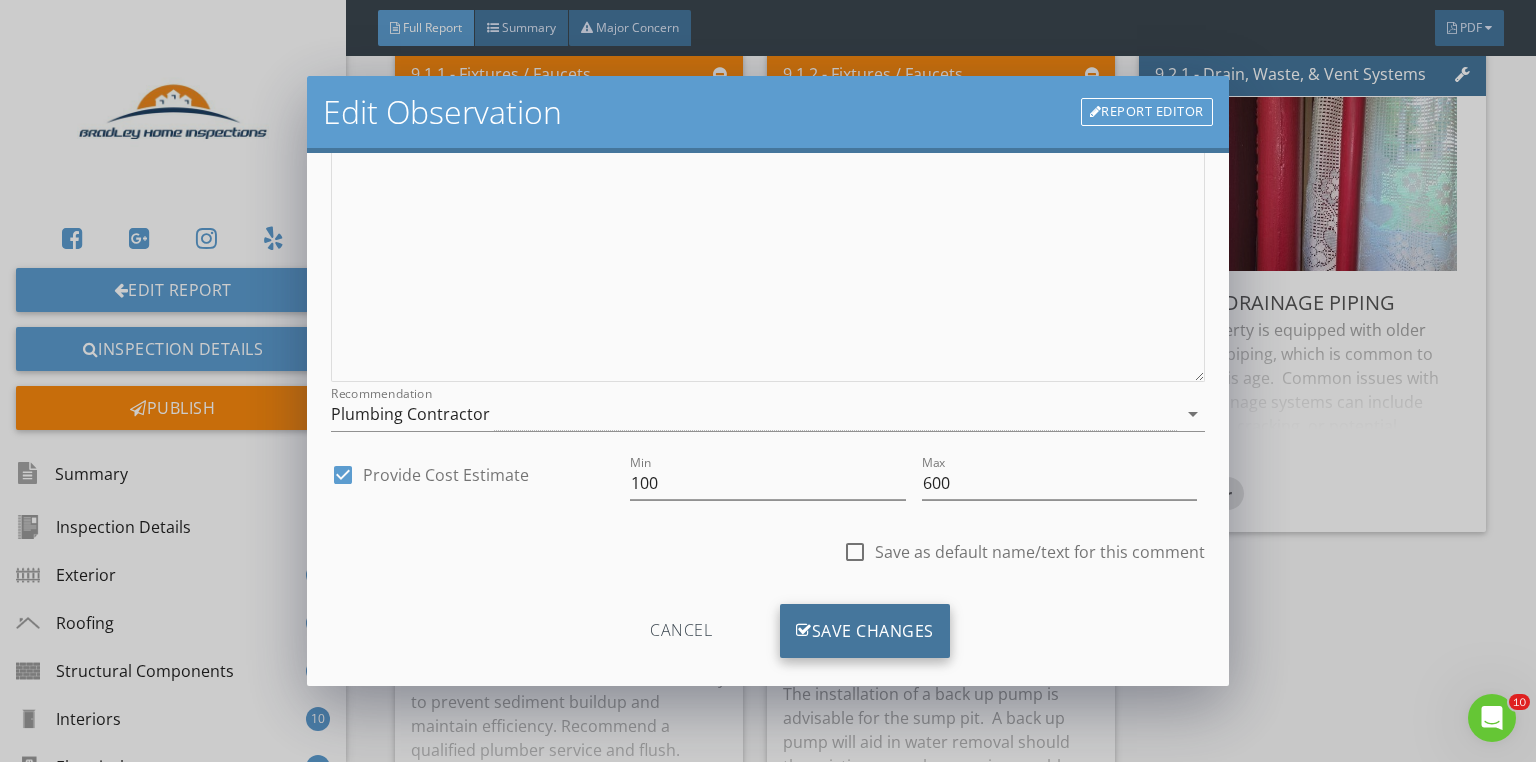 click on "Save Changes" at bounding box center (865, 631) 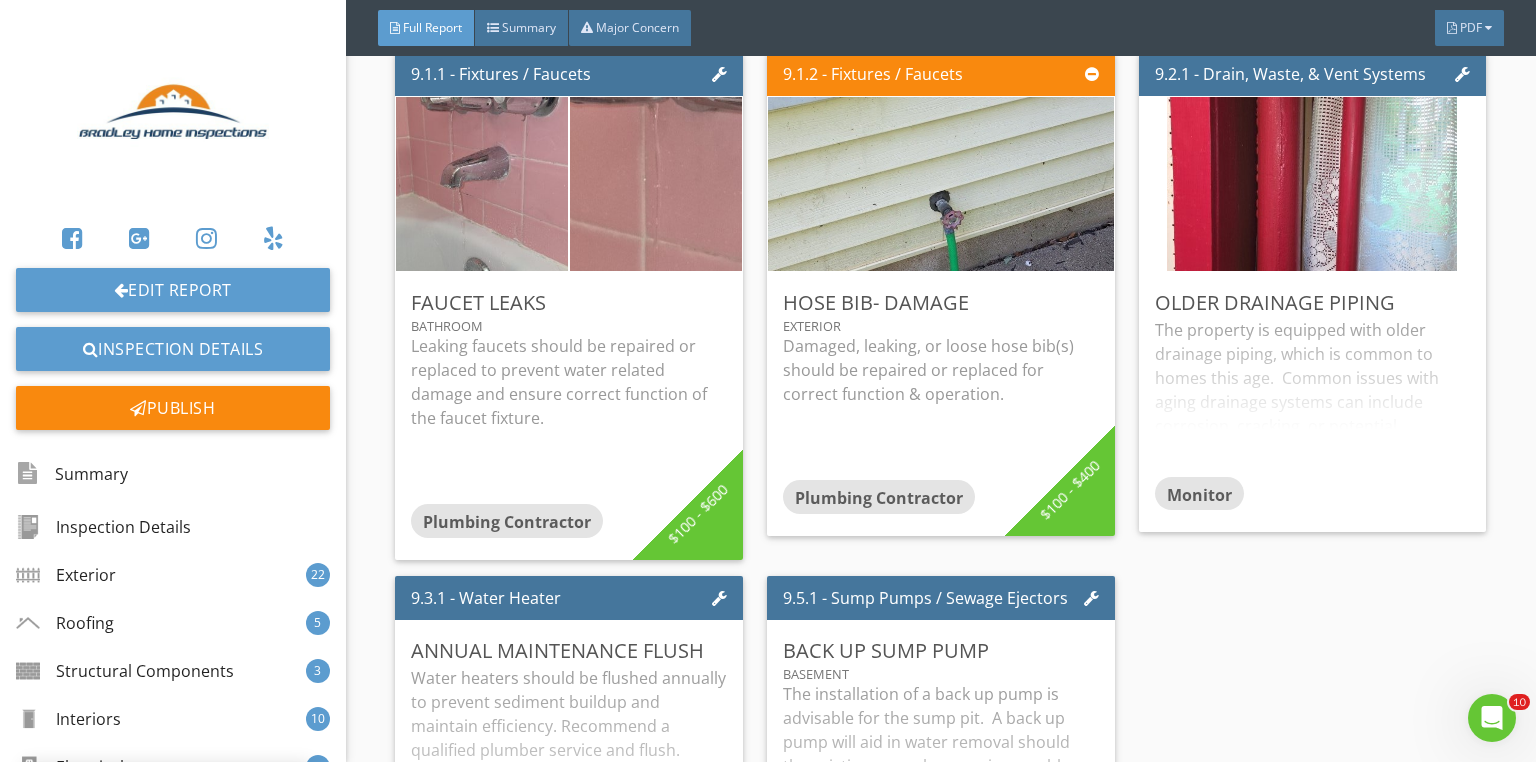 scroll, scrollTop: 84, scrollLeft: 0, axis: vertical 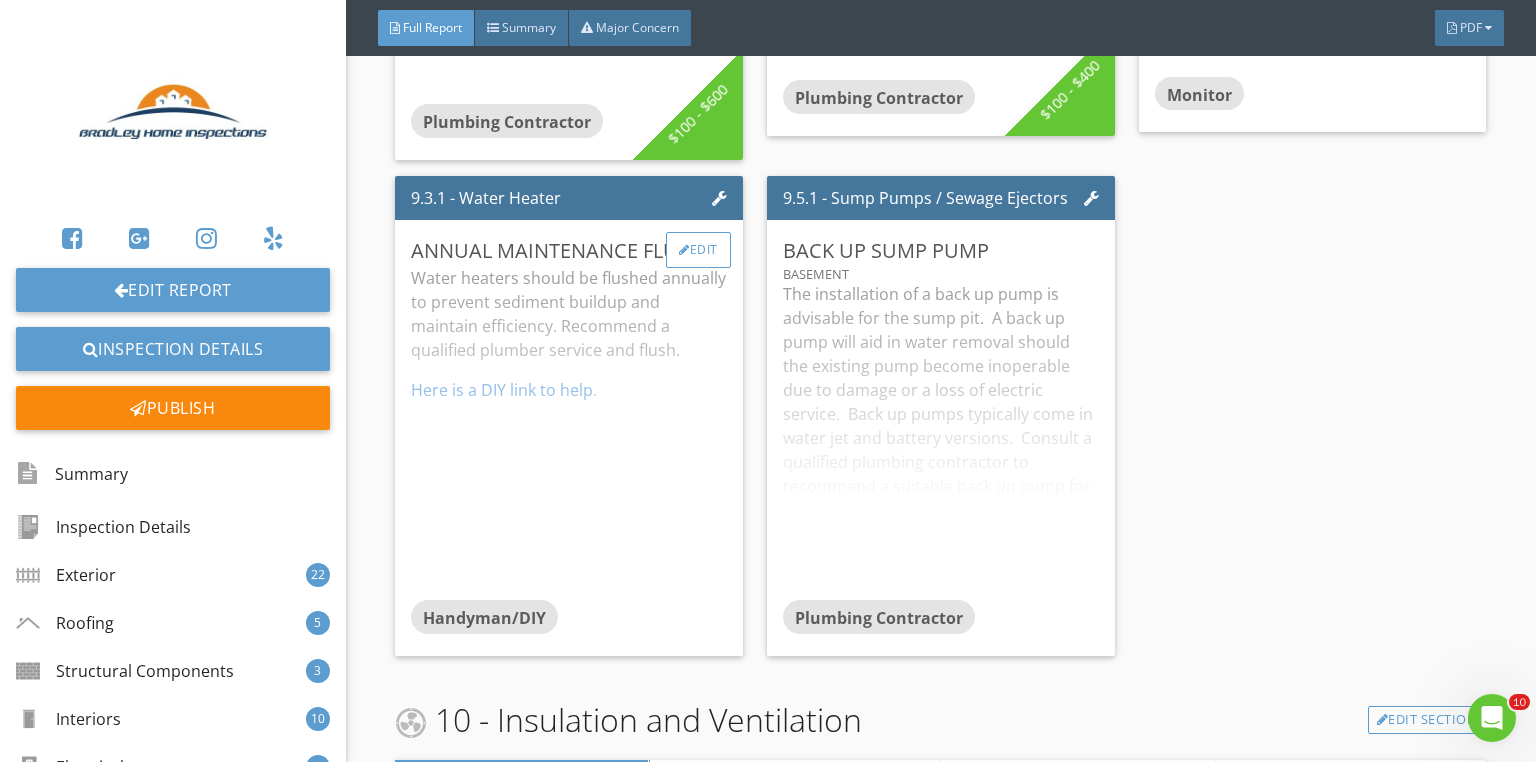 click on "Edit" at bounding box center (698, 250) 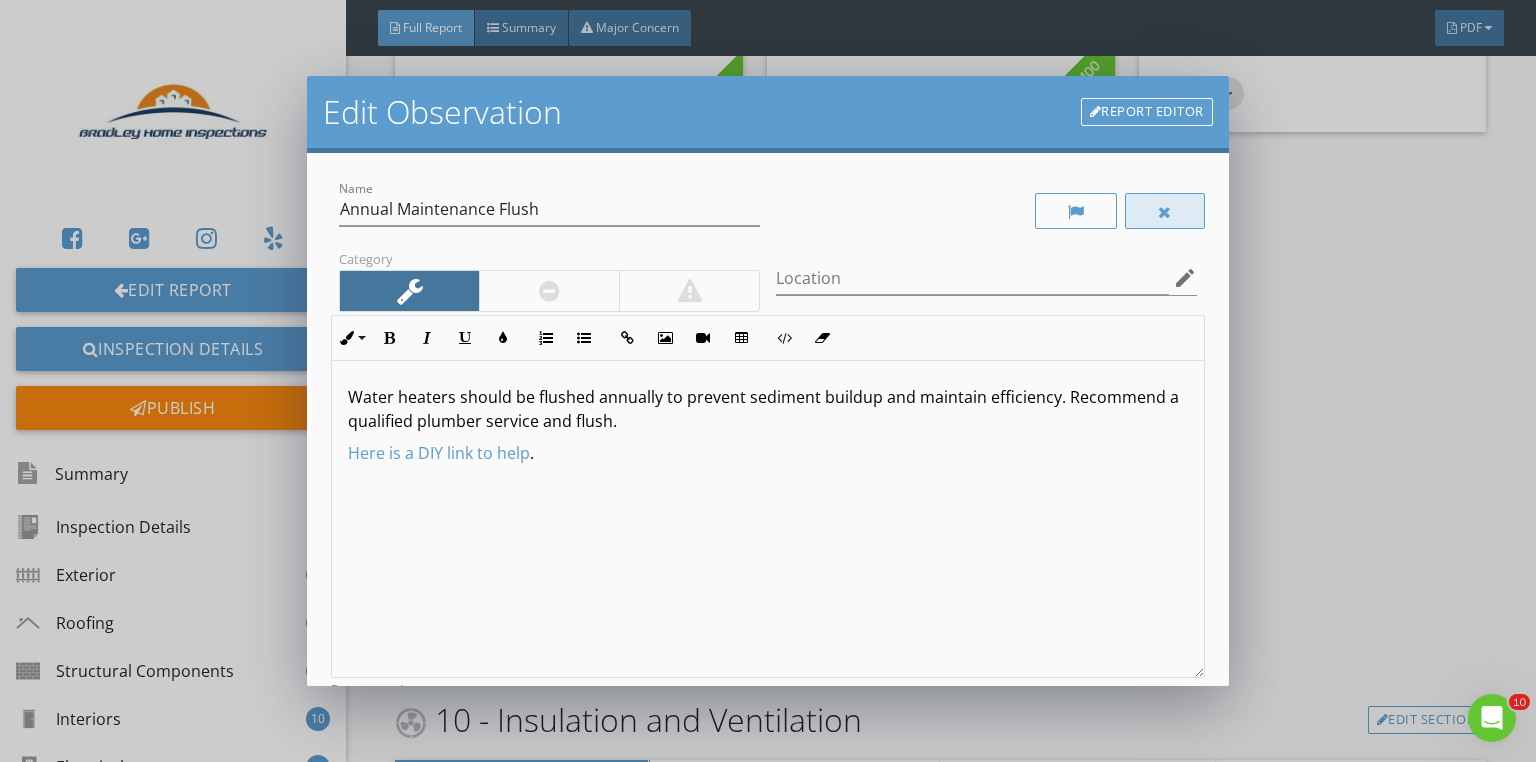 drag, startPoint x: 1141, startPoint y: 215, endPoint x: 1147, endPoint y: 236, distance: 21.84033 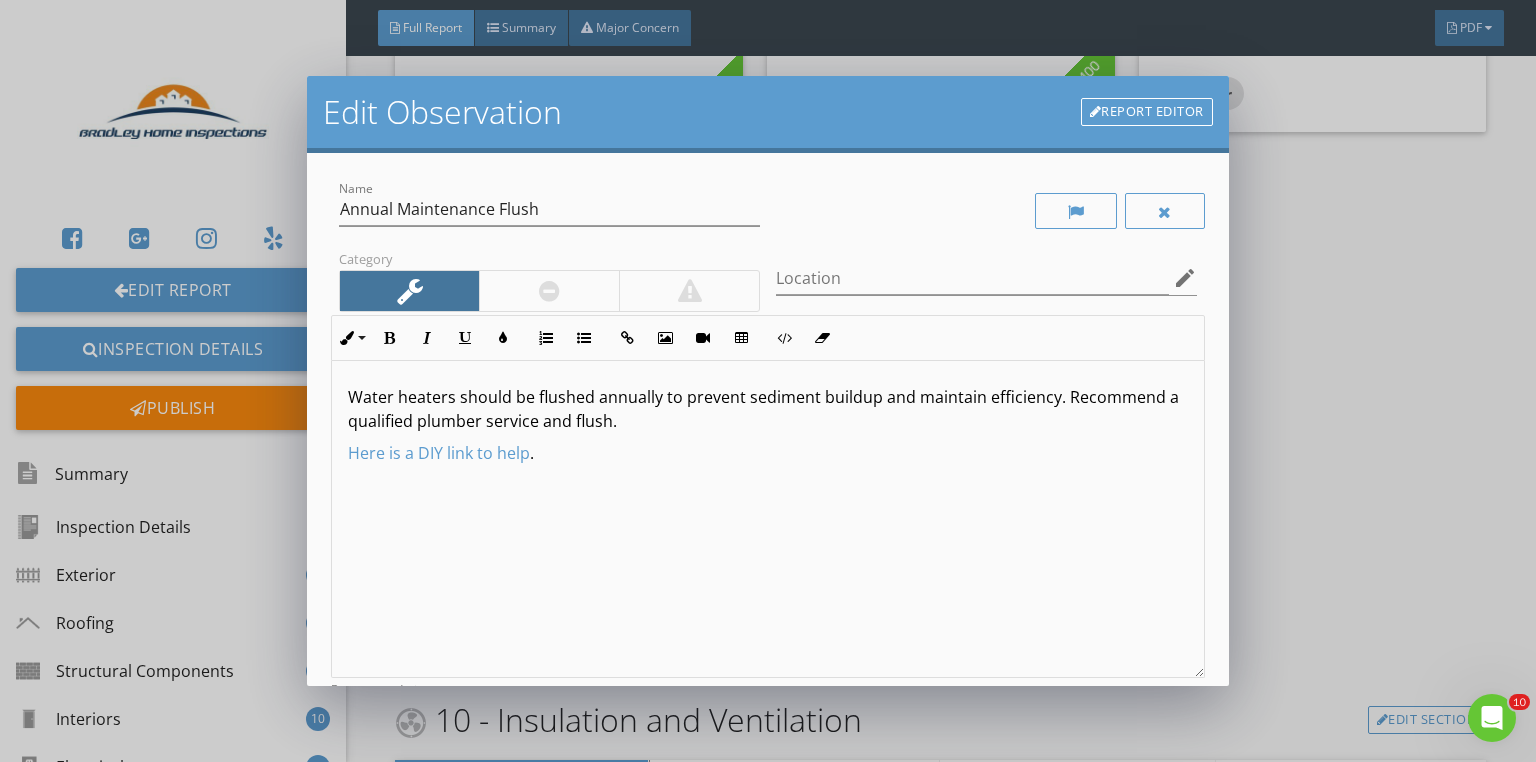 click at bounding box center [1165, 211] 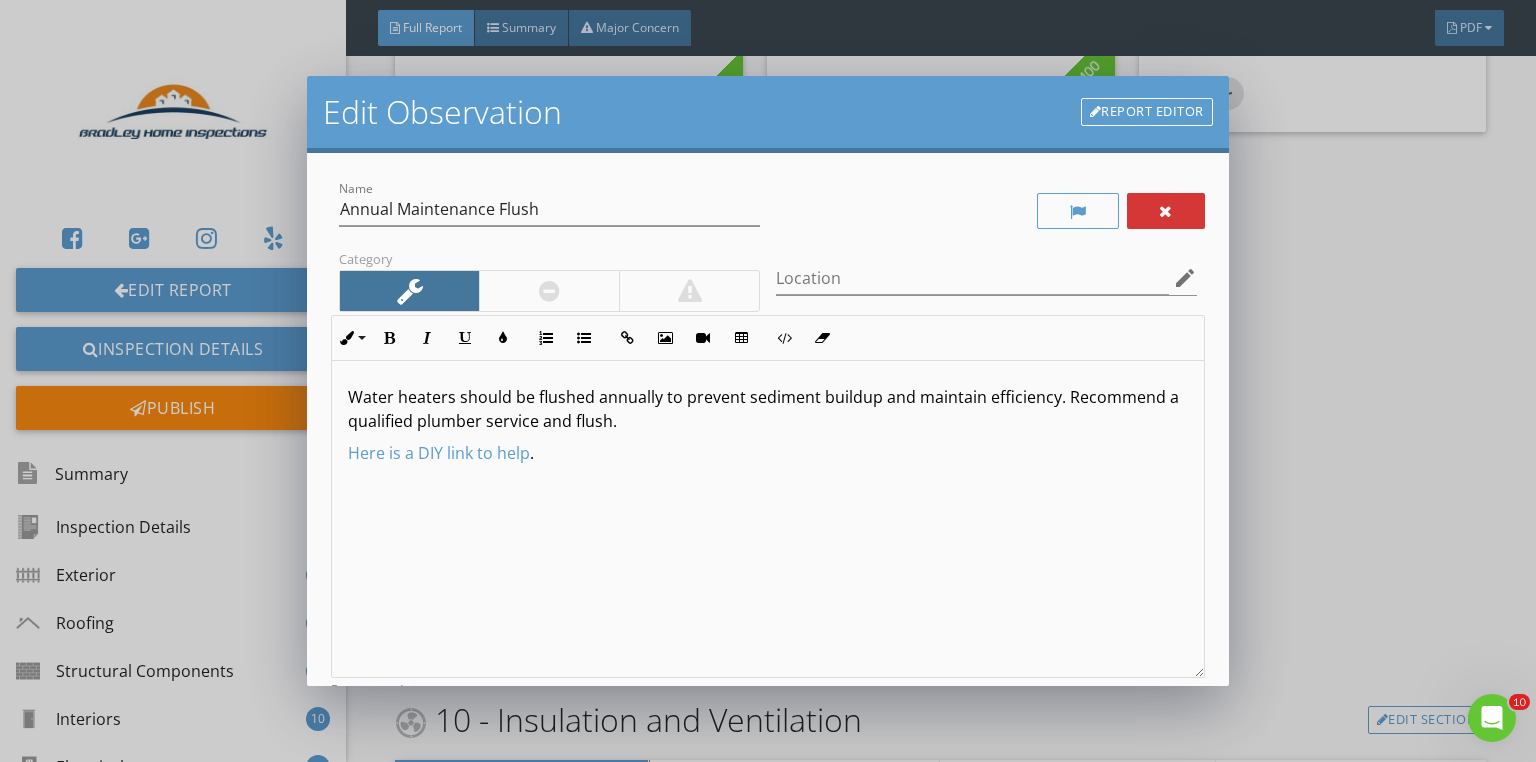 scroll, scrollTop: 0, scrollLeft: 0, axis: both 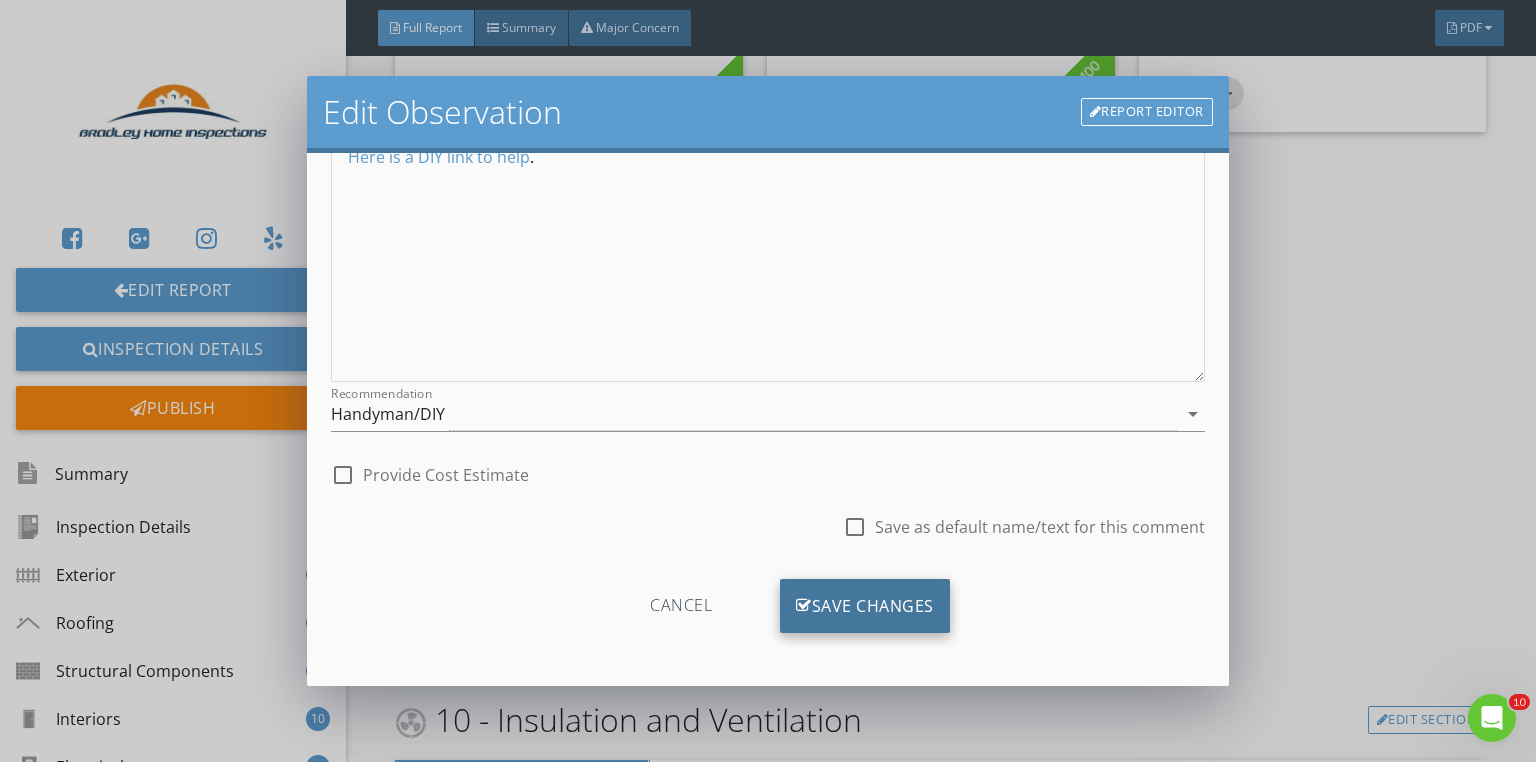 click on "Save Changes" at bounding box center (865, 606) 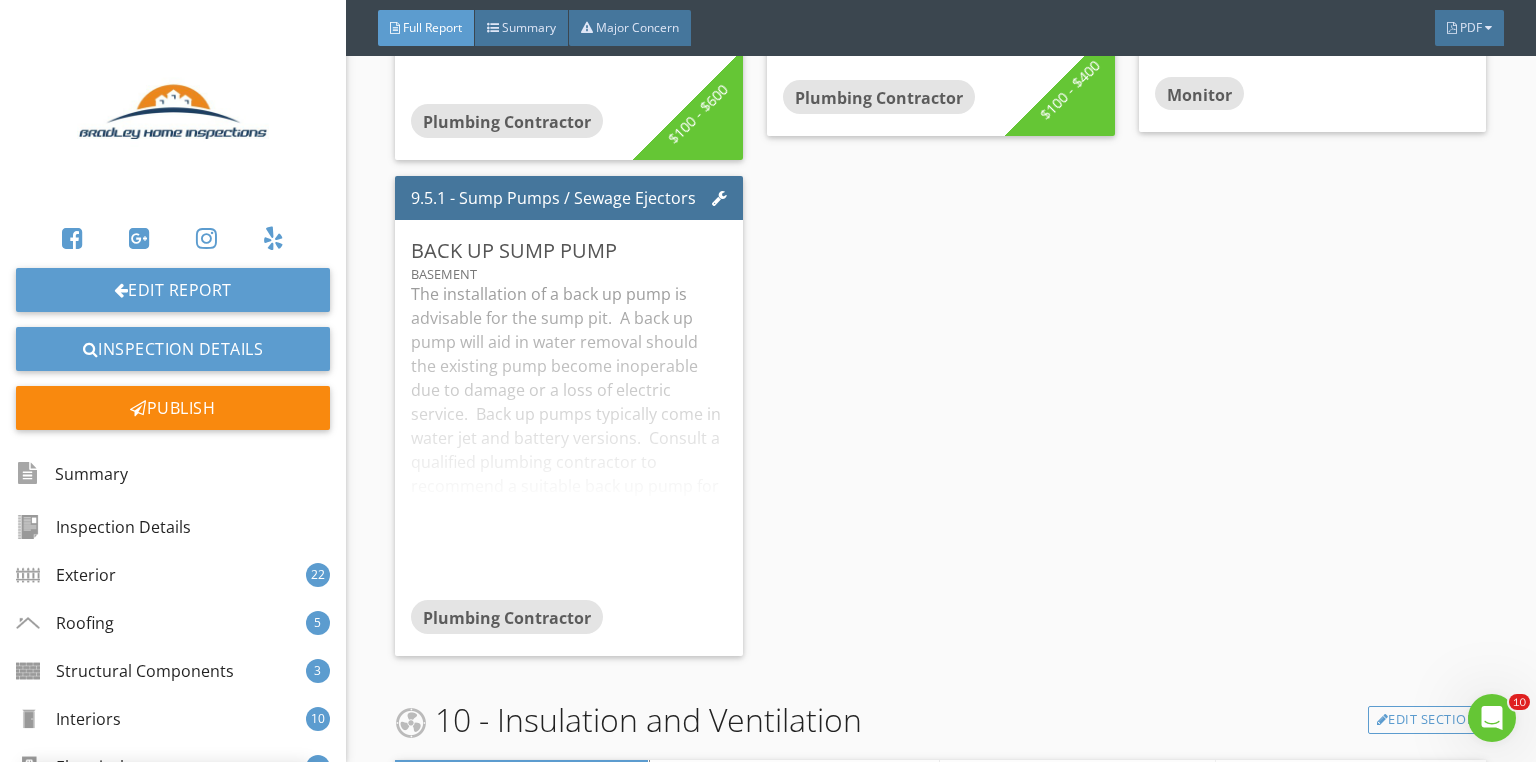 scroll, scrollTop: 60, scrollLeft: 0, axis: vertical 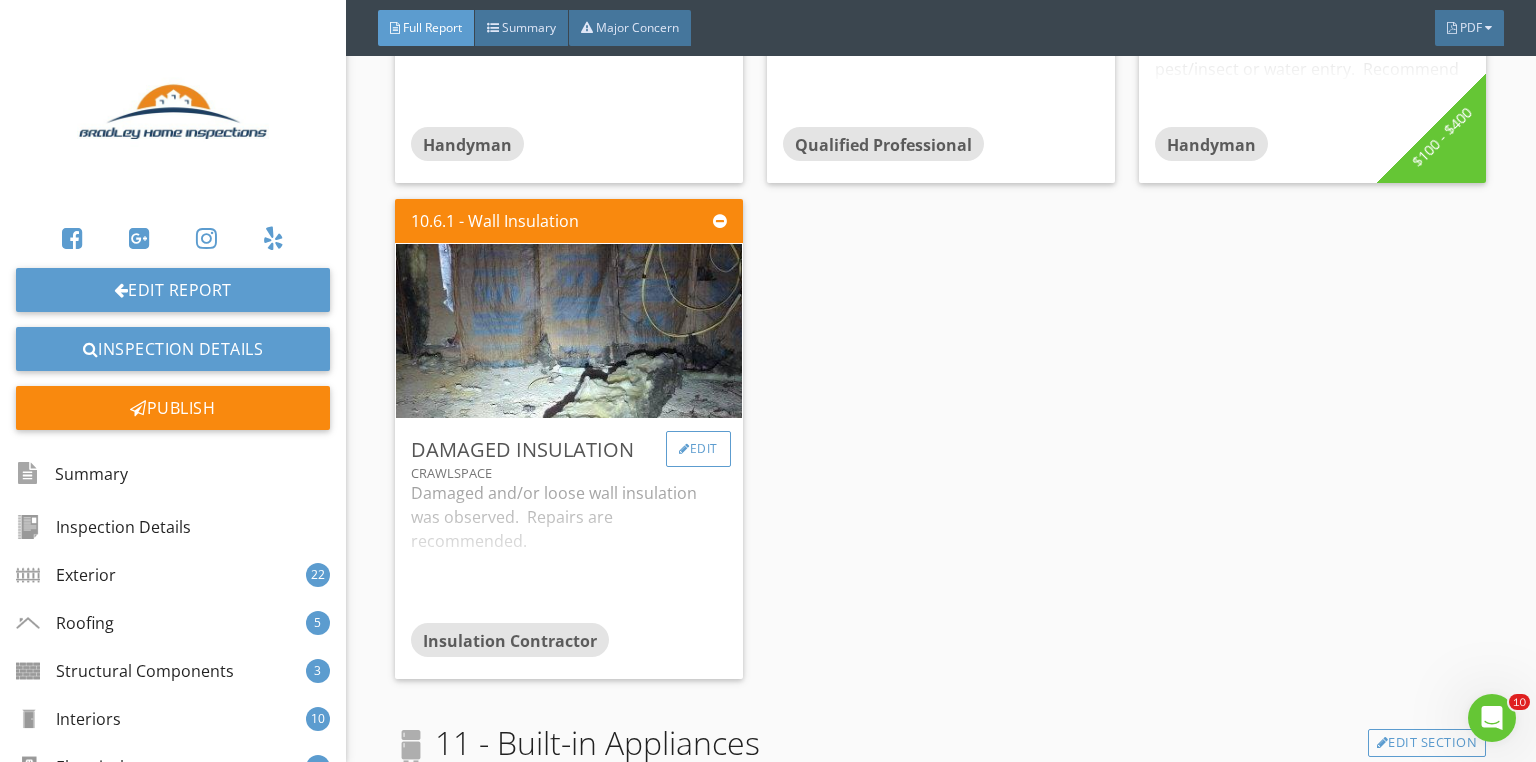 click on "Edit" at bounding box center [698, 449] 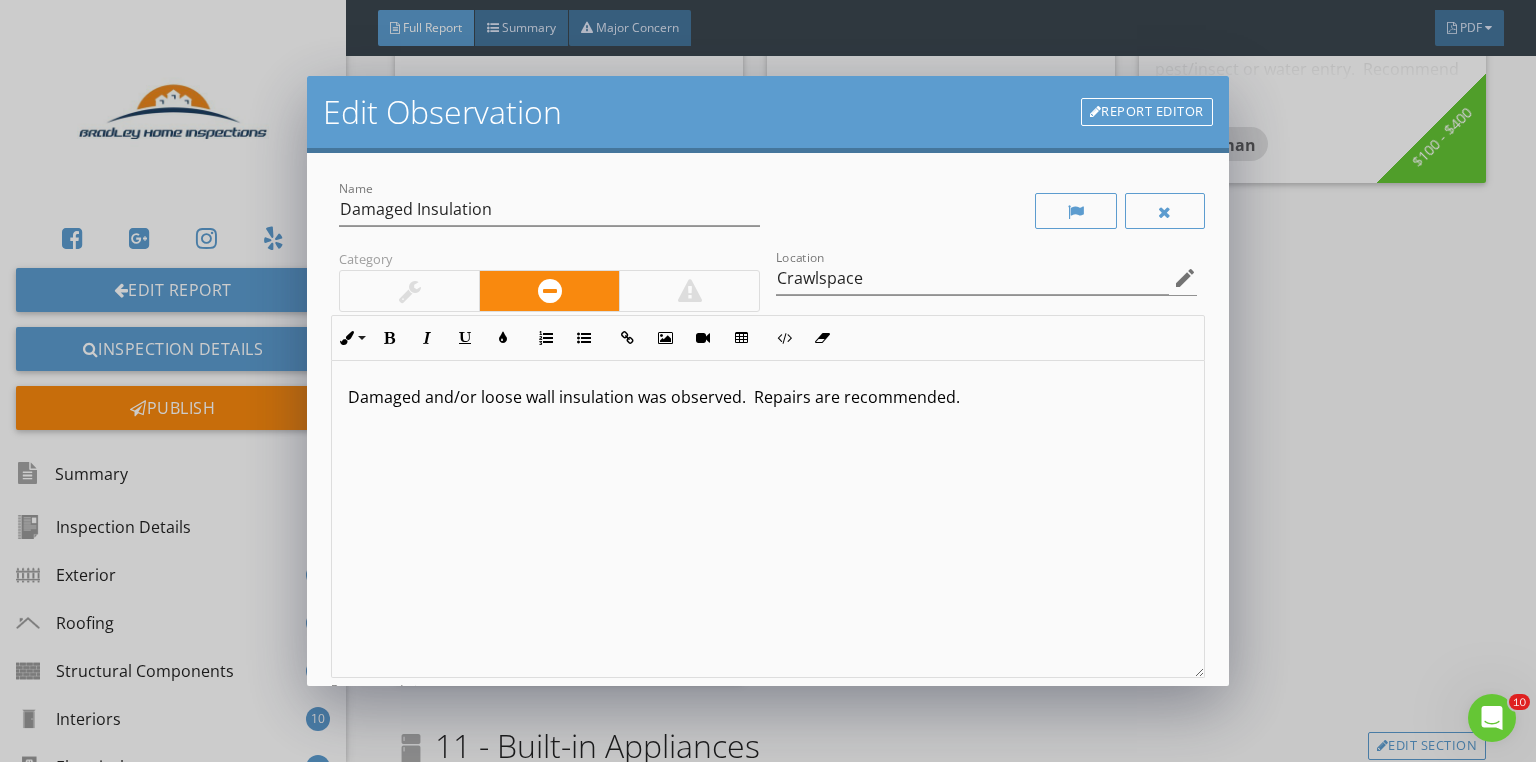 scroll, scrollTop: 0, scrollLeft: 0, axis: both 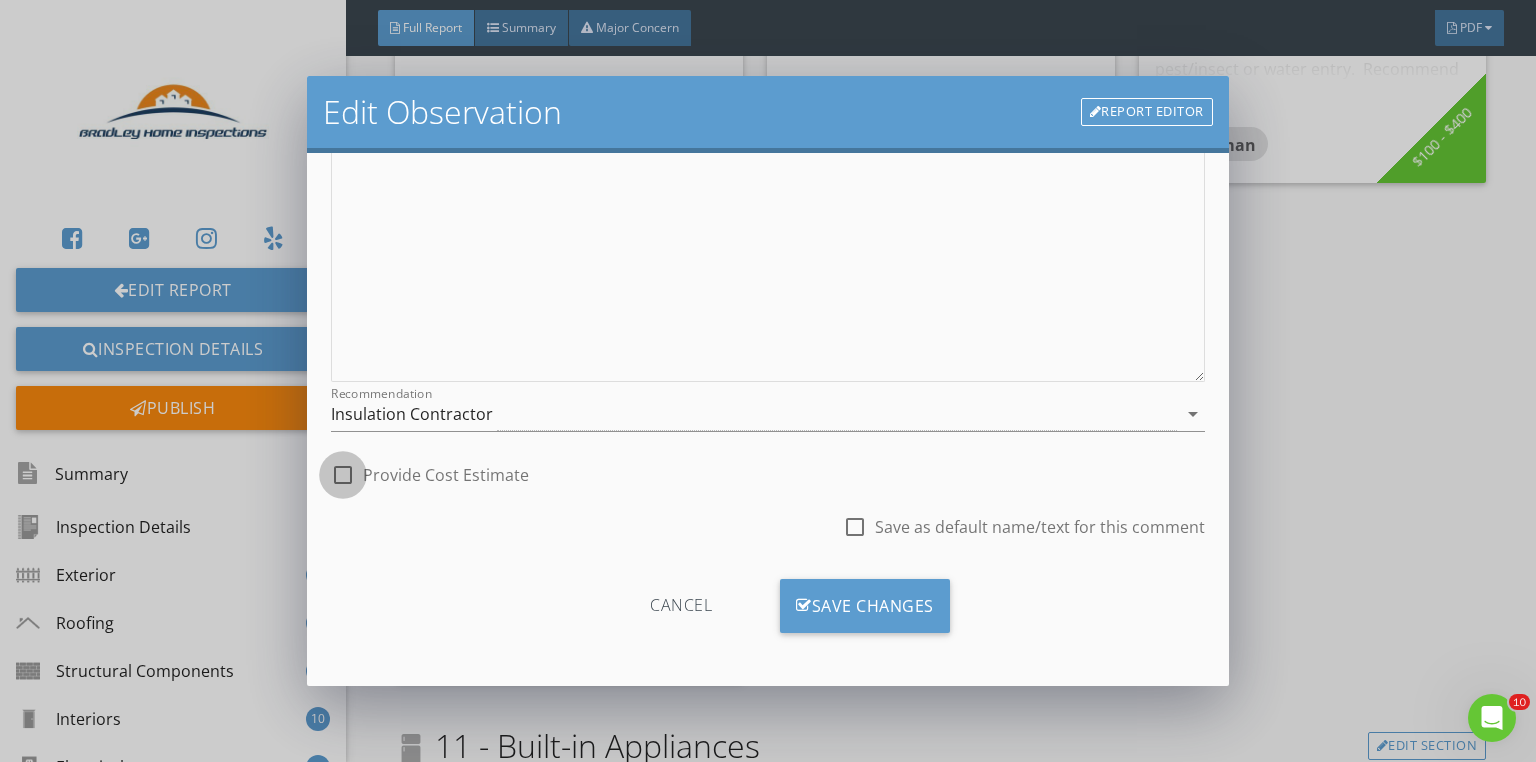 click at bounding box center [343, 475] 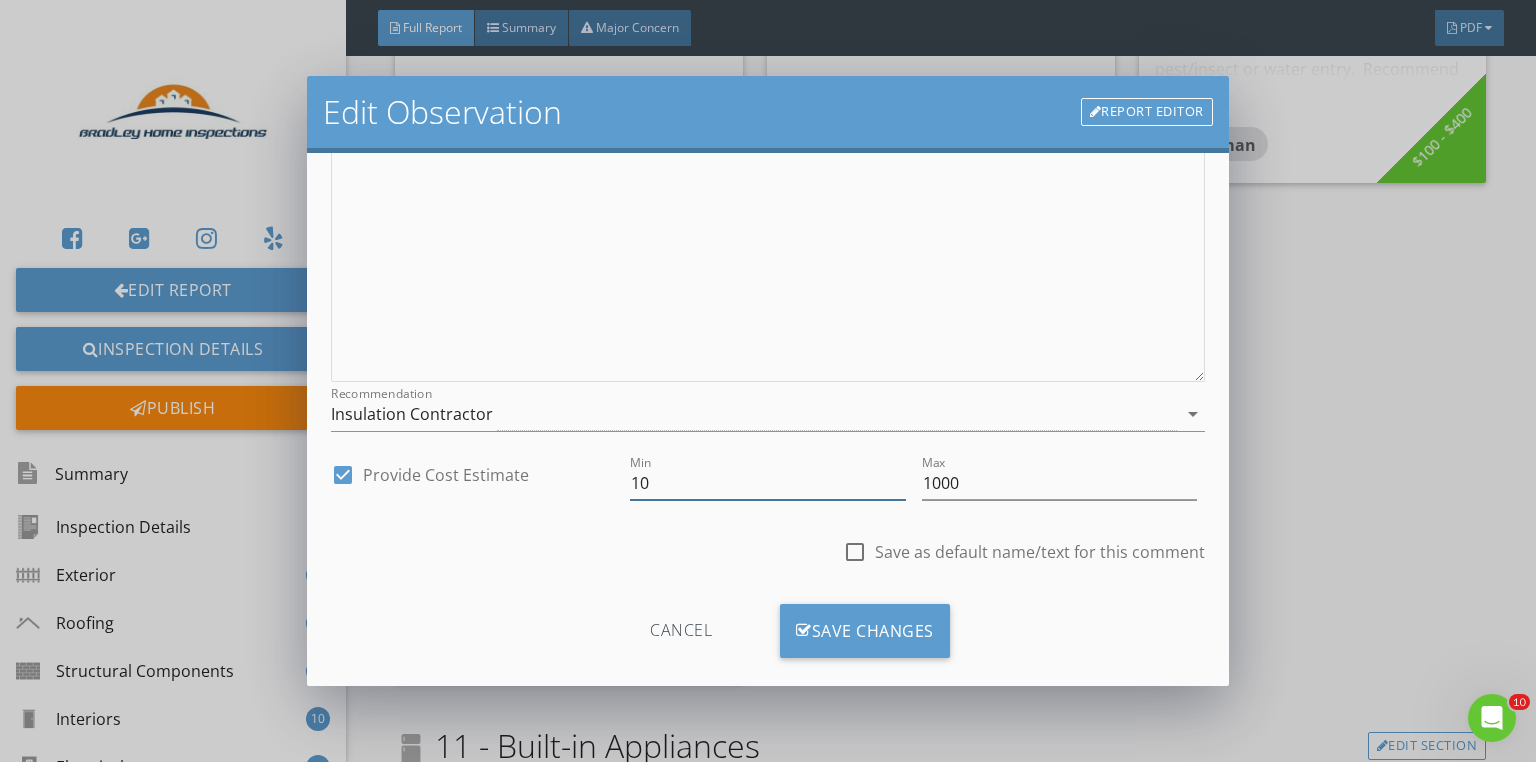 drag, startPoint x: 663, startPoint y: 484, endPoint x: 535, endPoint y: 468, distance: 128.99612 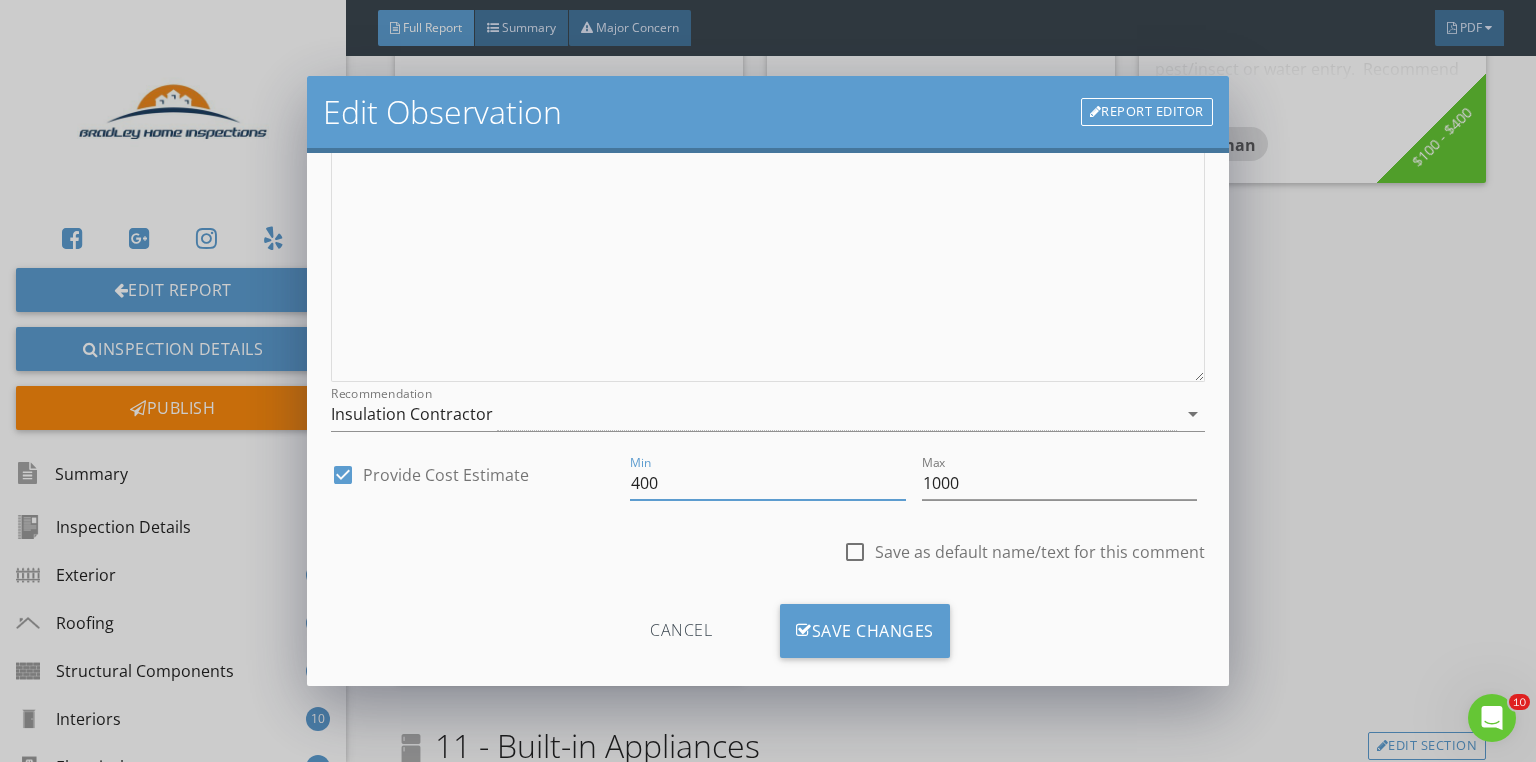 type on "400" 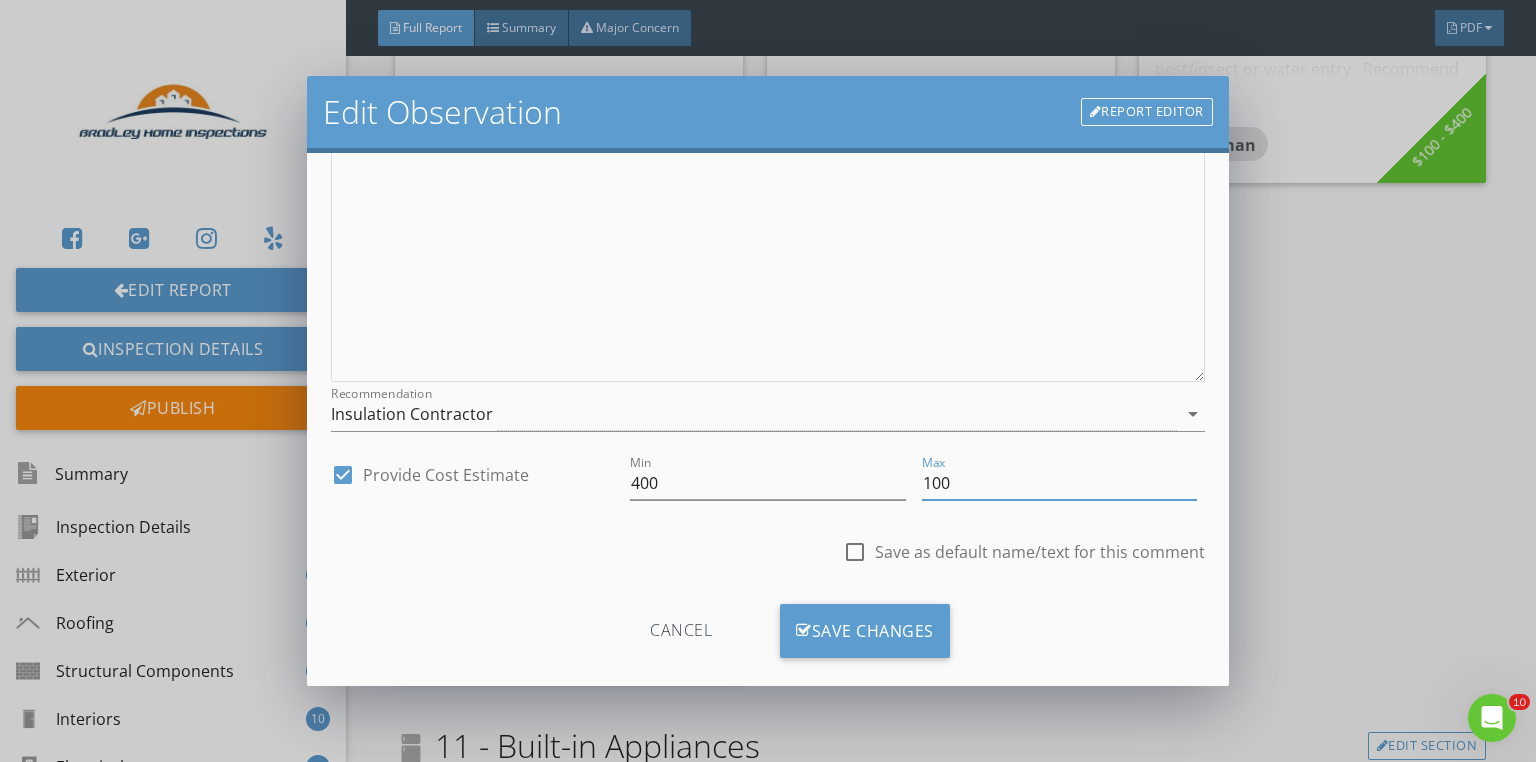 type on "1000" 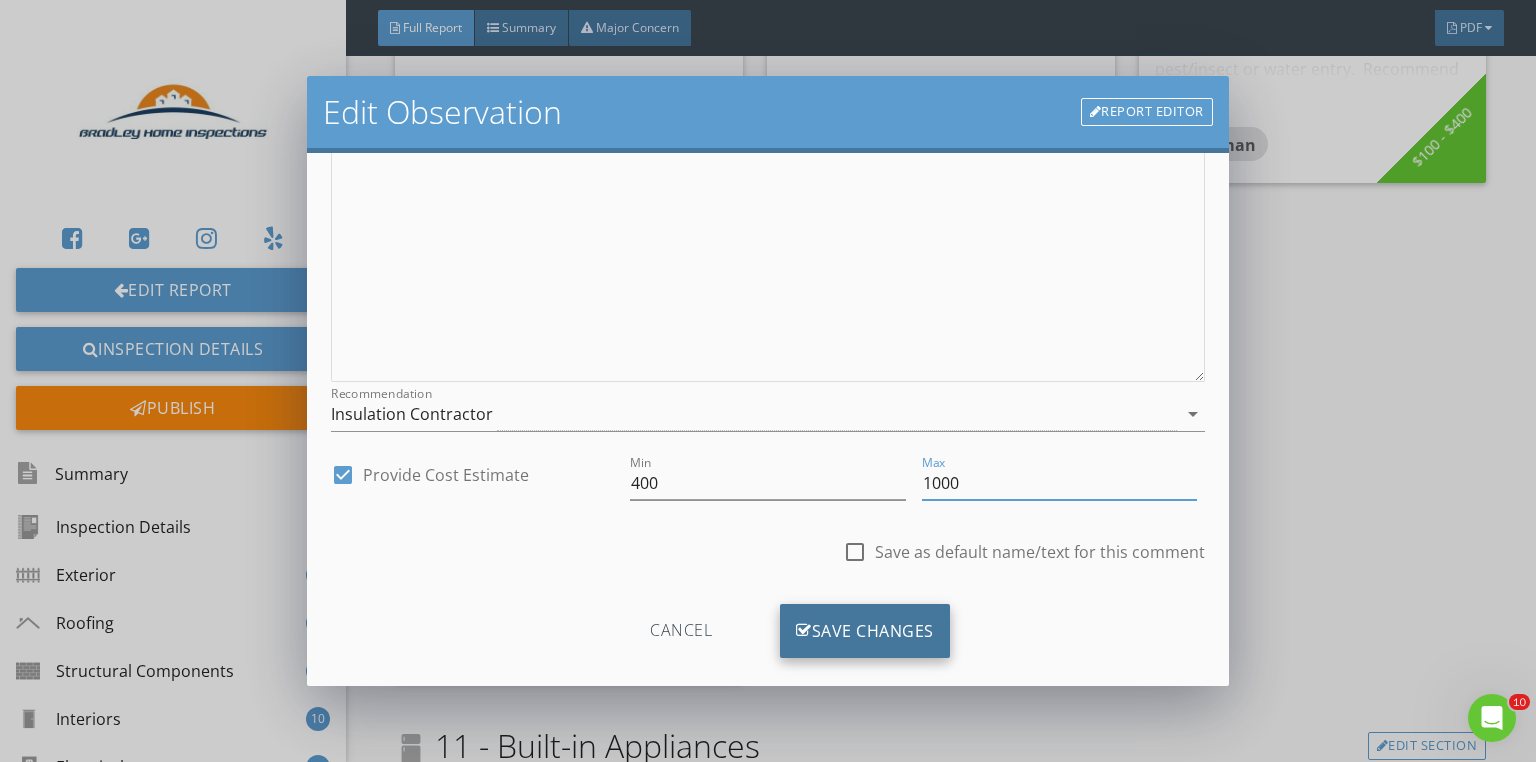 click on "Save Changes" at bounding box center (865, 631) 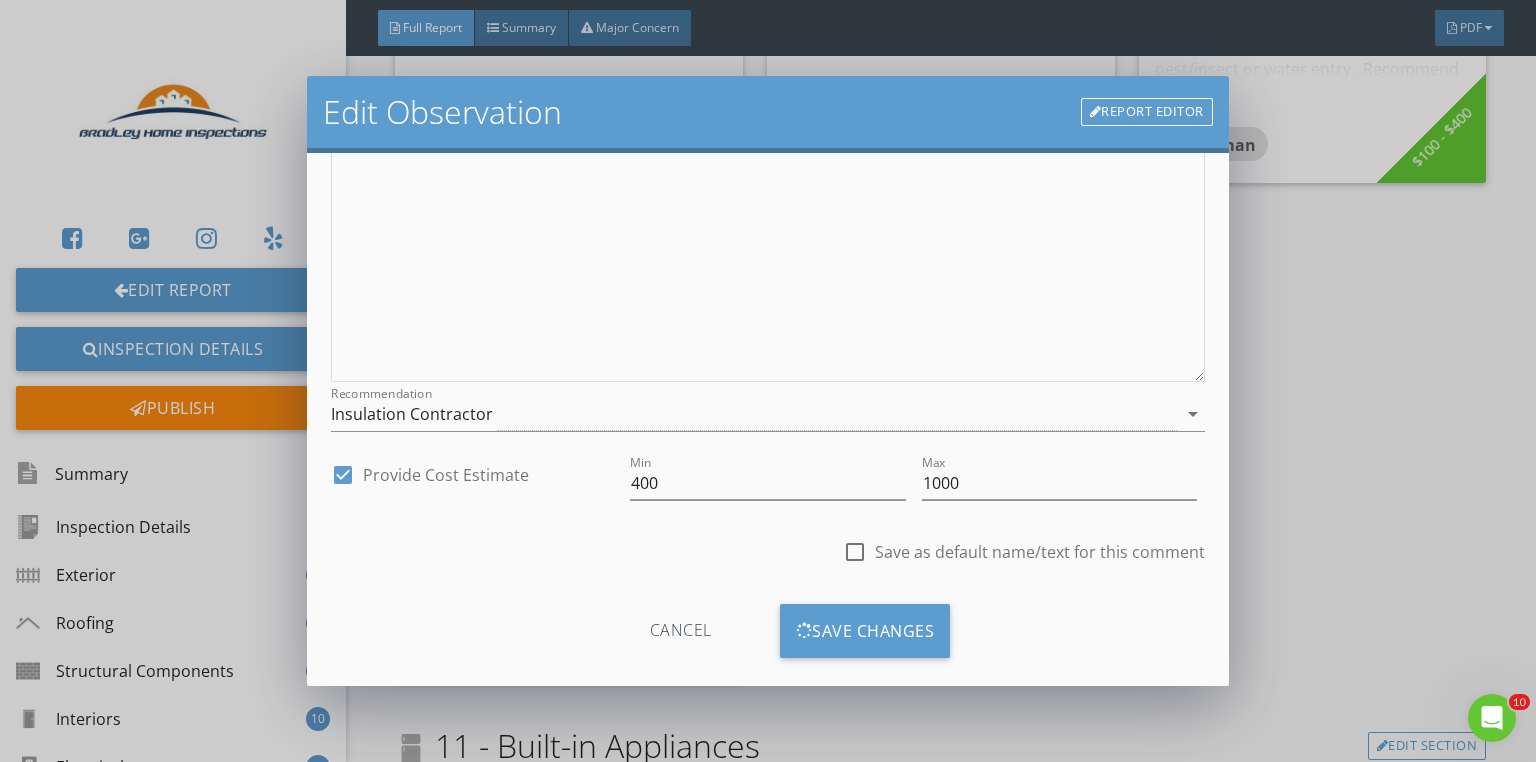 scroll, scrollTop: 84, scrollLeft: 0, axis: vertical 